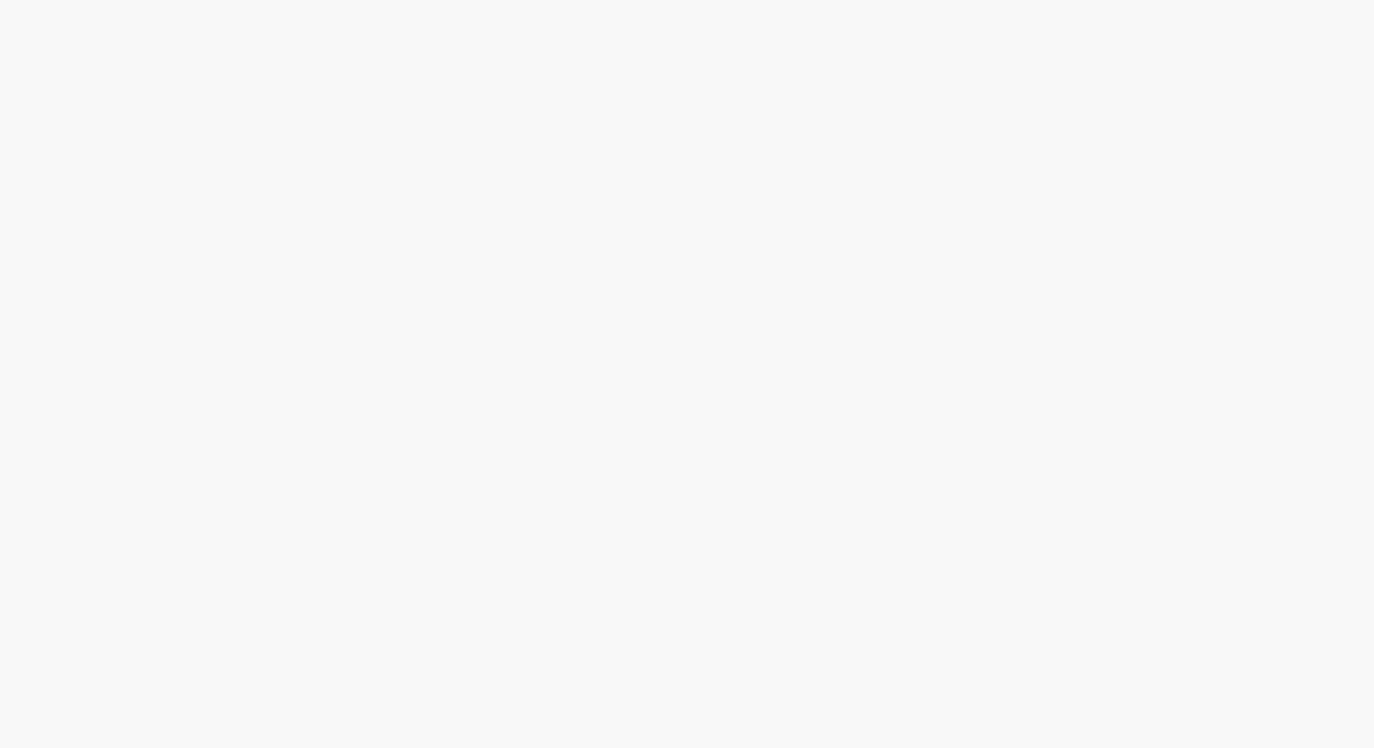 scroll, scrollTop: 0, scrollLeft: 0, axis: both 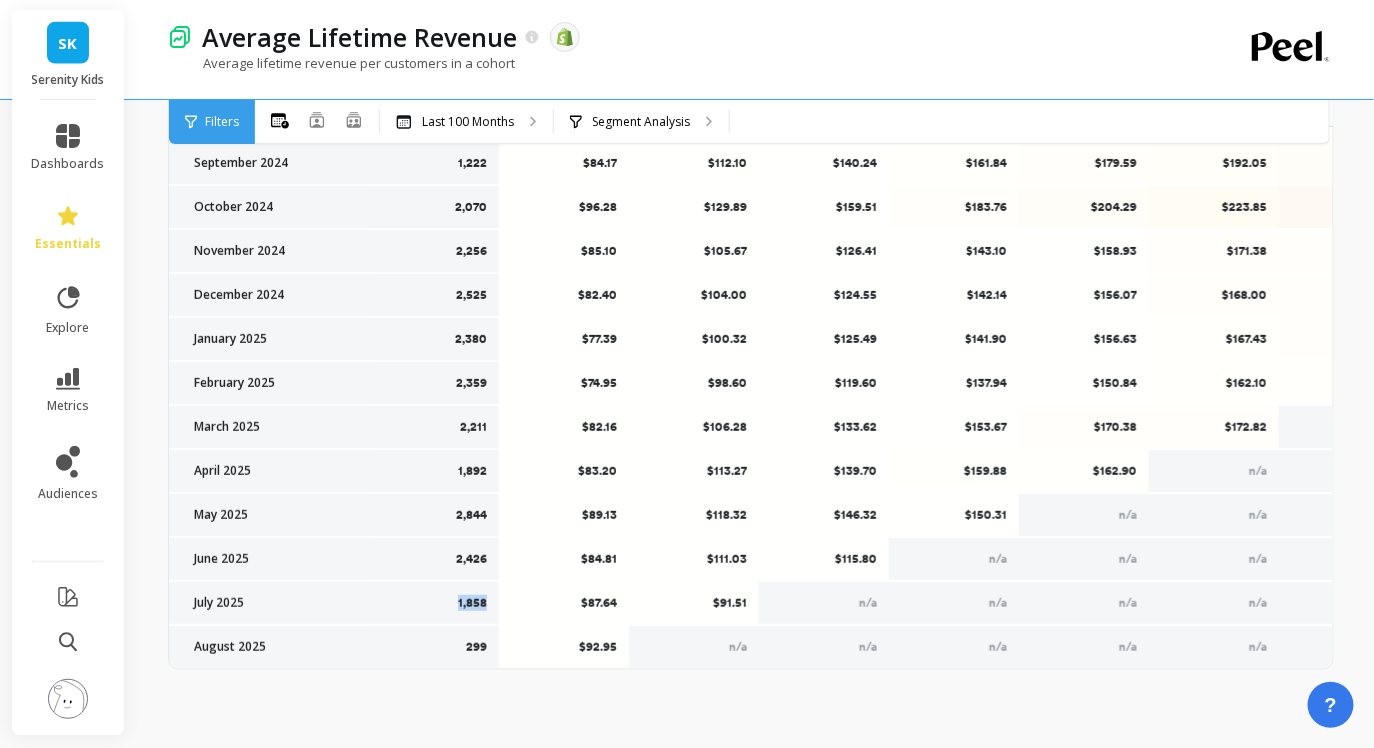drag, startPoint x: 441, startPoint y: 601, endPoint x: 487, endPoint y: 605, distance: 46.173584 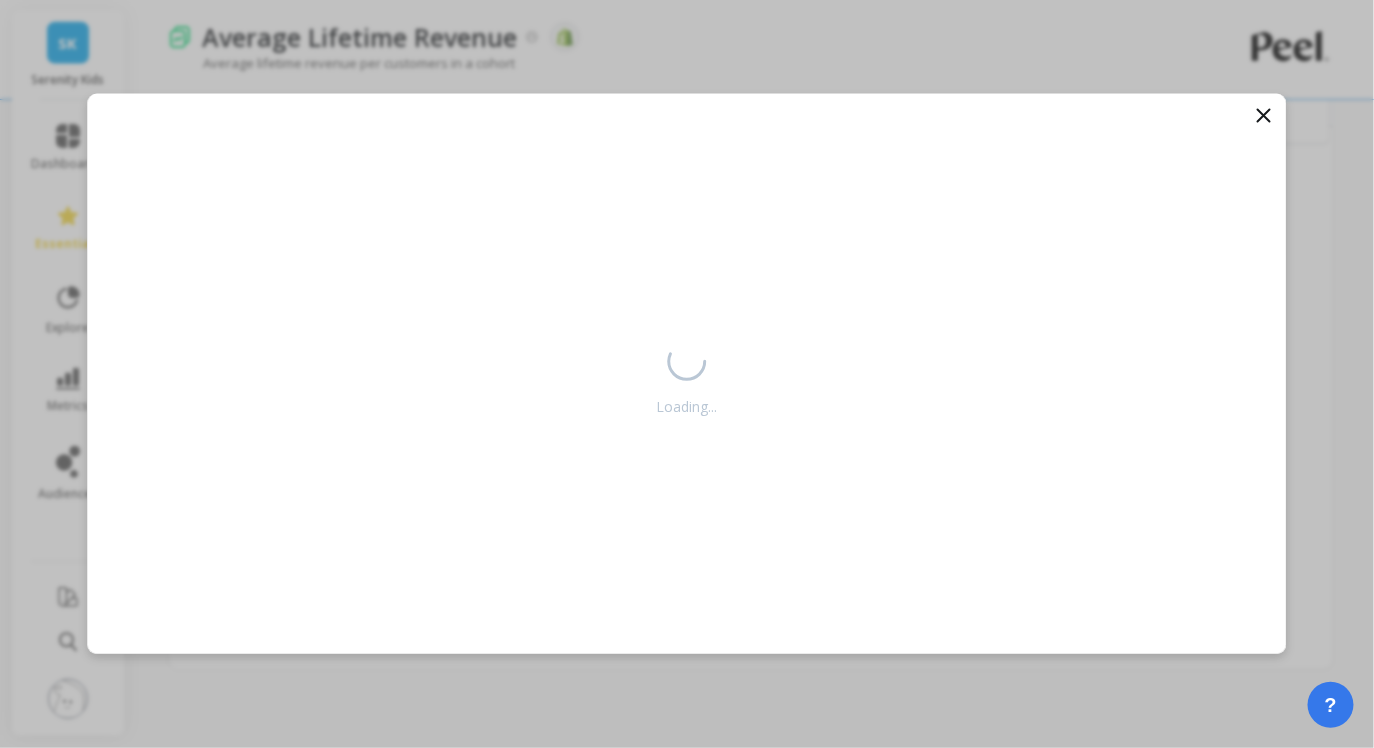 scroll, scrollTop: 2625, scrollLeft: 0, axis: vertical 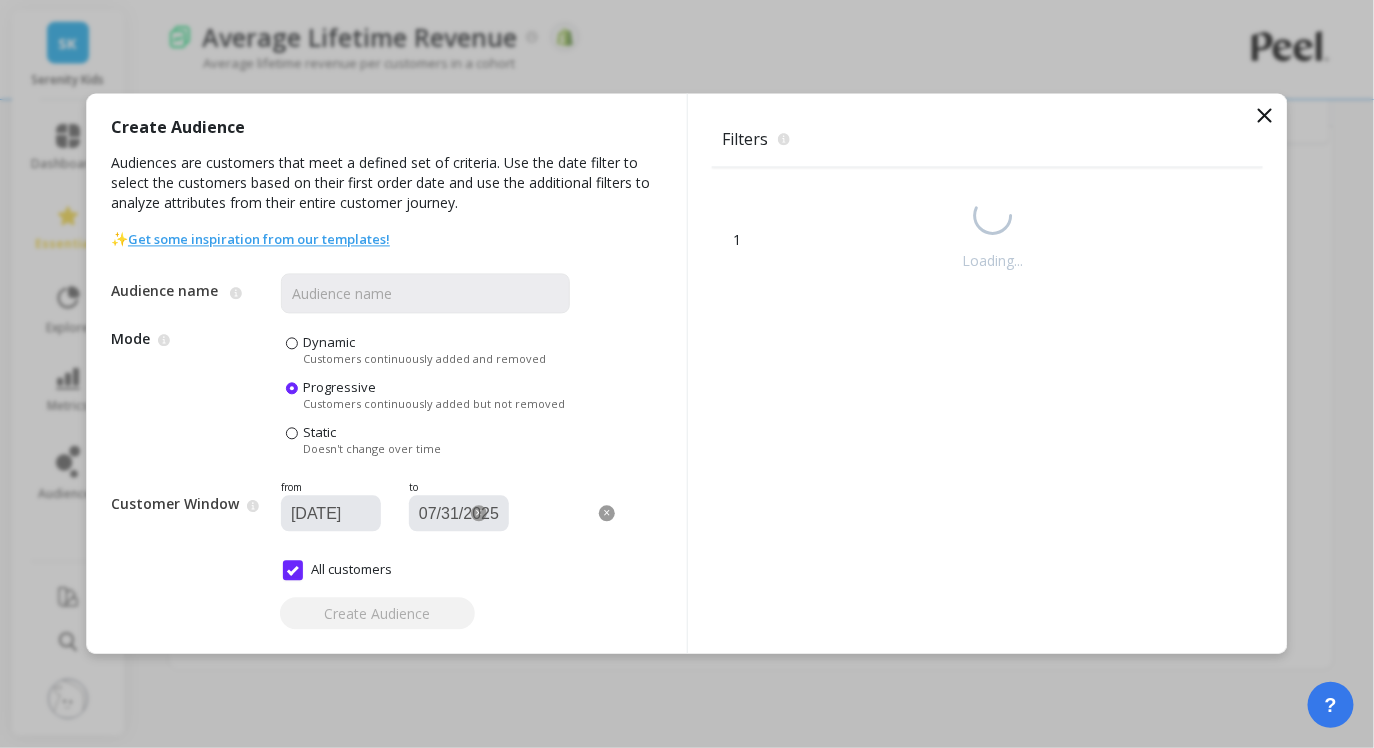 click 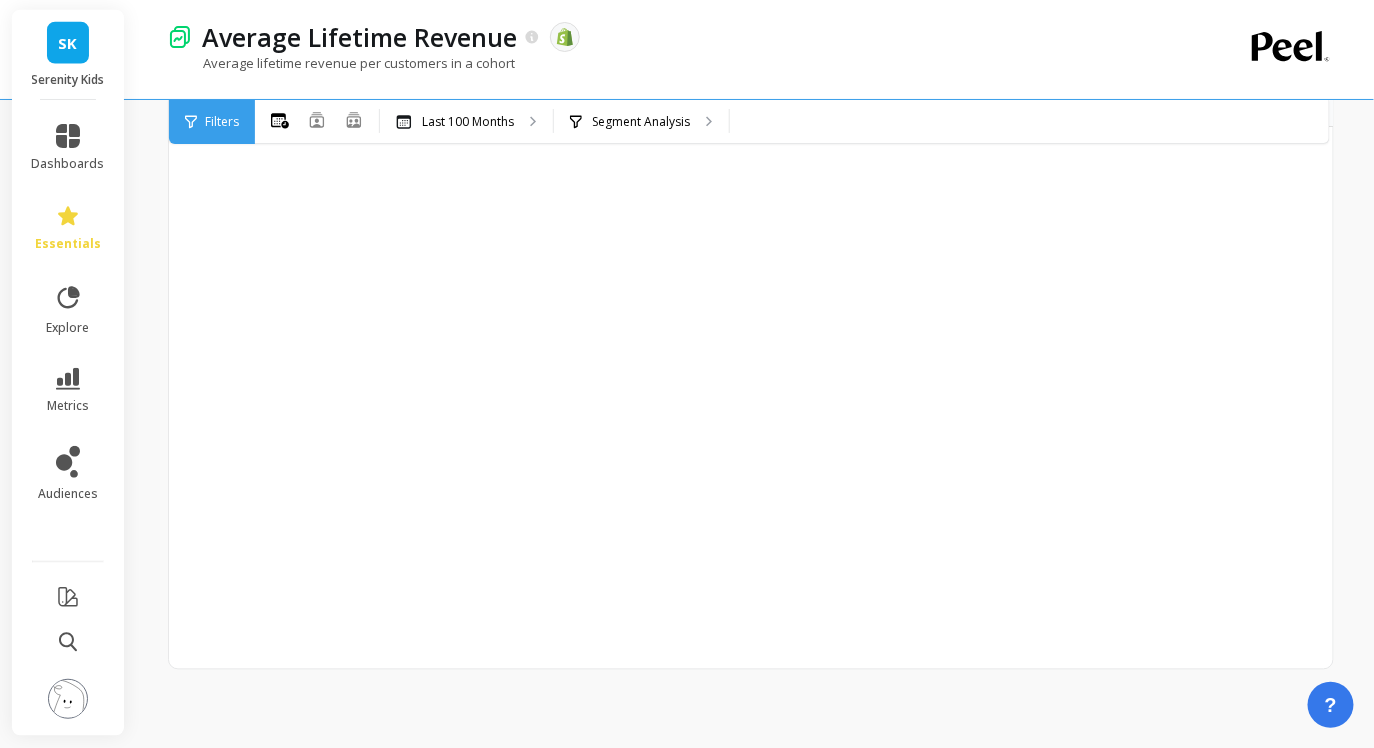 scroll, scrollTop: 2625, scrollLeft: 0, axis: vertical 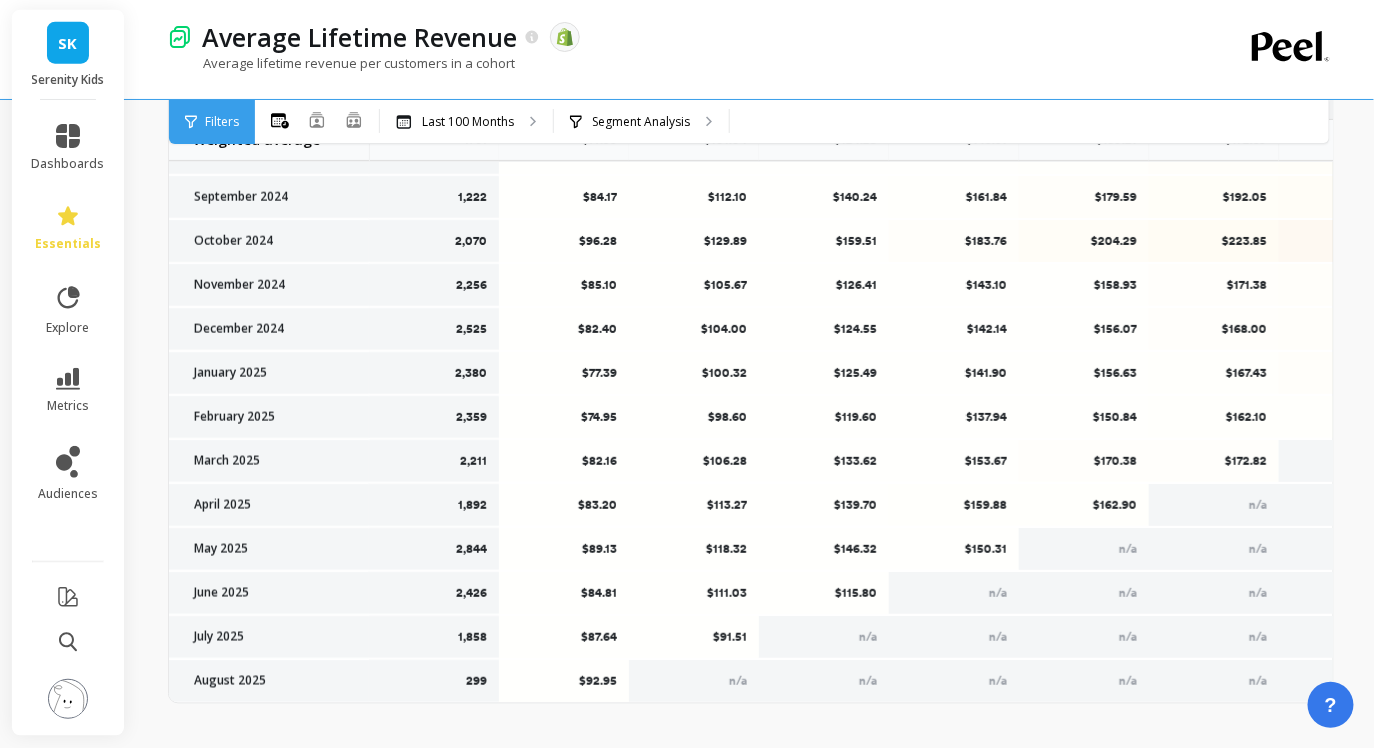 click on "$87.64" at bounding box center (564, 637) 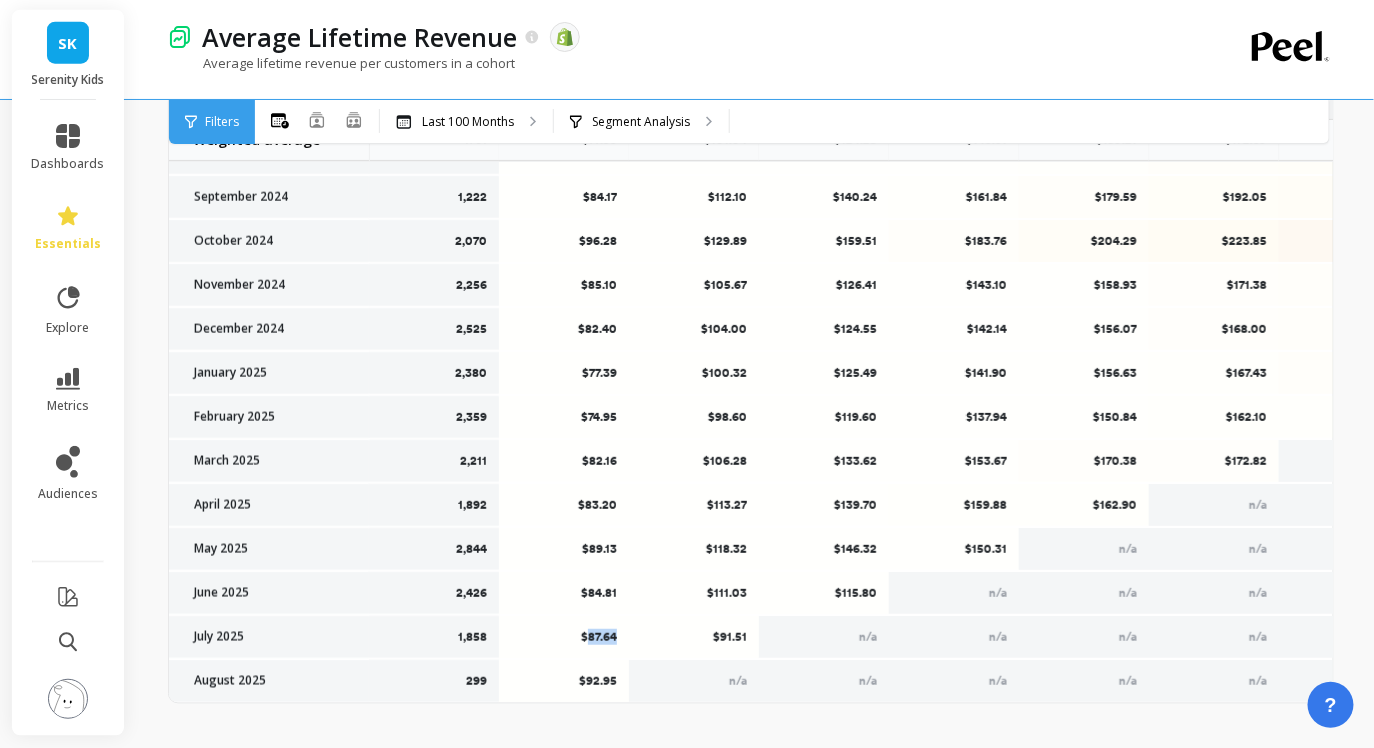 click on "$87.64" at bounding box center [564, 637] 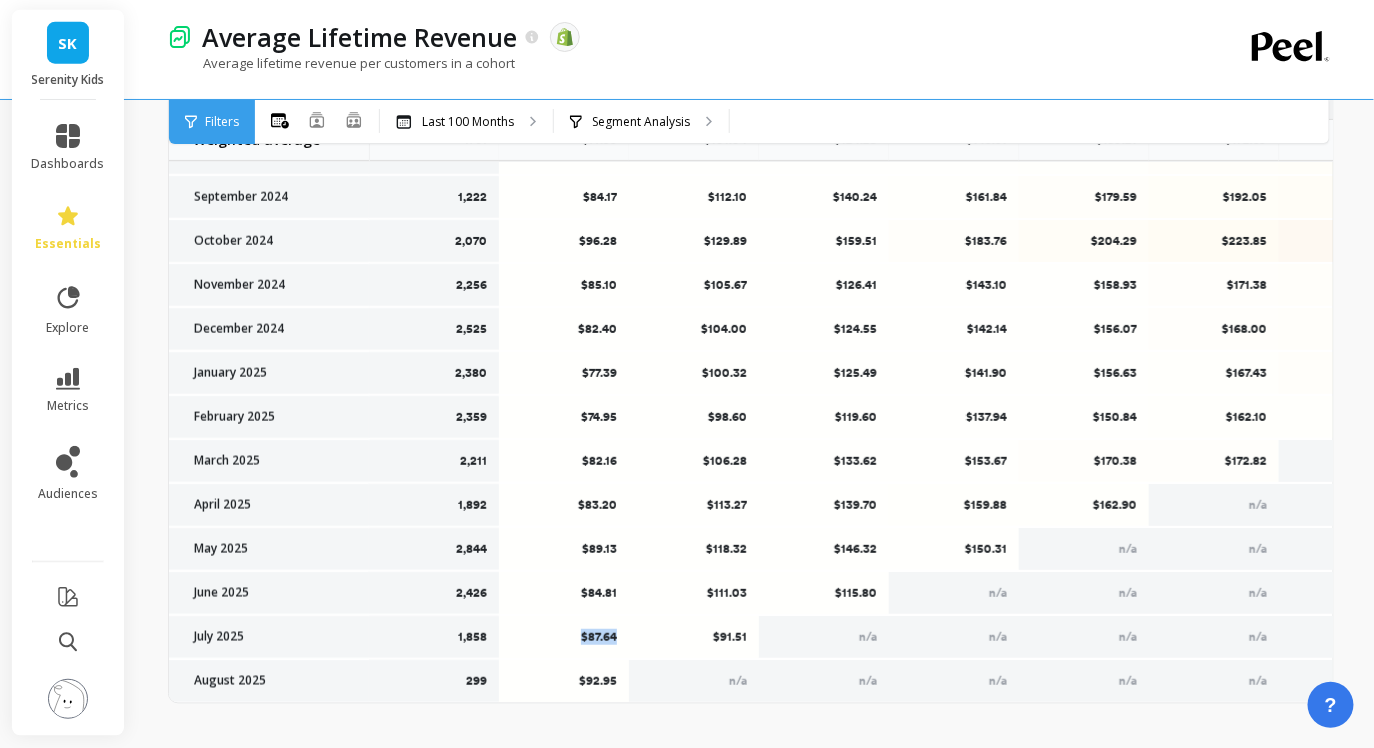 click on "$87.64" at bounding box center [564, 637] 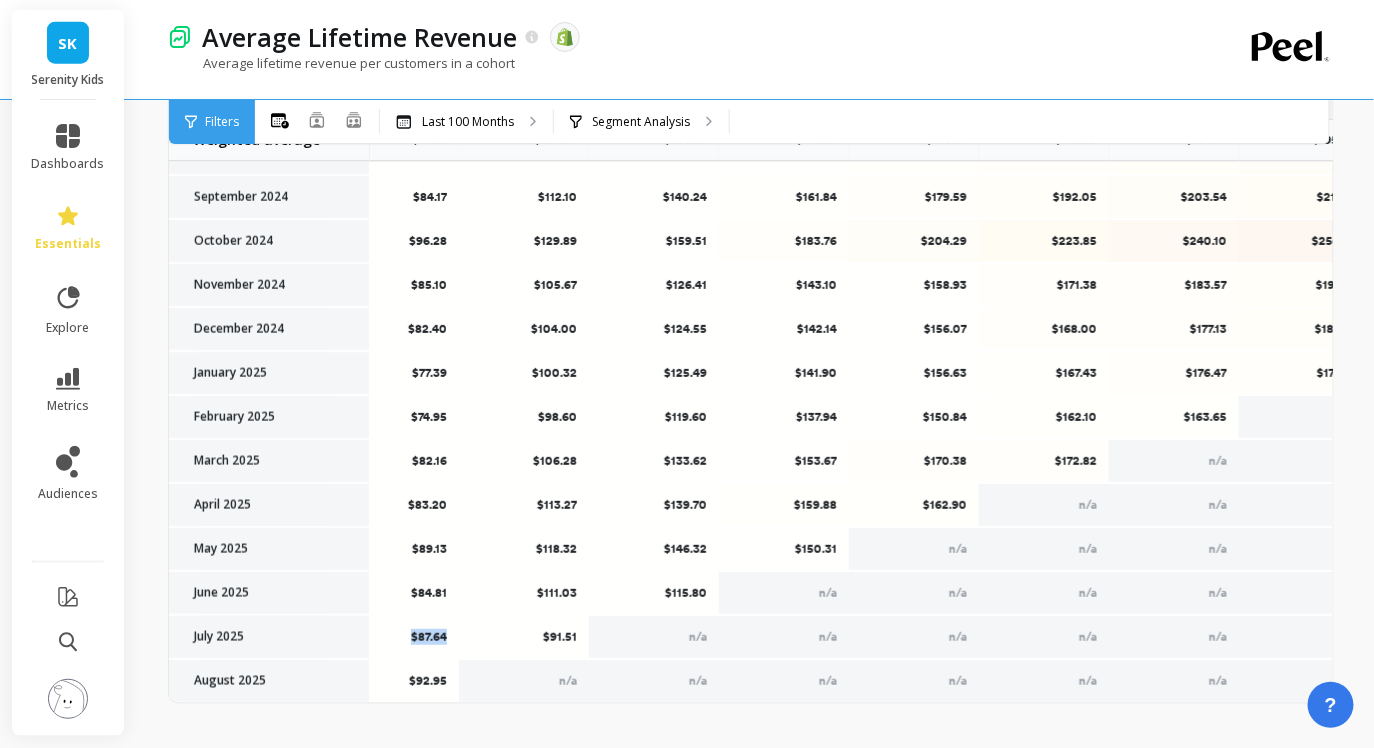 scroll, scrollTop: 2625, scrollLeft: 172, axis: both 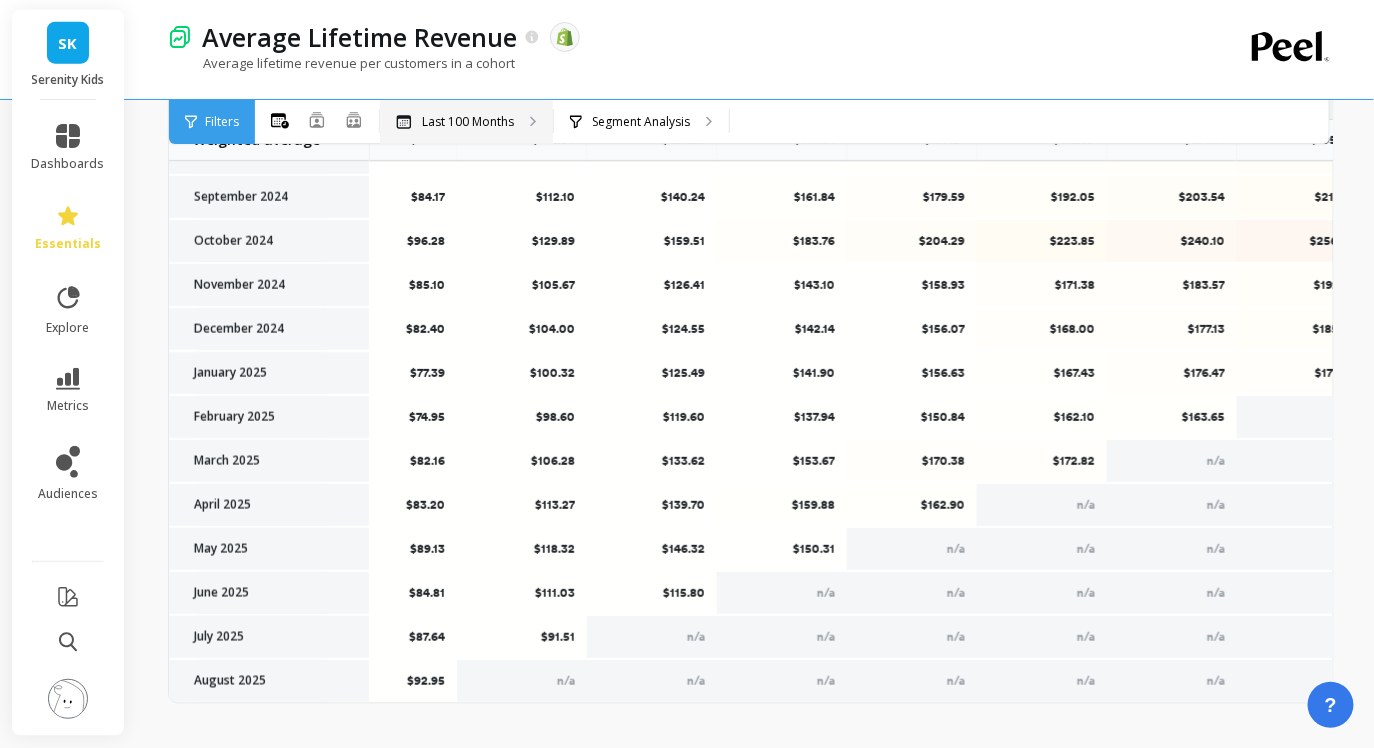 click on "Last 100 Months" at bounding box center (468, 122) 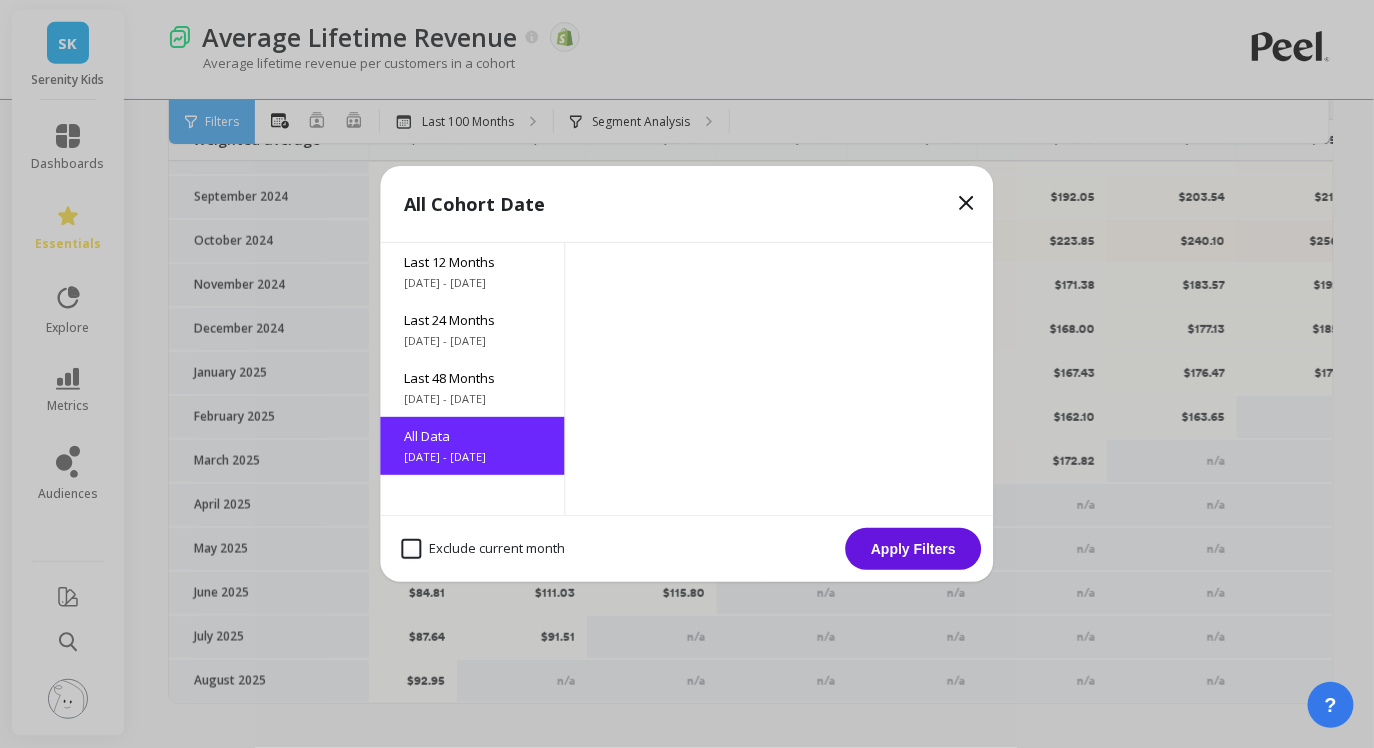 click on "Exclude current month" at bounding box center (484, 549) 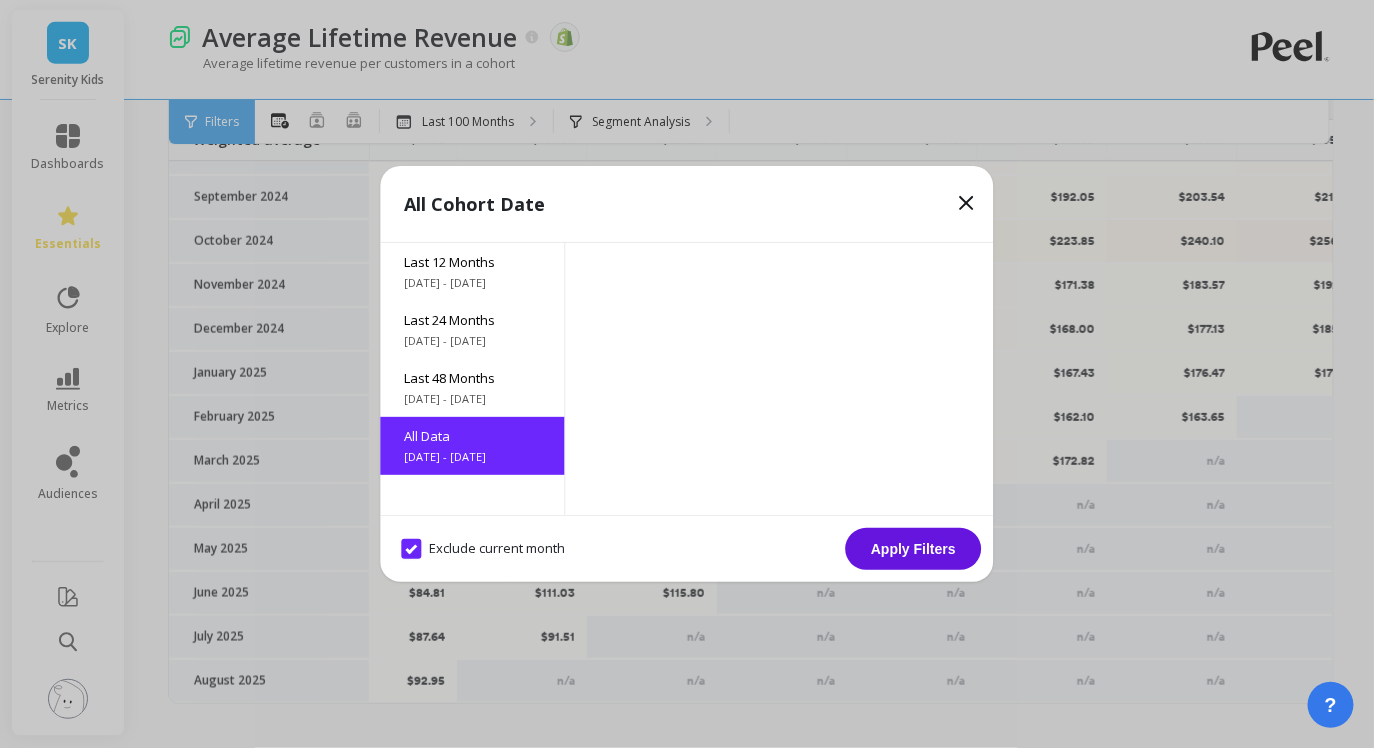 checkbox on "true" 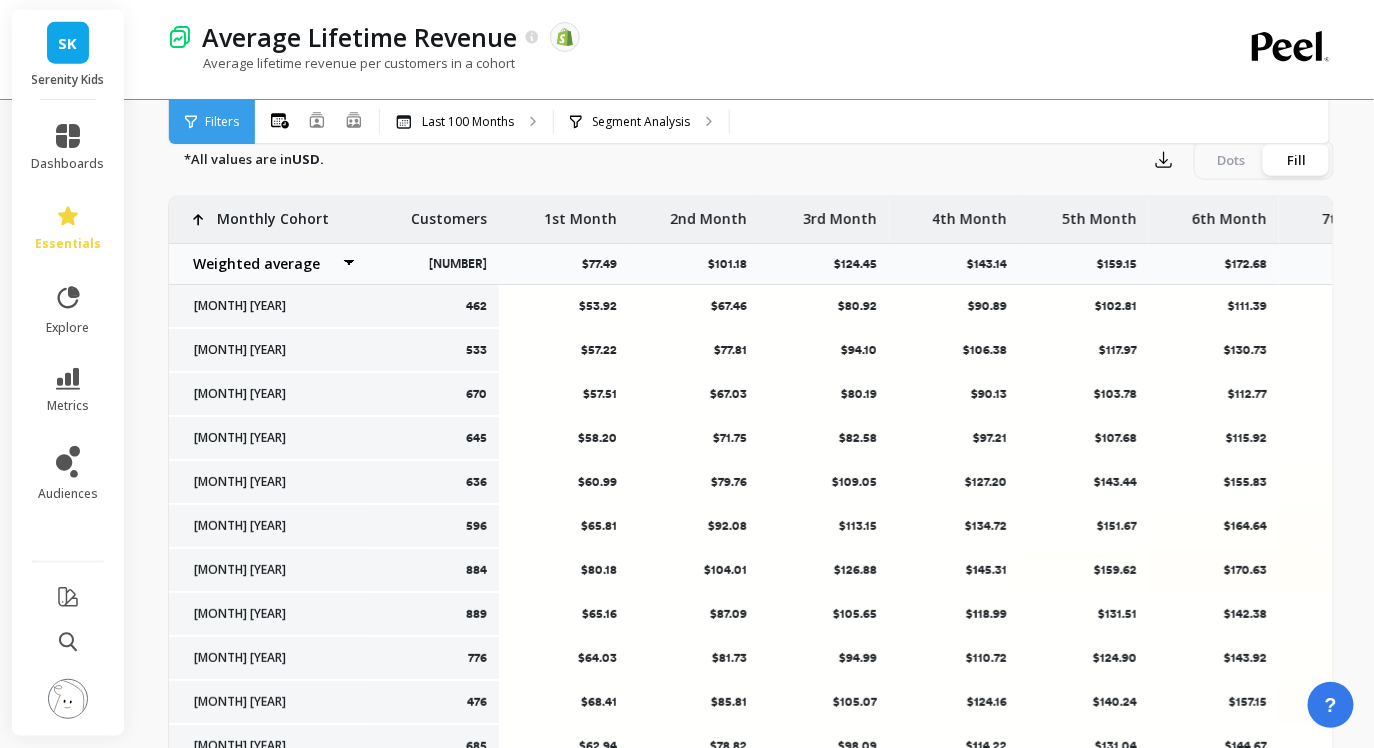 scroll, scrollTop: 849, scrollLeft: 0, axis: vertical 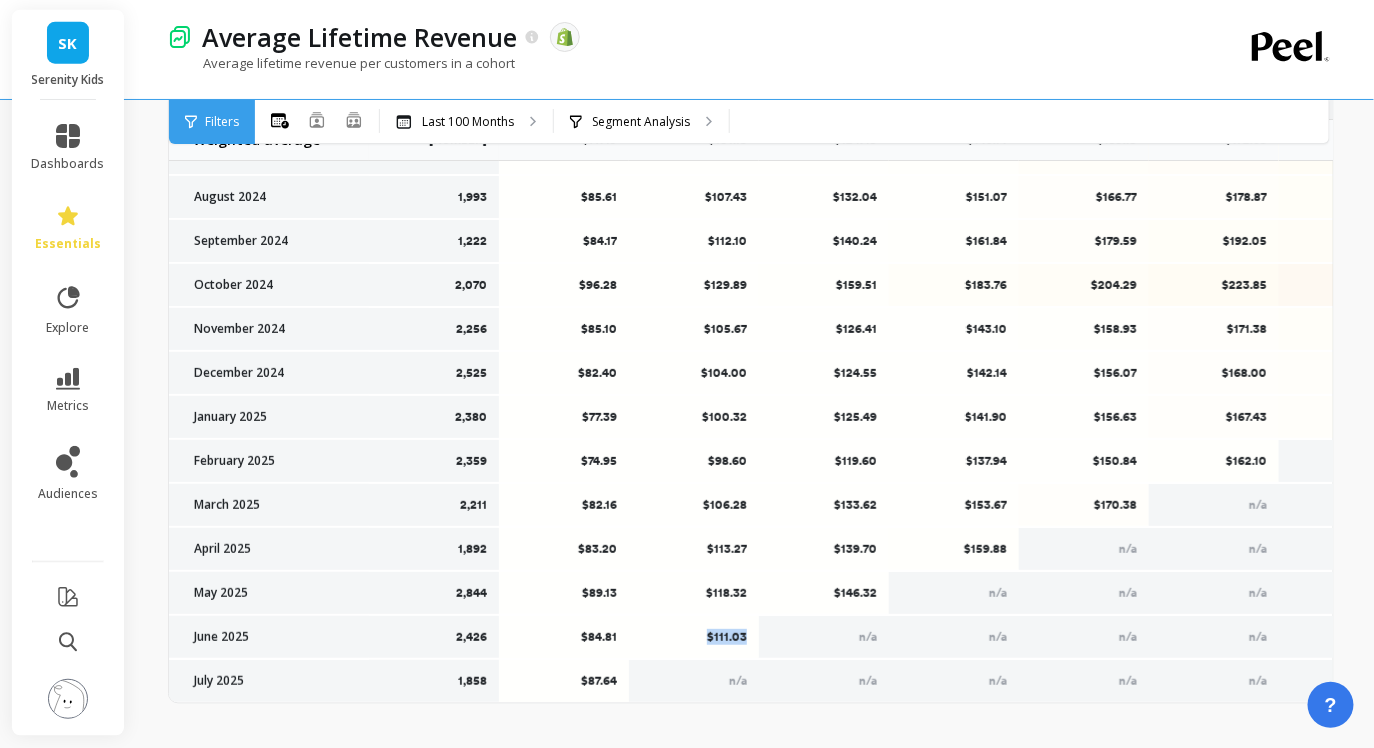 drag, startPoint x: 704, startPoint y: 638, endPoint x: 748, endPoint y: 638, distance: 44 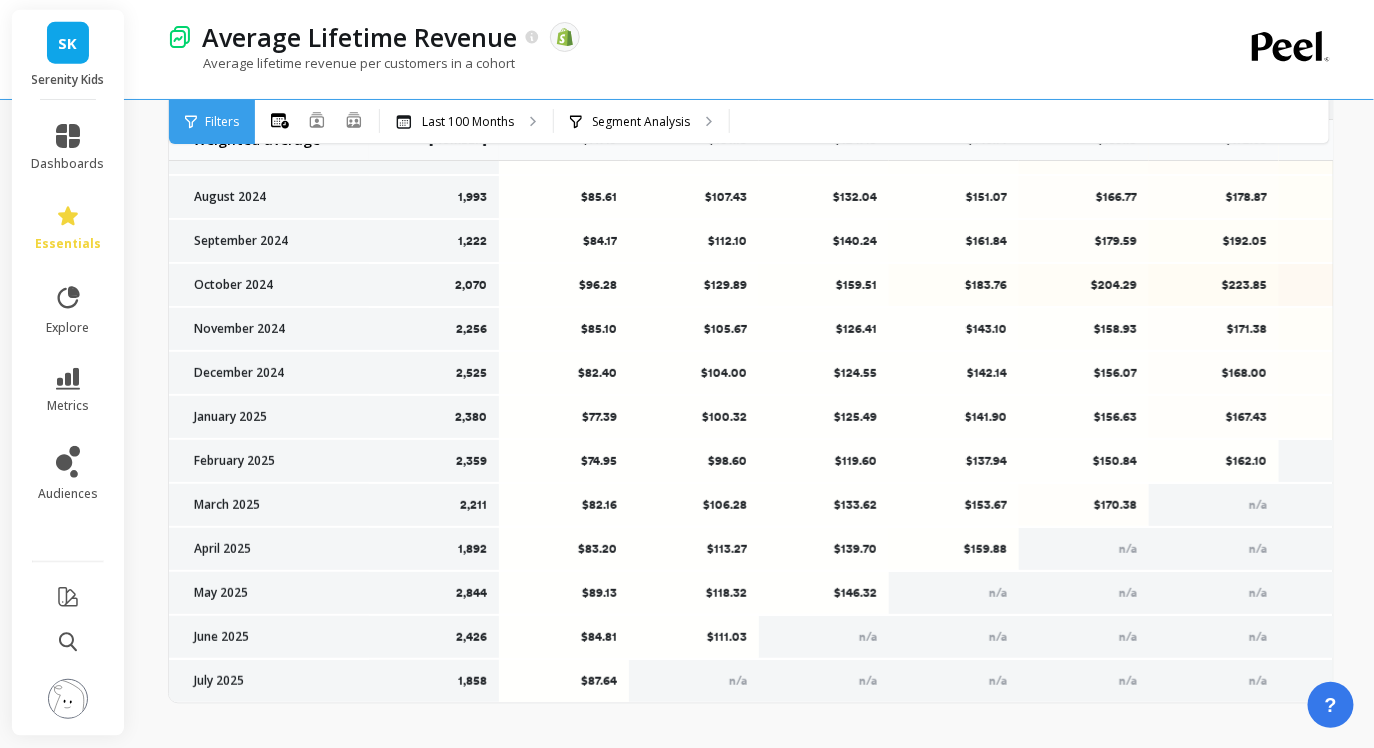 click on "$146.32" at bounding box center (824, 593) 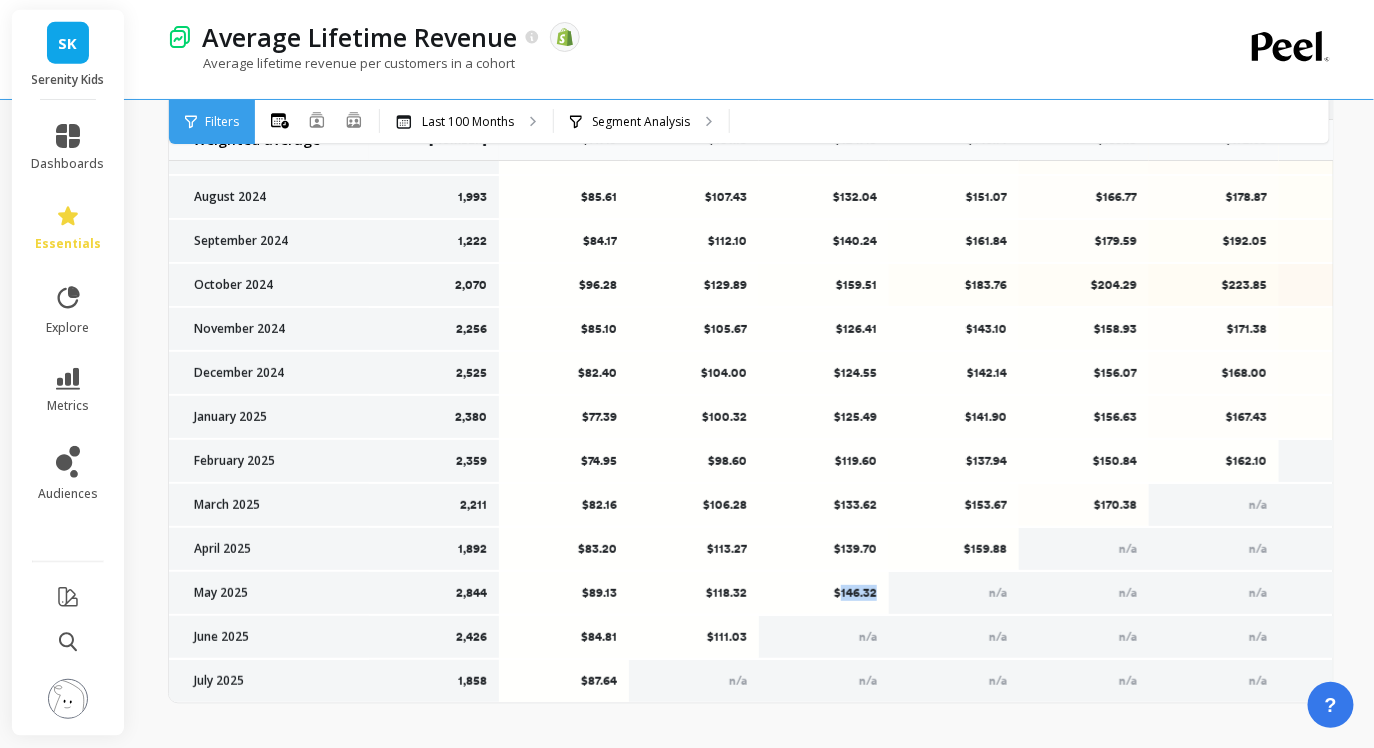 click on "$146.32" at bounding box center (824, 593) 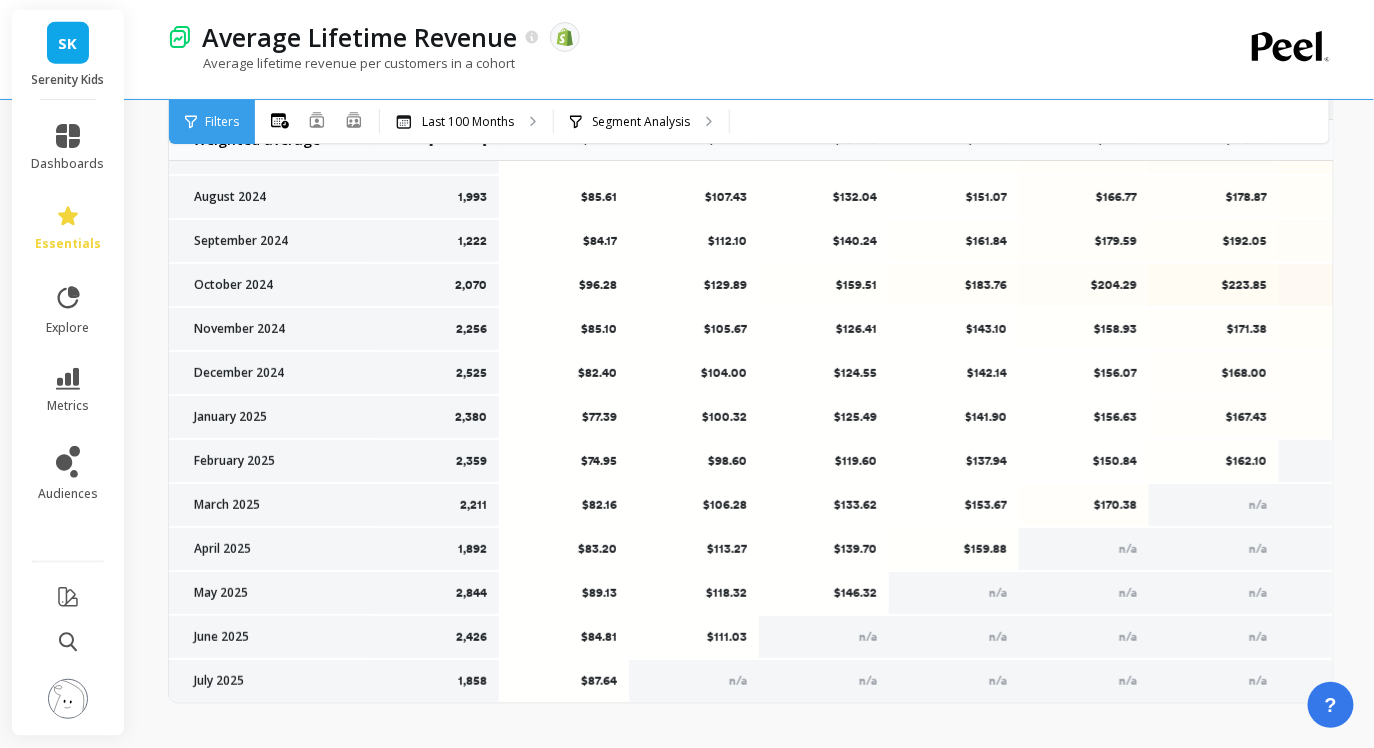 click on "$146.32" at bounding box center (824, 593) 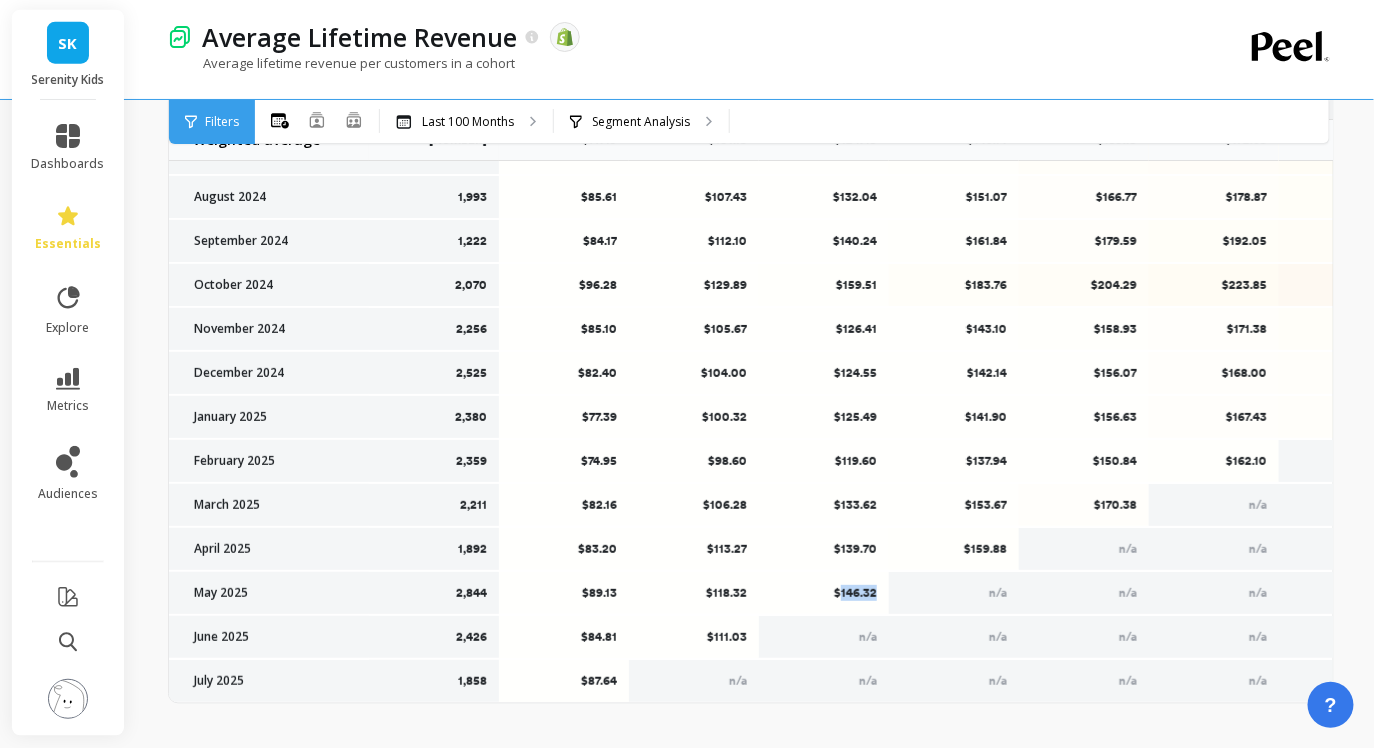 click on "$146.32" at bounding box center (824, 593) 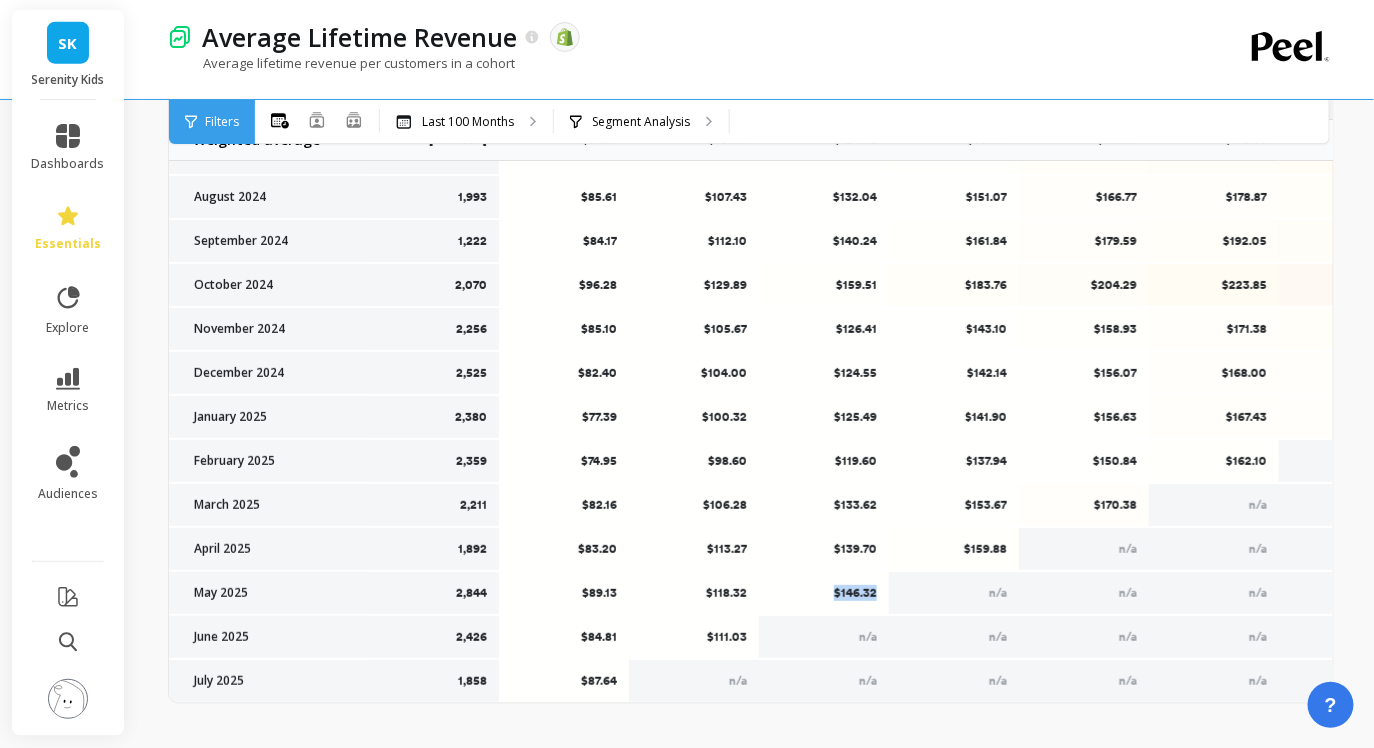 click on "$146.32" at bounding box center (824, 593) 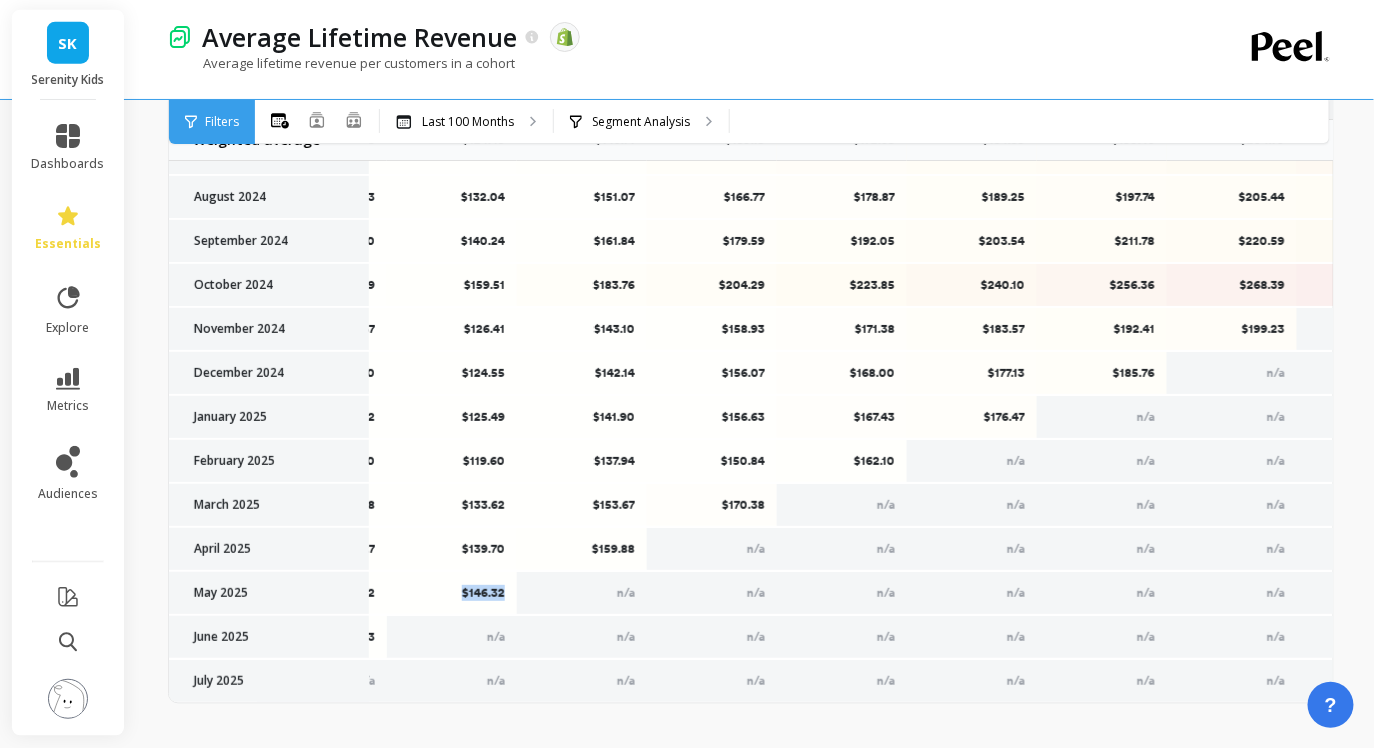 scroll, scrollTop: 2581, scrollLeft: 399, axis: both 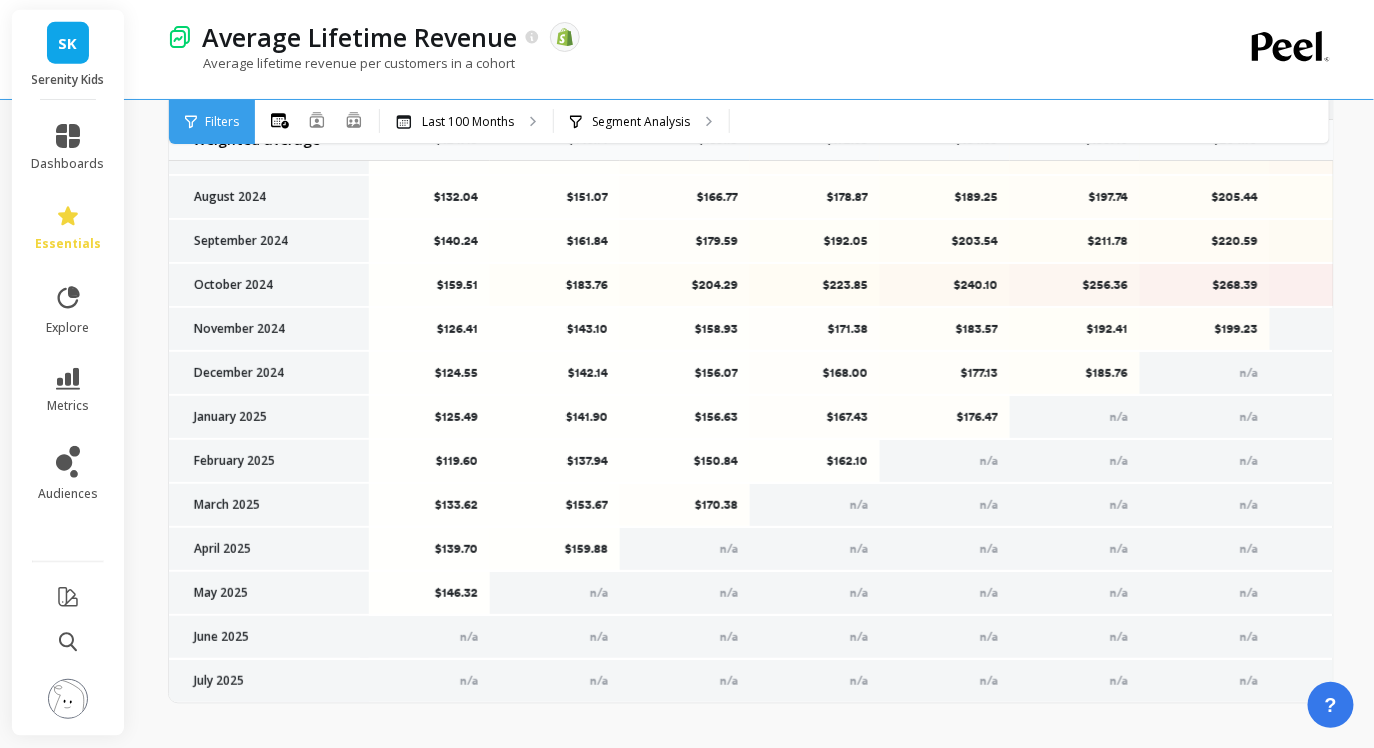 click on "$159.88" at bounding box center [555, 549] 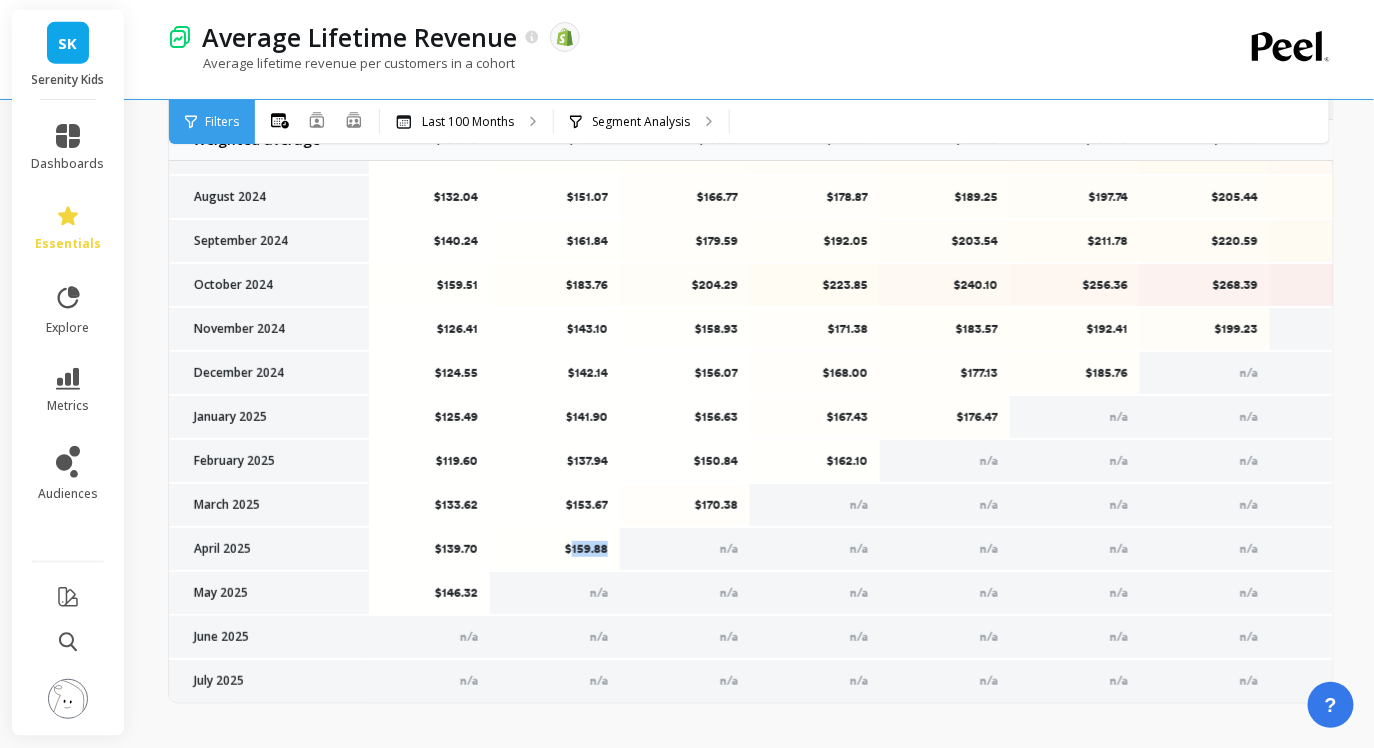 click on "$159.88" at bounding box center (555, 549) 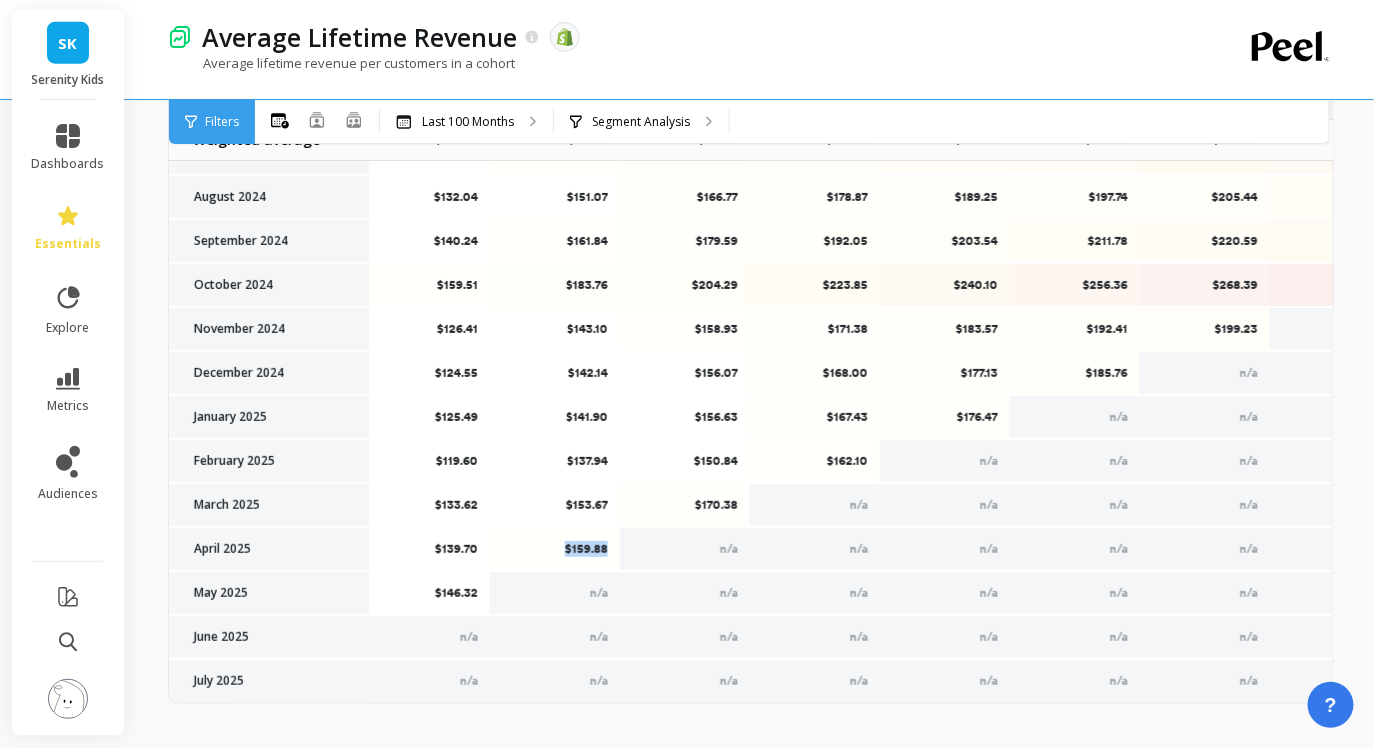 click on "$159.88" at bounding box center (555, 549) 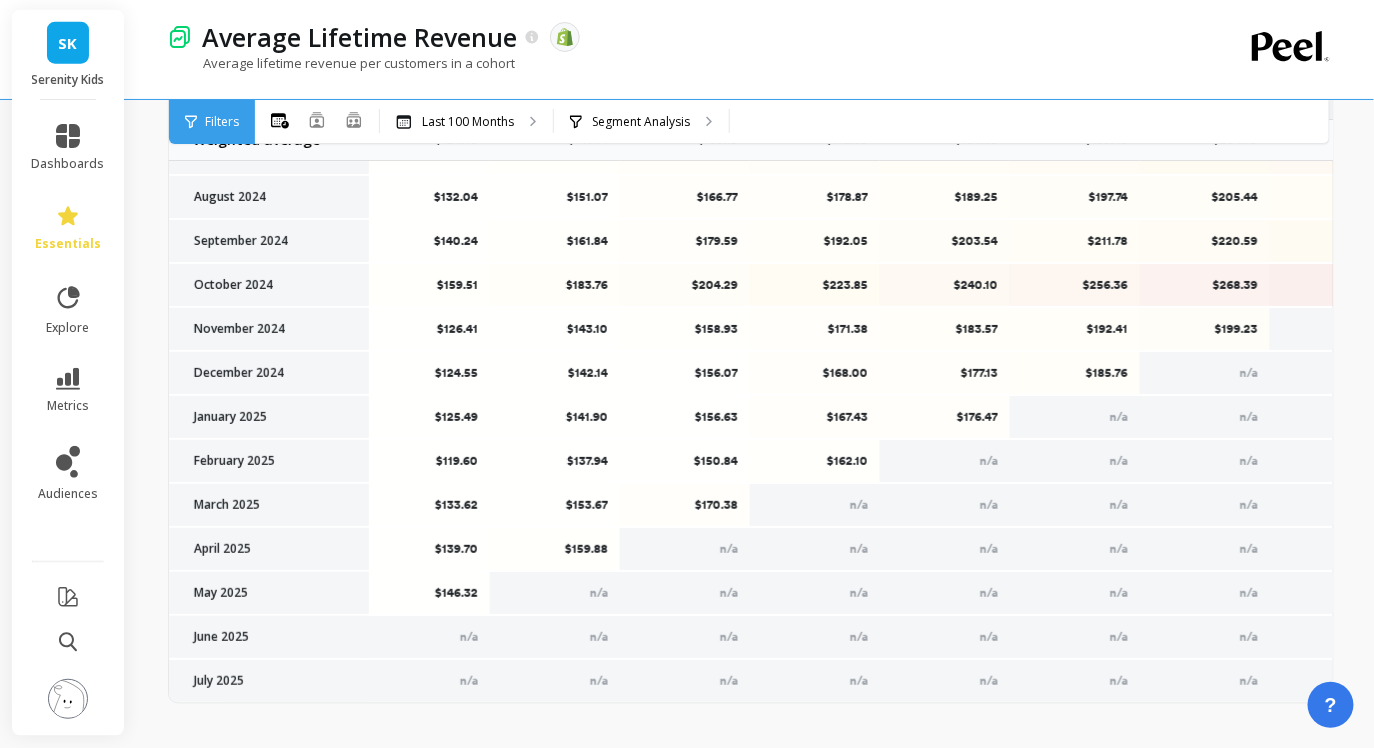 click on "$170.38" at bounding box center [685, 505] 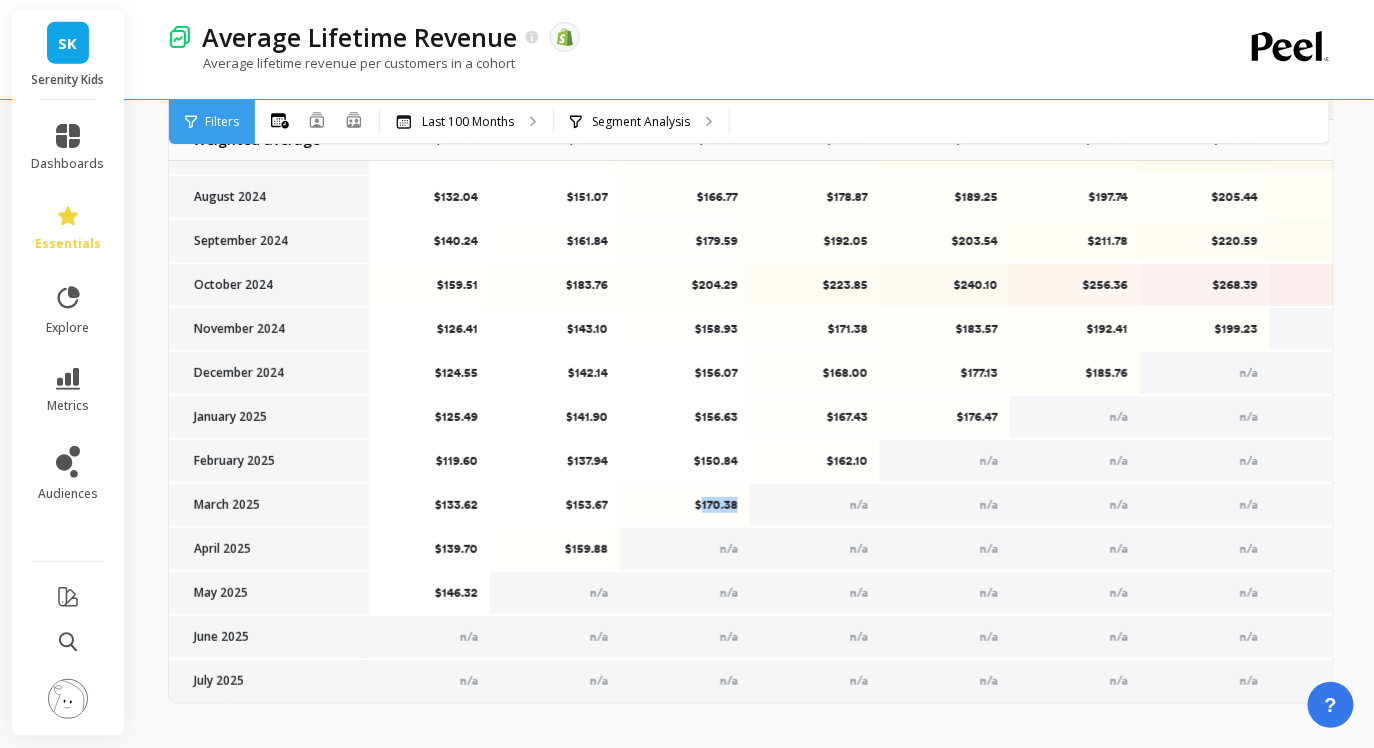 click on "$170.38" at bounding box center [685, 505] 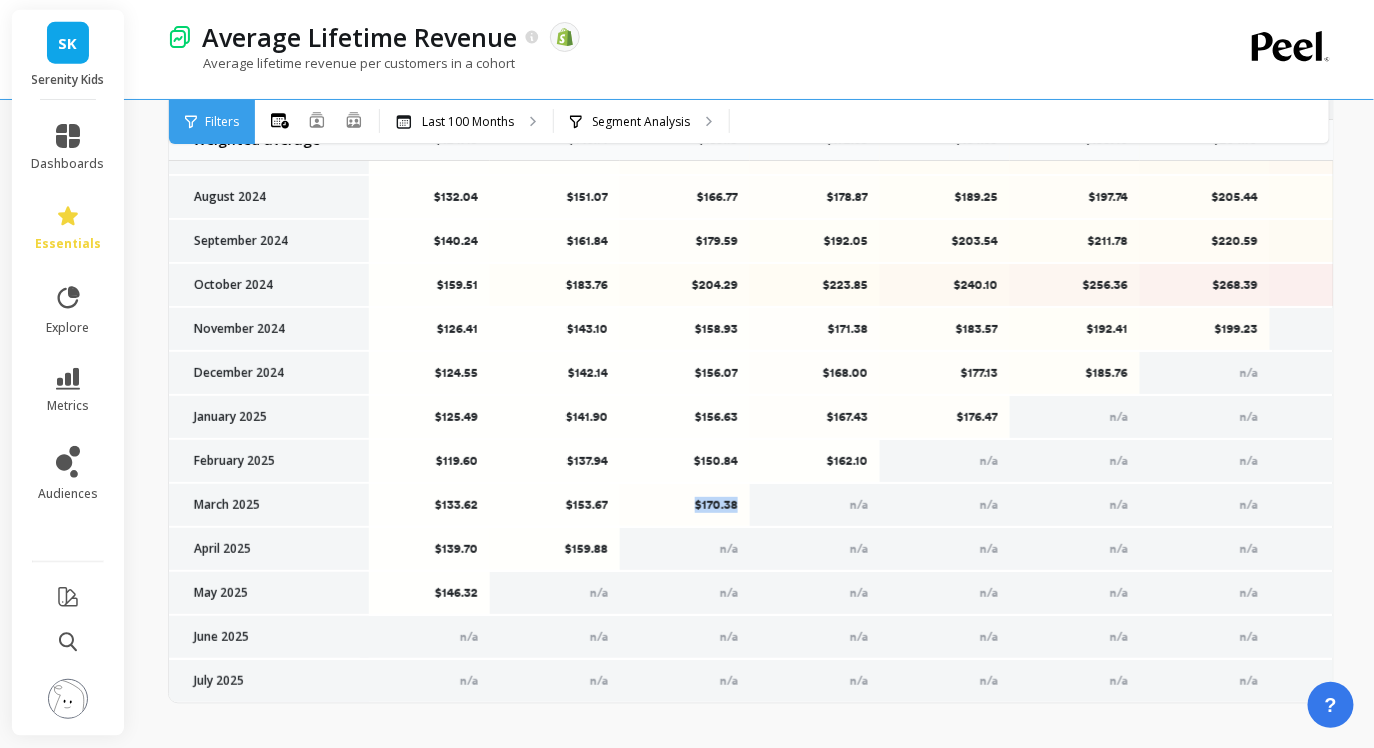 click on "$170.38" at bounding box center [685, 505] 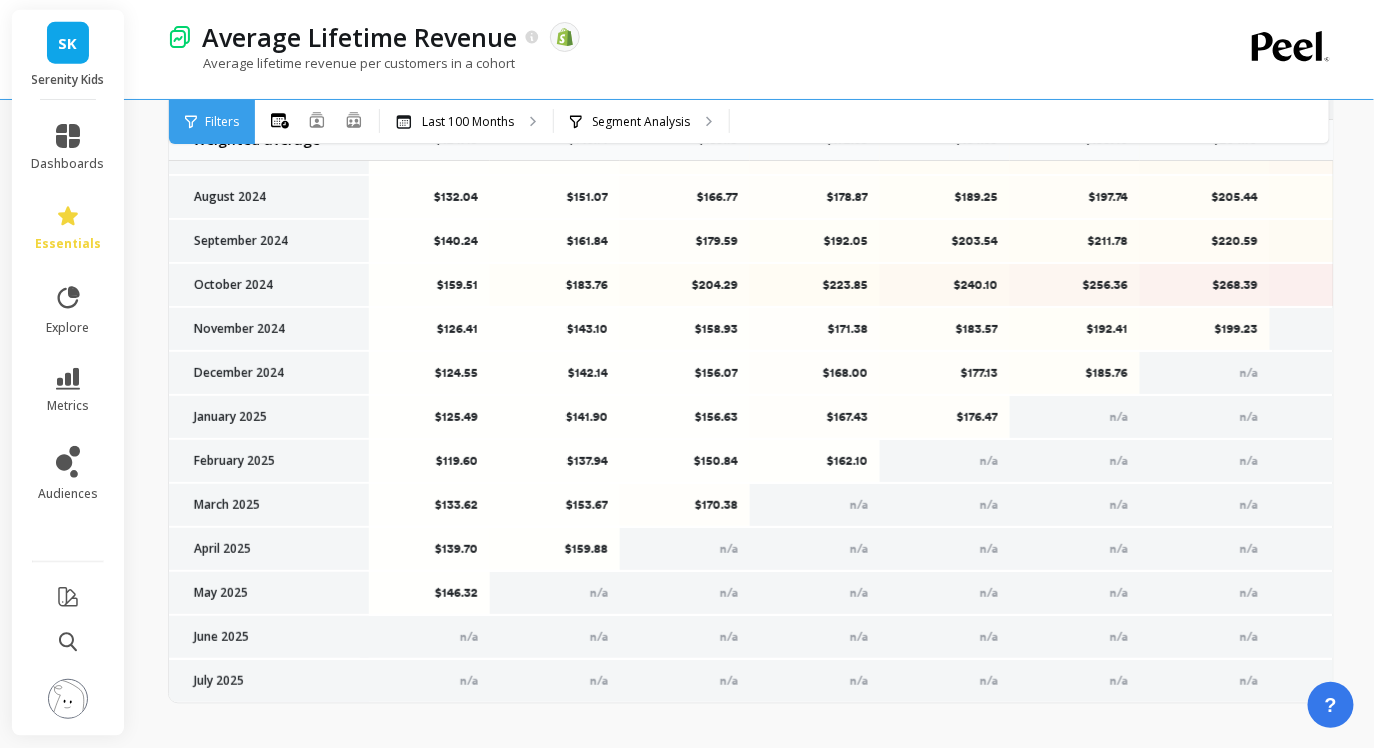 click on "$162.10" at bounding box center (815, 461) 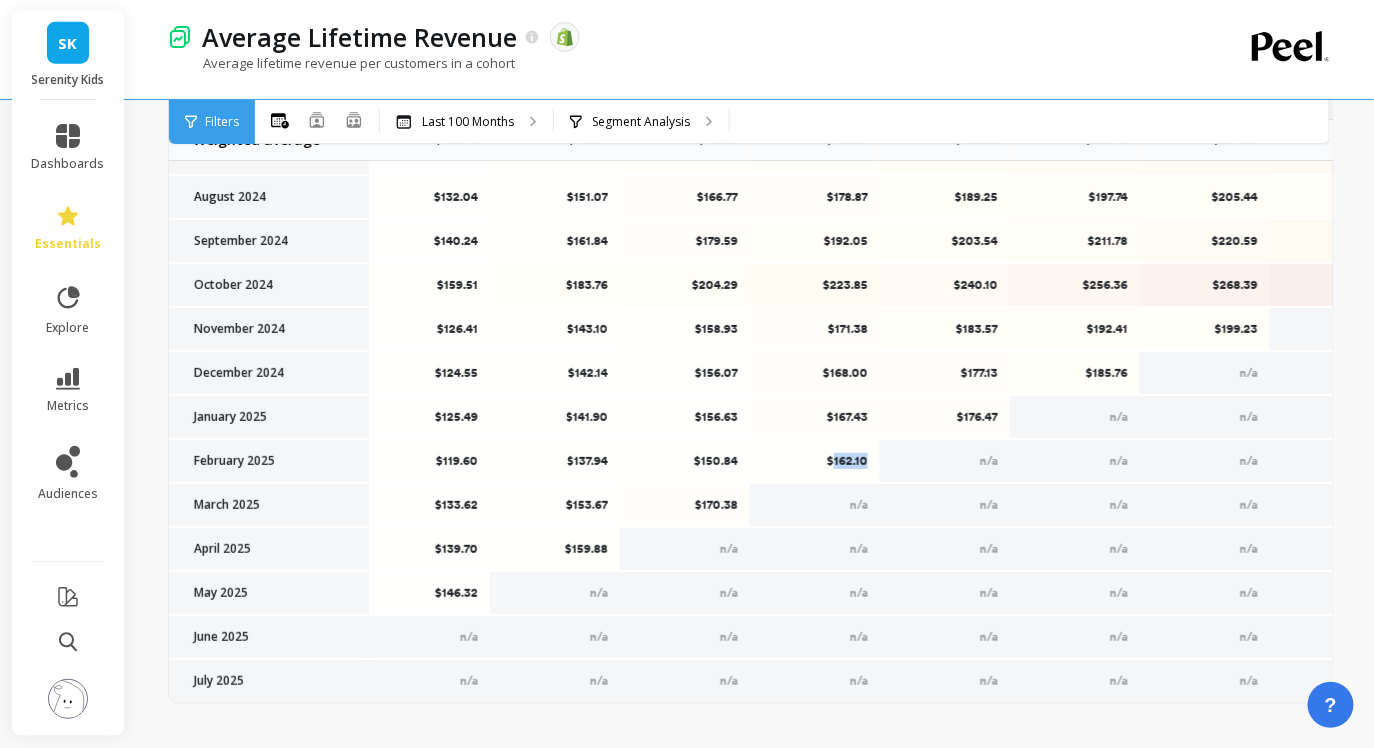 click on "$162.10" at bounding box center (815, 461) 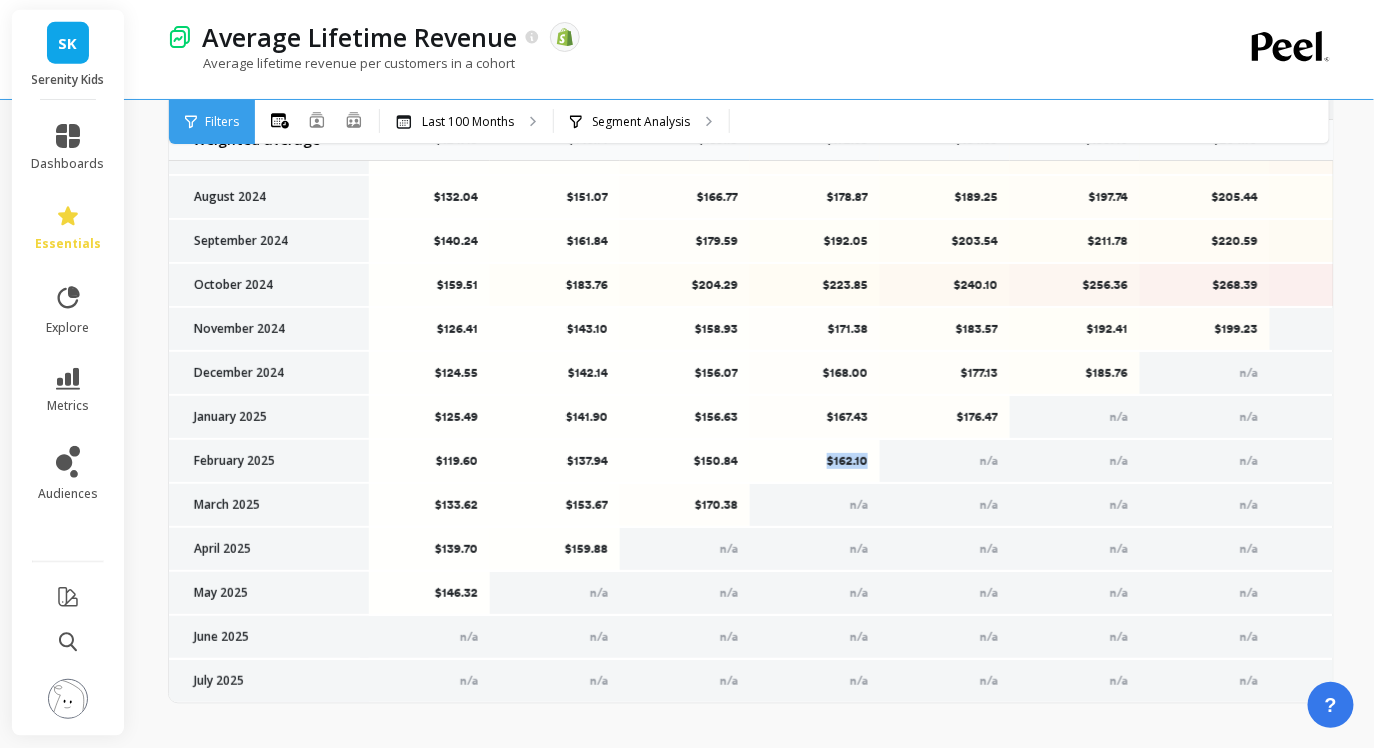 click on "$162.10" at bounding box center (815, 461) 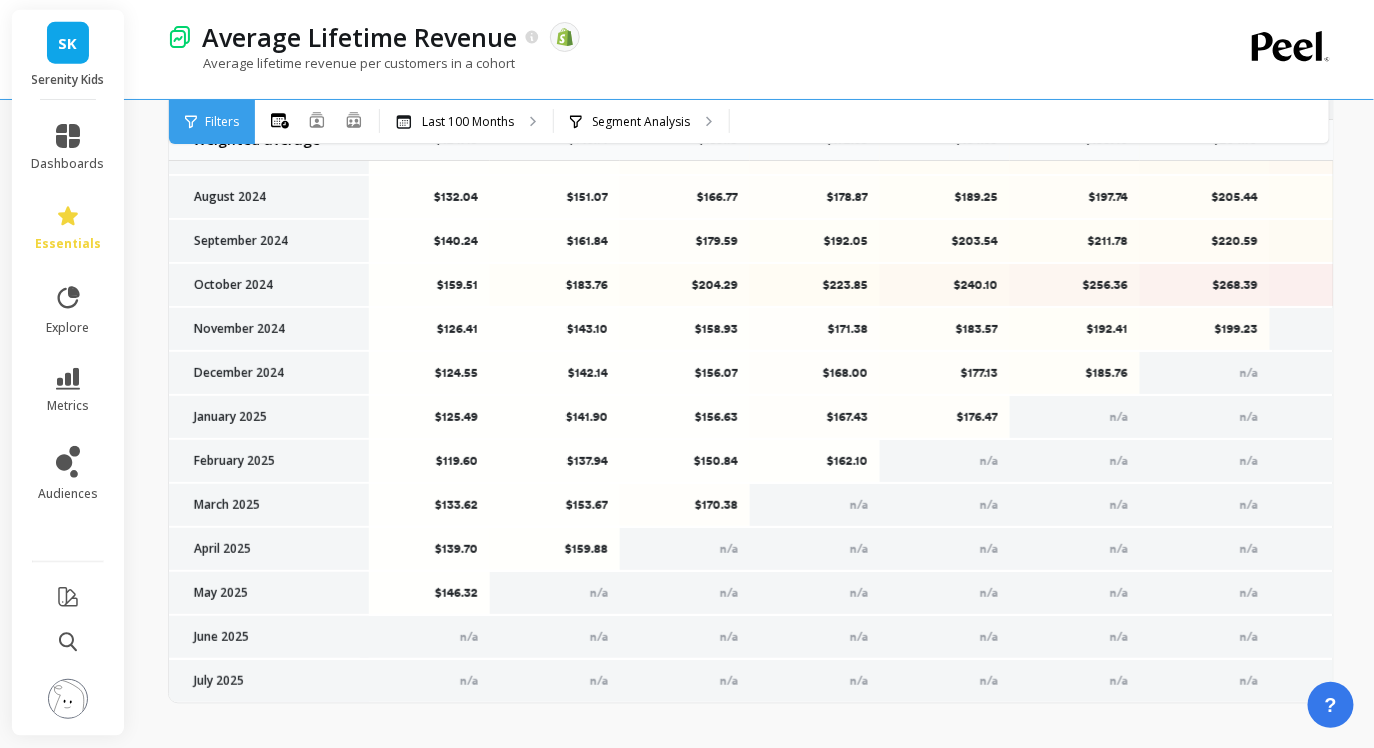 click on "$176.47" at bounding box center (945, 417) 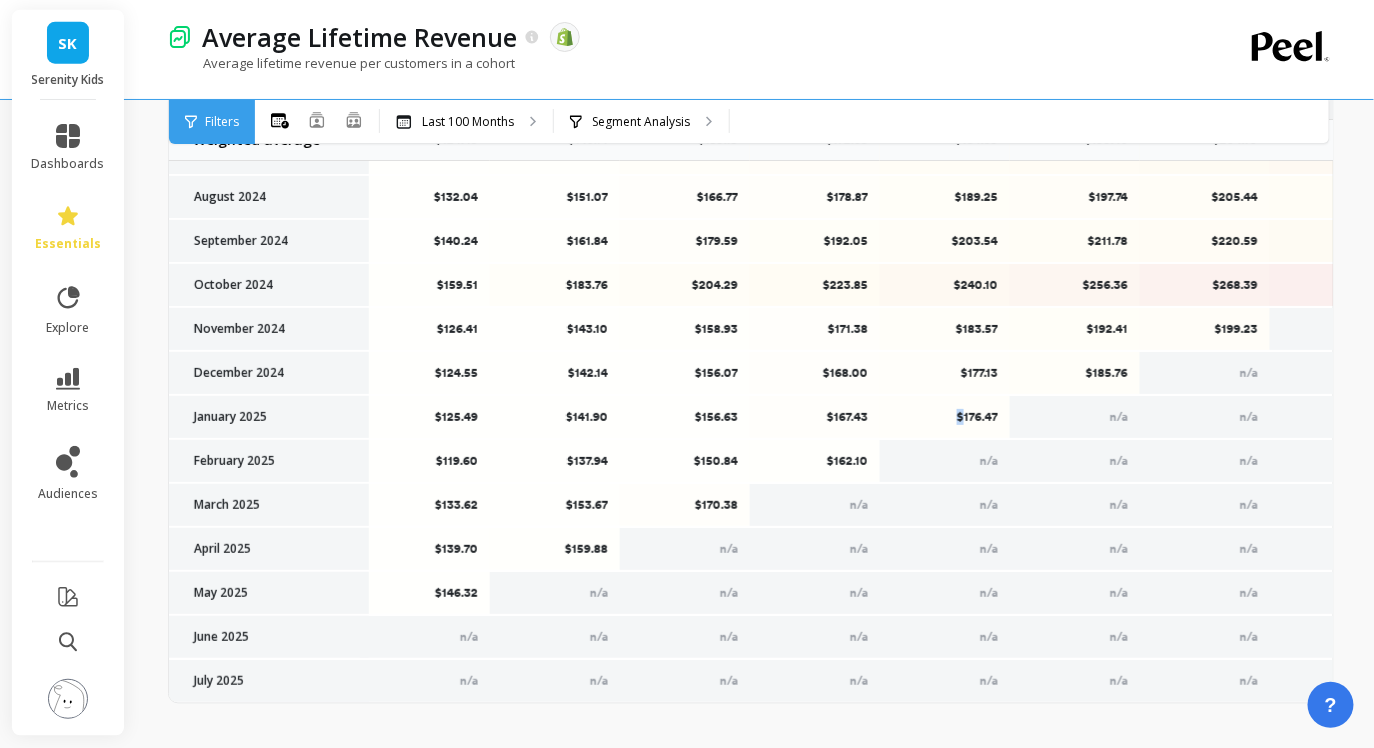 click on "$176.47" at bounding box center [945, 417] 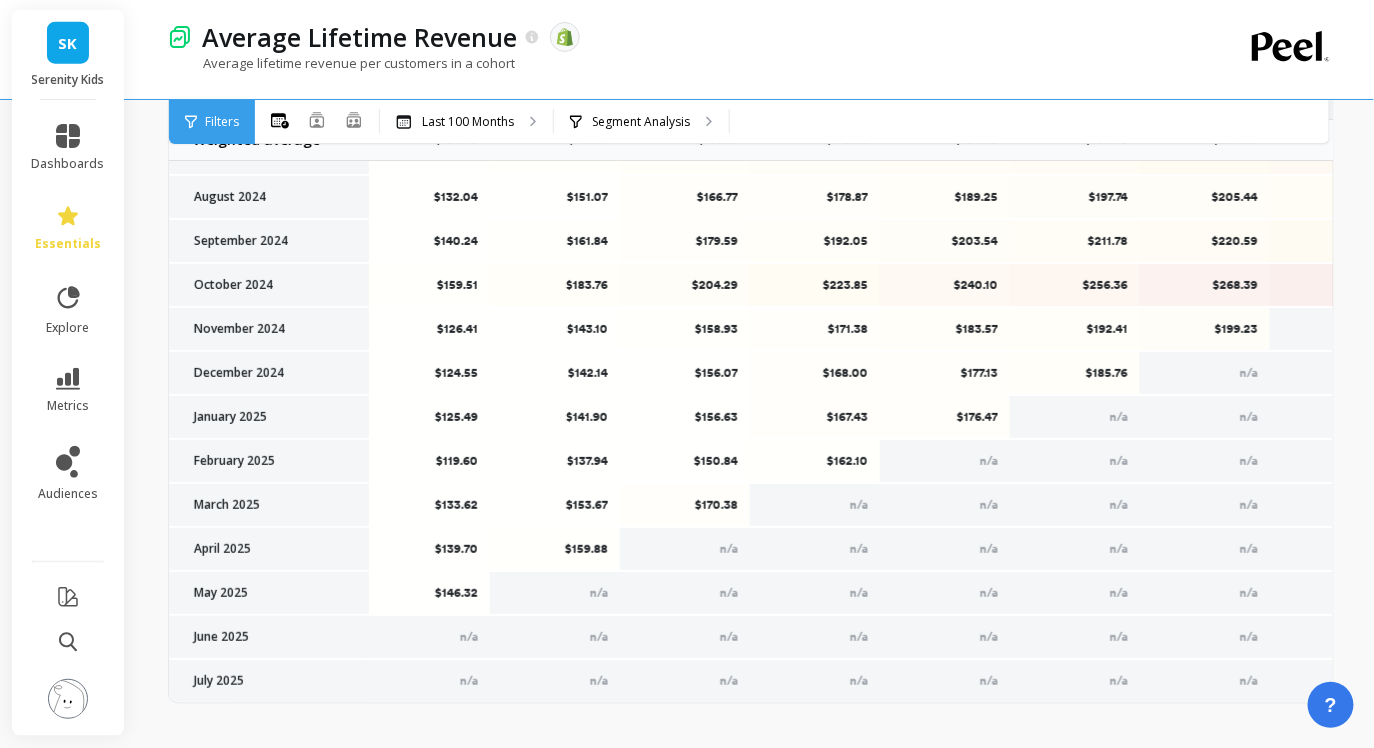 click on "$176.47" at bounding box center [945, 417] 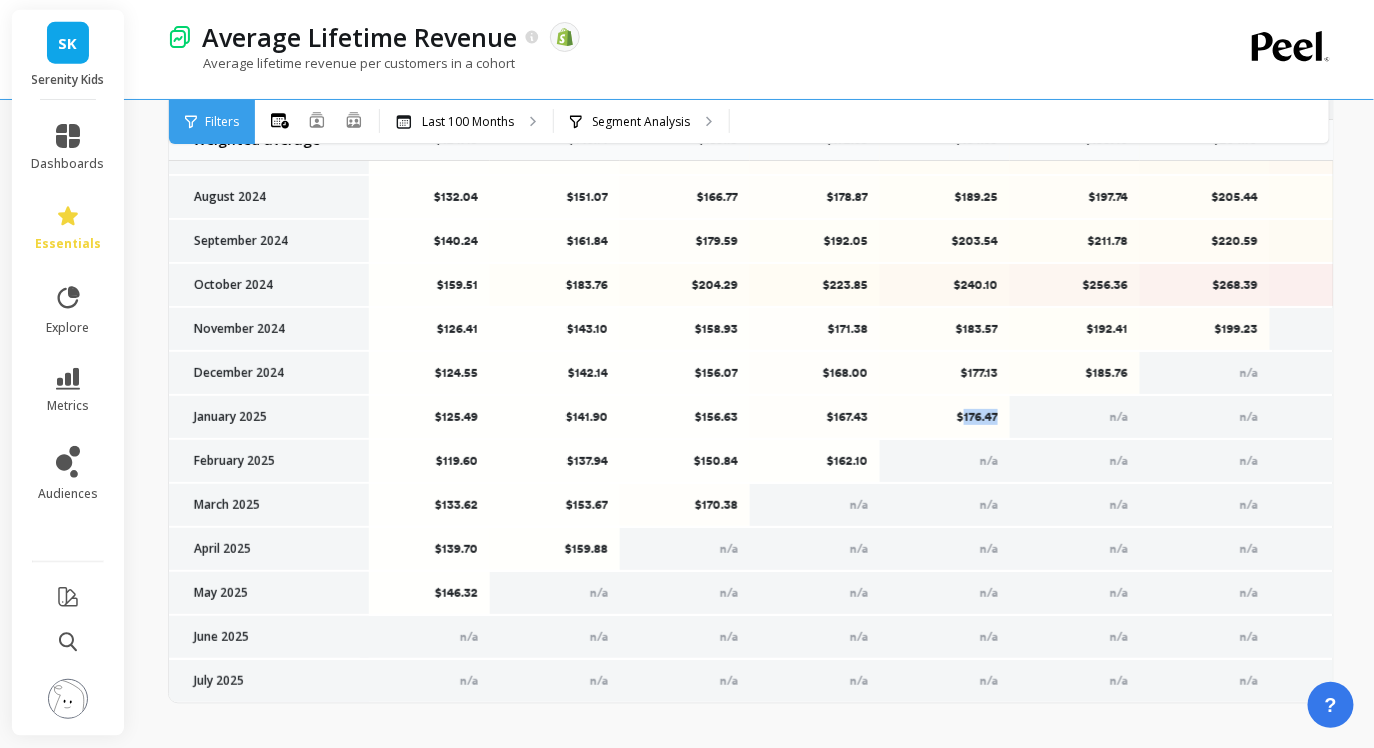 click on "$176.47" at bounding box center (945, 417) 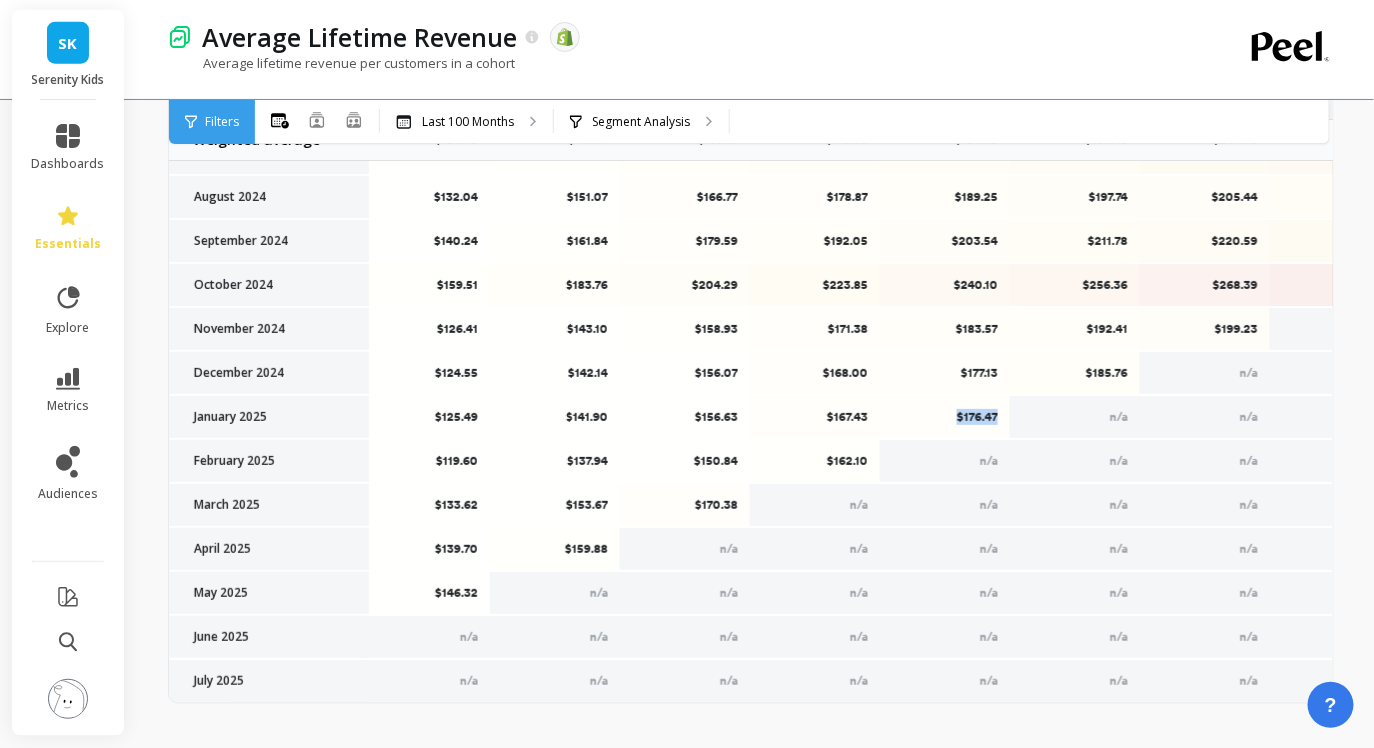 click on "$176.47" at bounding box center [945, 417] 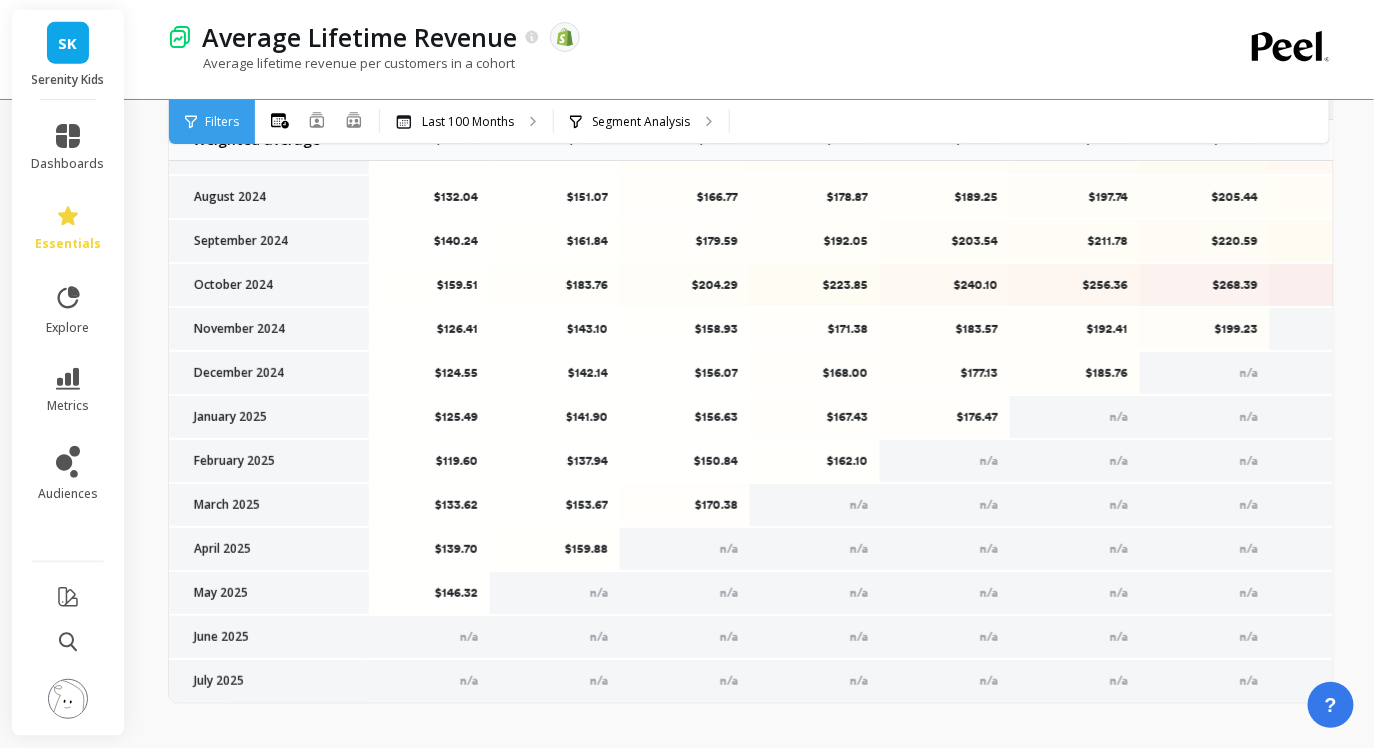 click on "$185.76" at bounding box center (1075, 373) 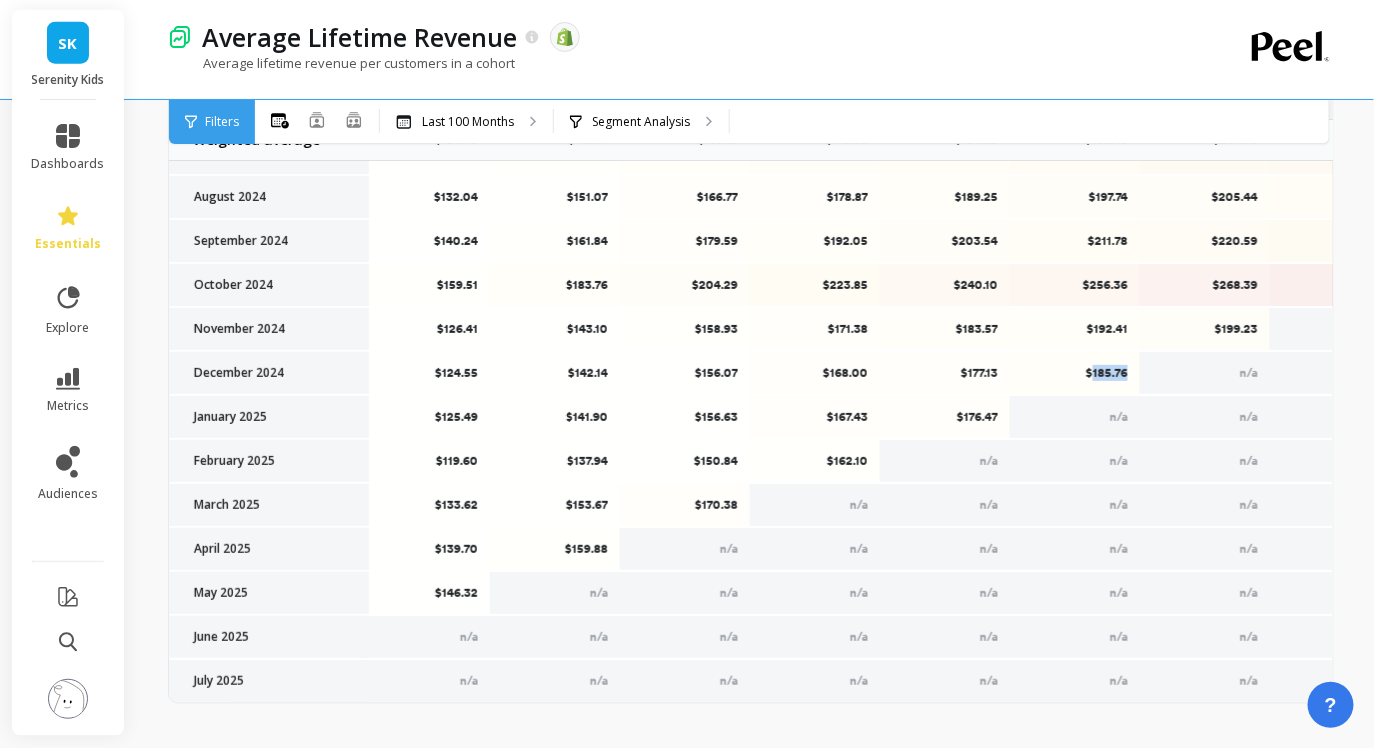 click on "$185.76" at bounding box center [1075, 373] 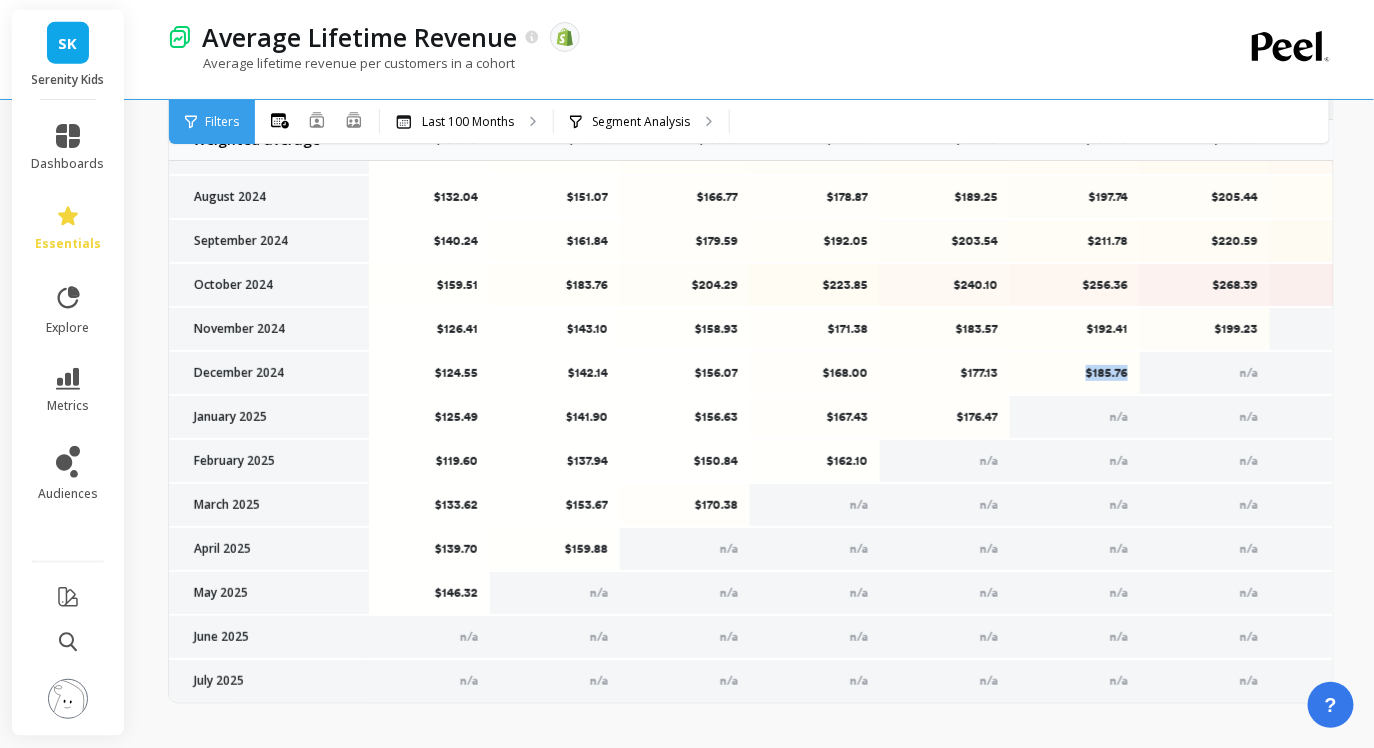 click on "$185.76" at bounding box center (1075, 373) 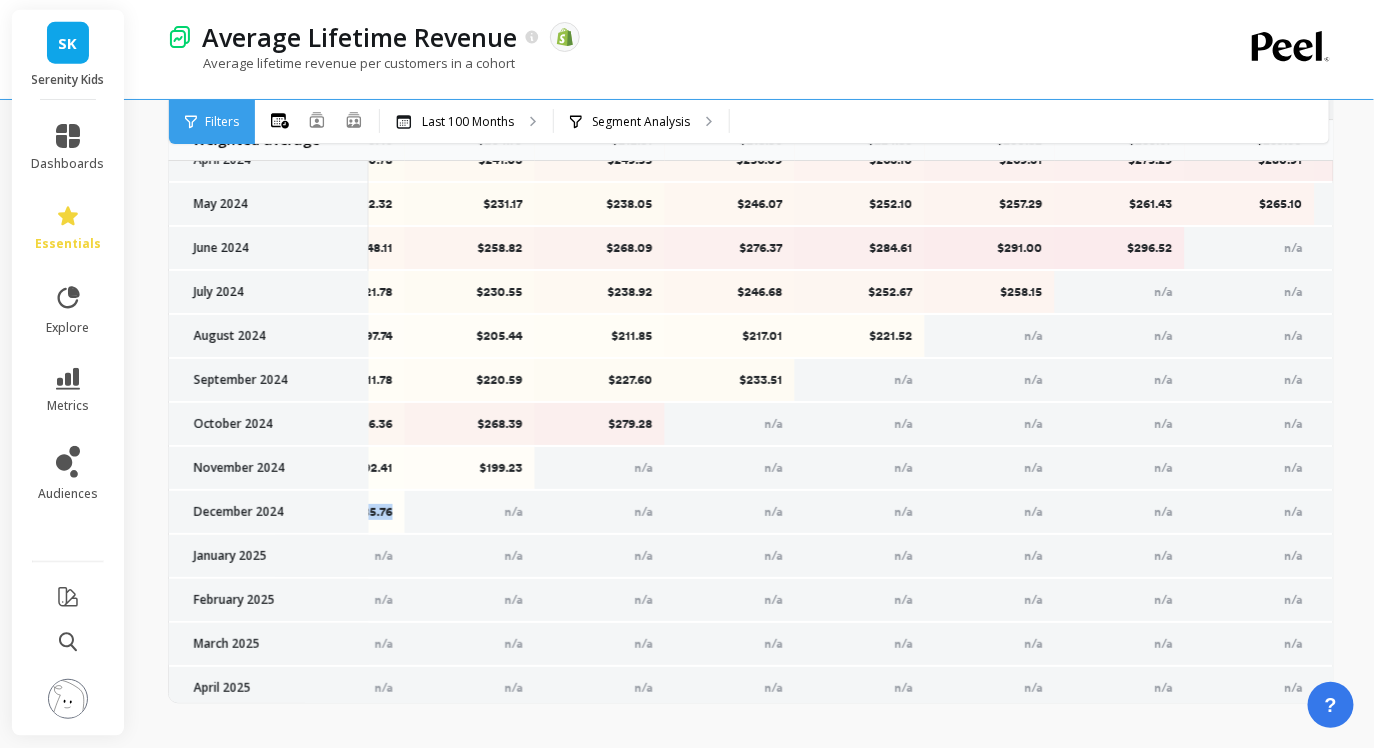 scroll, scrollTop: 2421, scrollLeft: 1134, axis: both 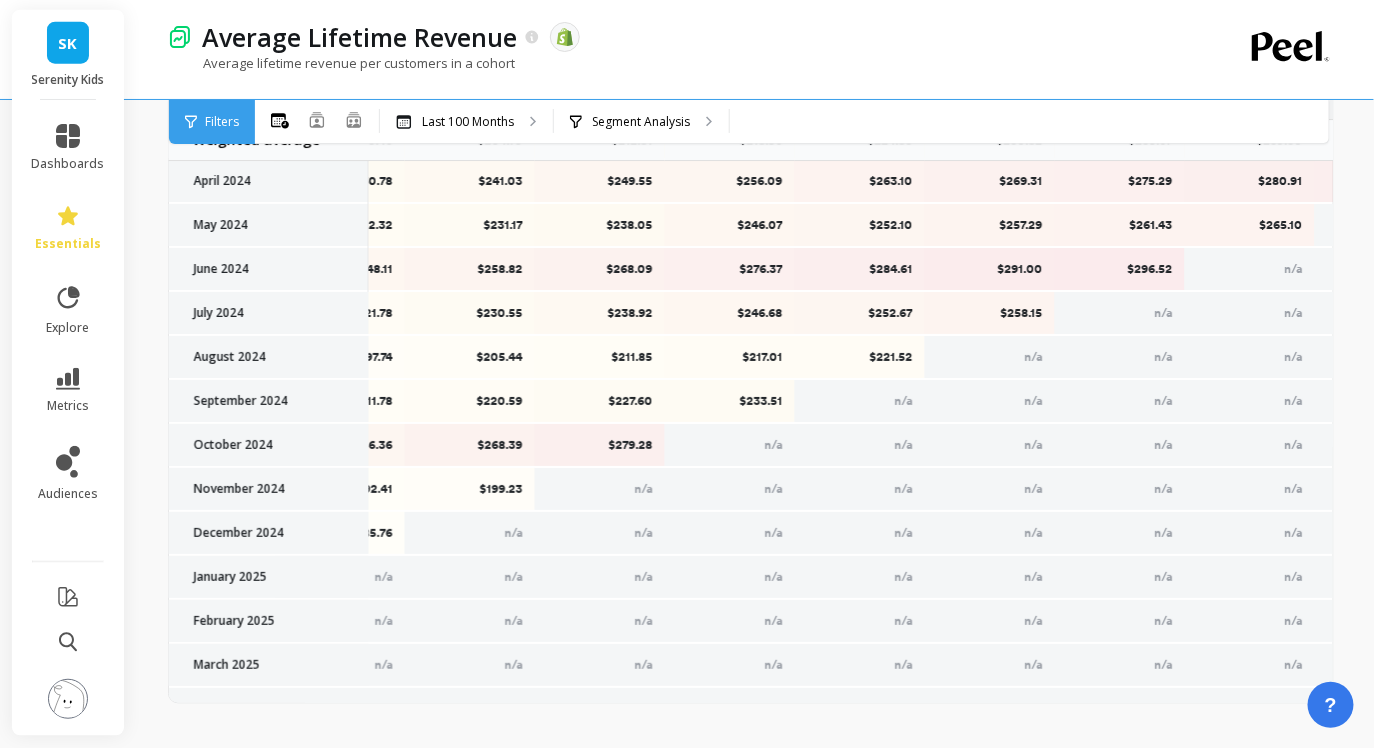 click on "$199.23" at bounding box center (470, 489) 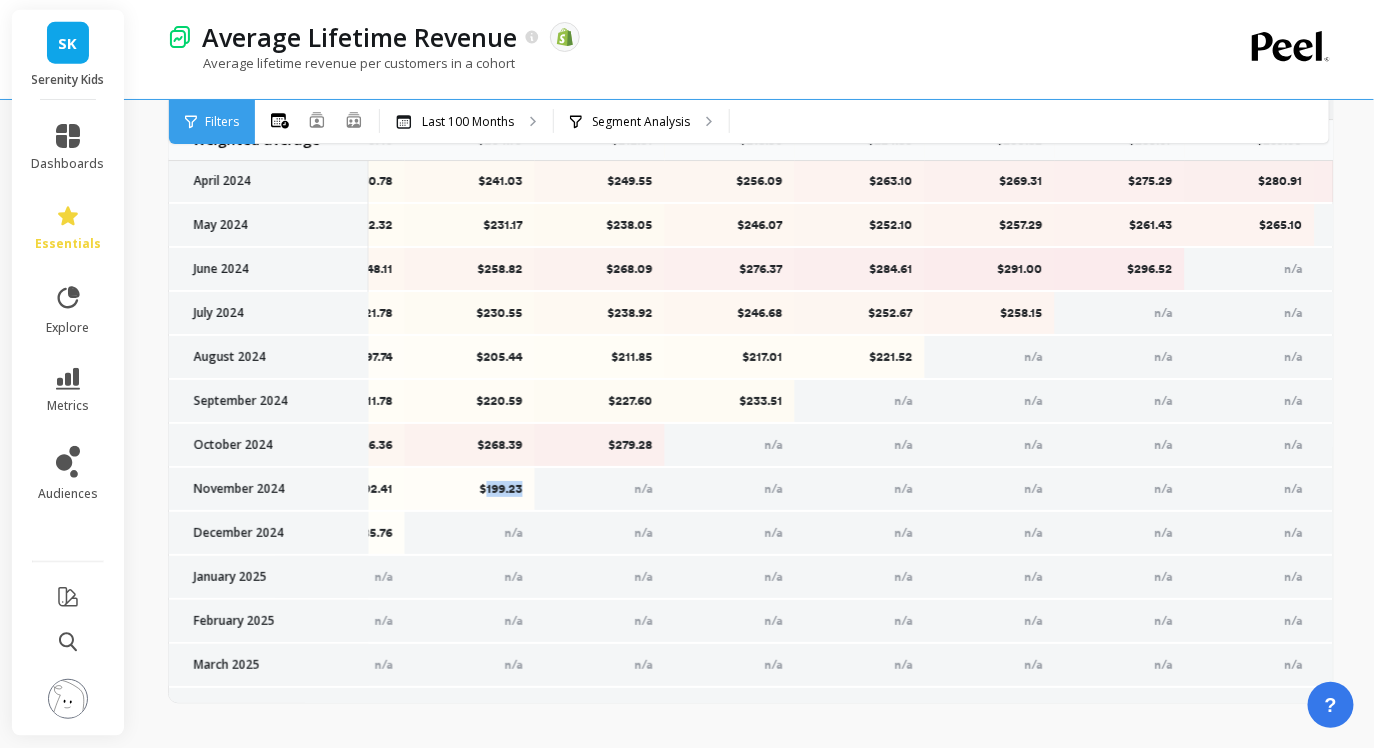 click on "$199.23" at bounding box center [470, 489] 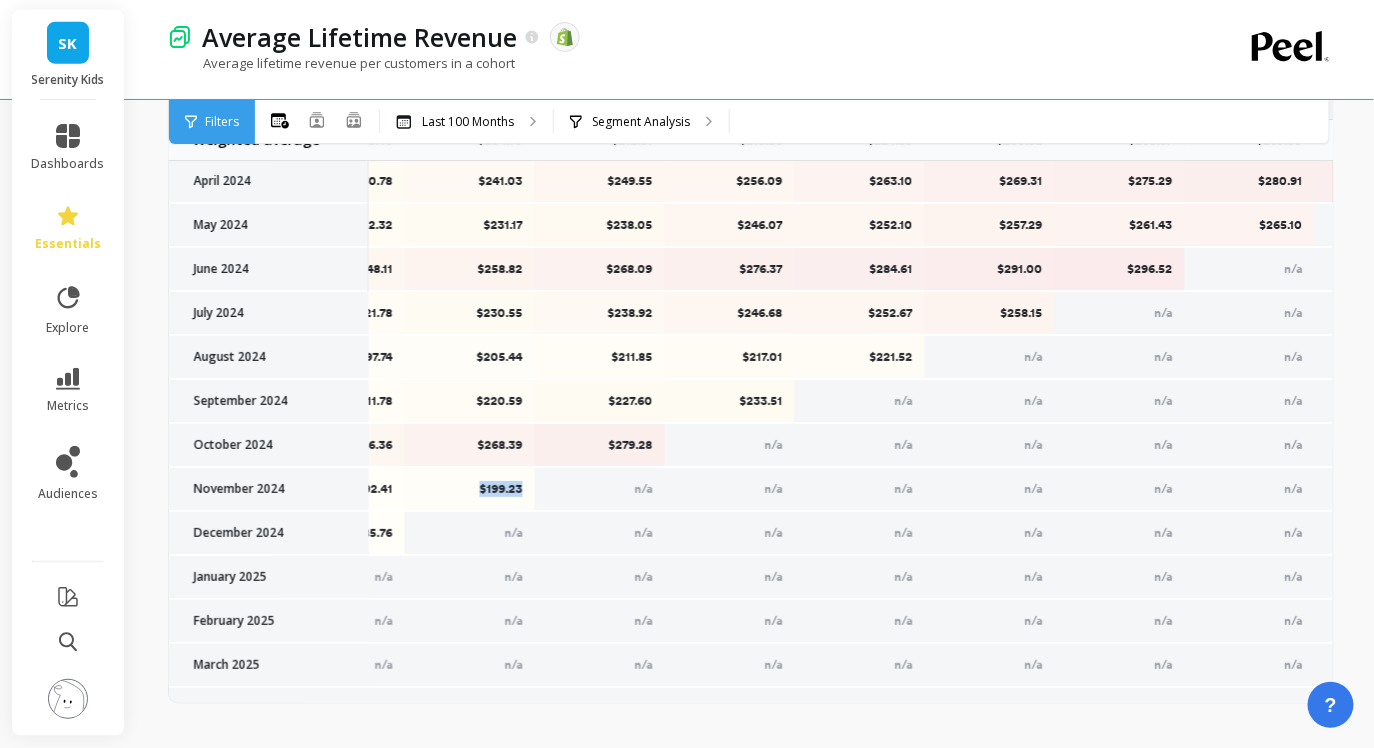 click on "$199.23" at bounding box center (470, 489) 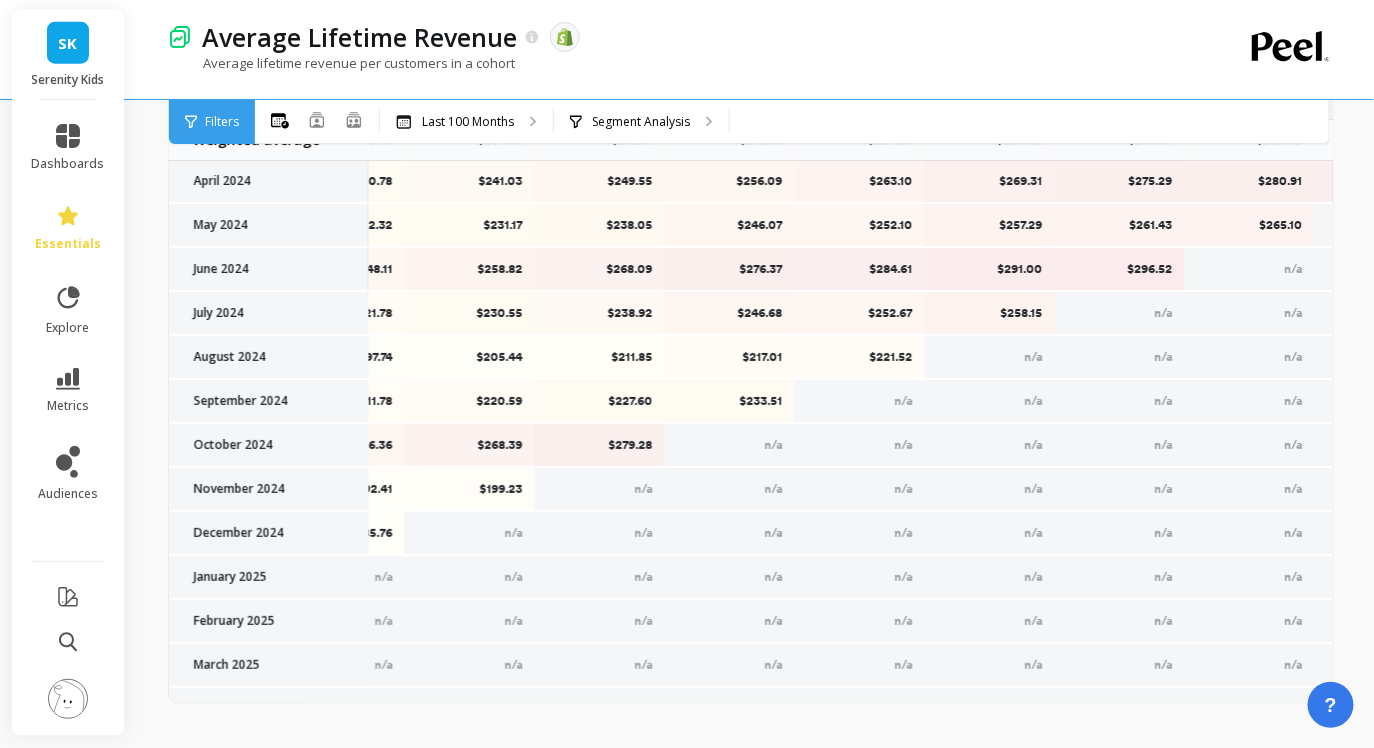 click on "$279.28" at bounding box center [600, 445] 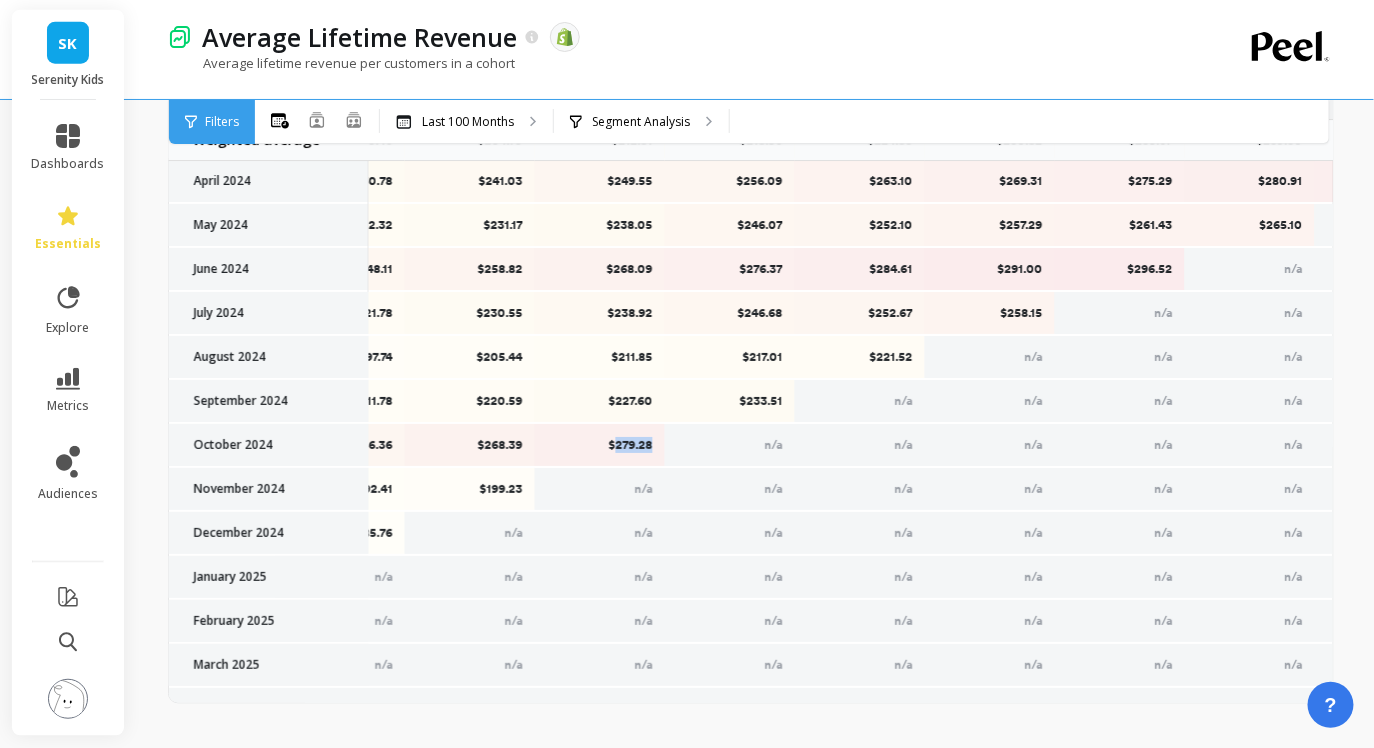 click on "$279.28" at bounding box center (600, 445) 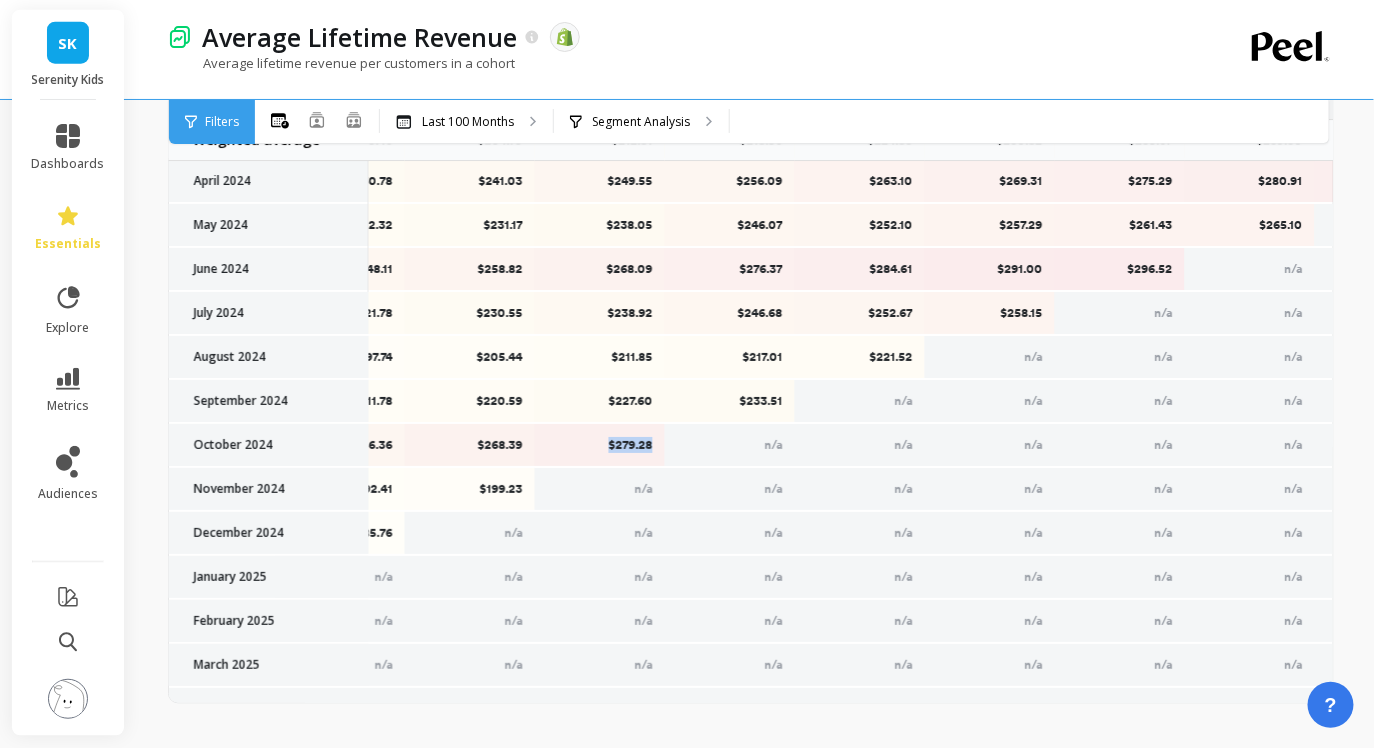 click on "$279.28" at bounding box center [600, 445] 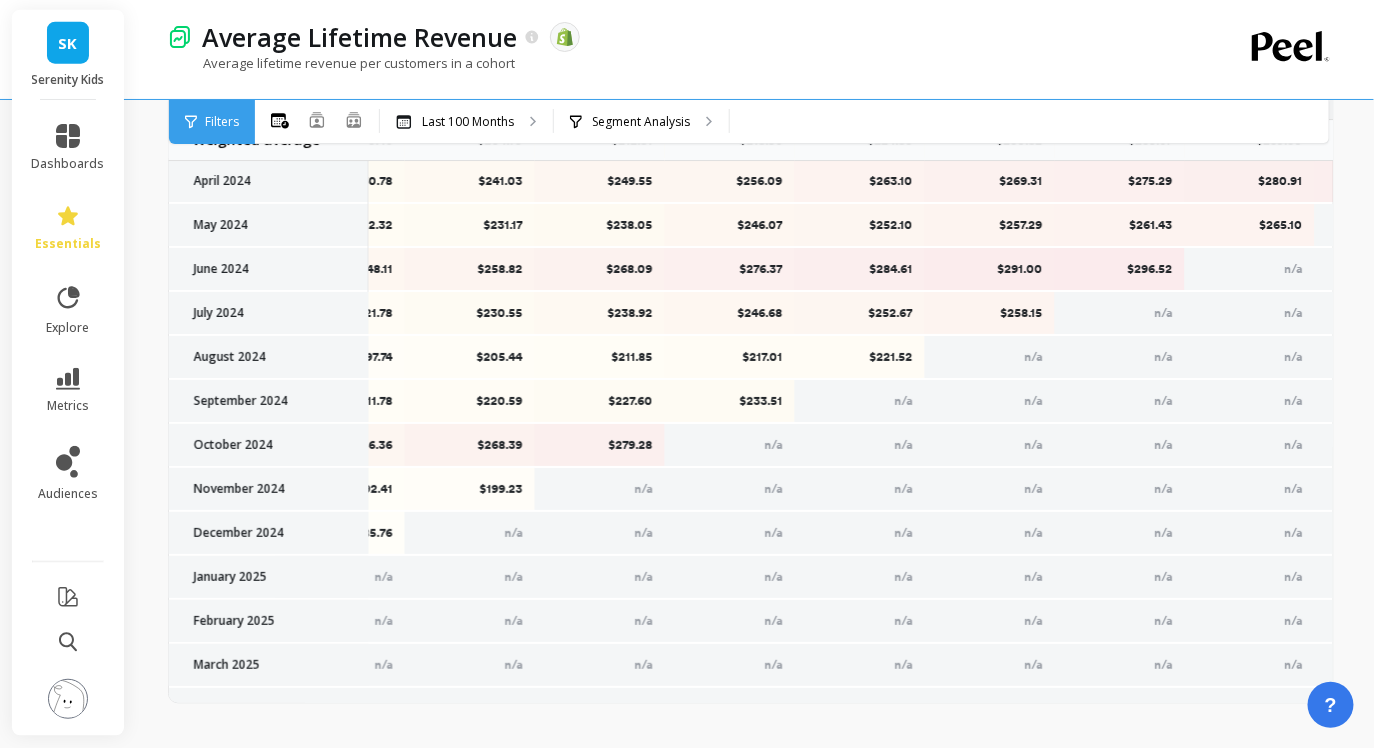 click on "$233.51" at bounding box center (730, 401) 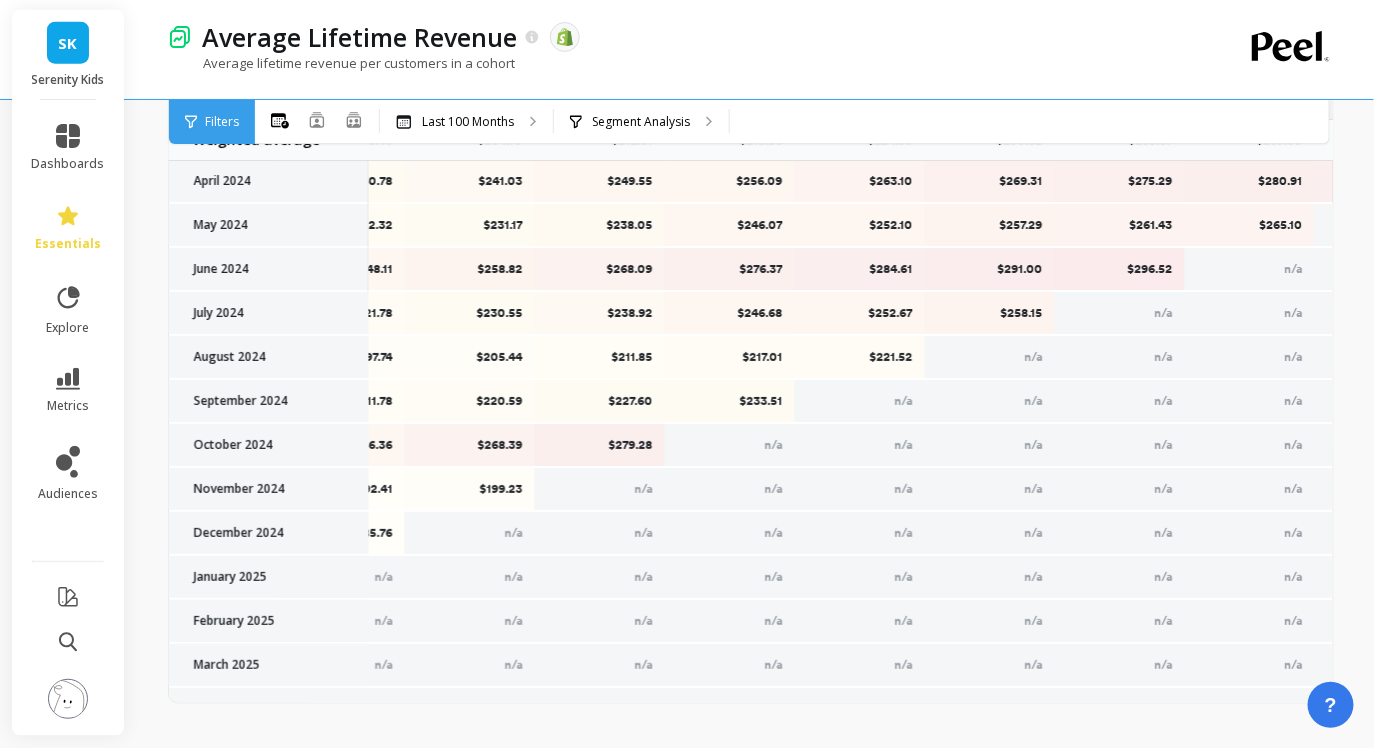 click on "$233.51" at bounding box center (730, 401) 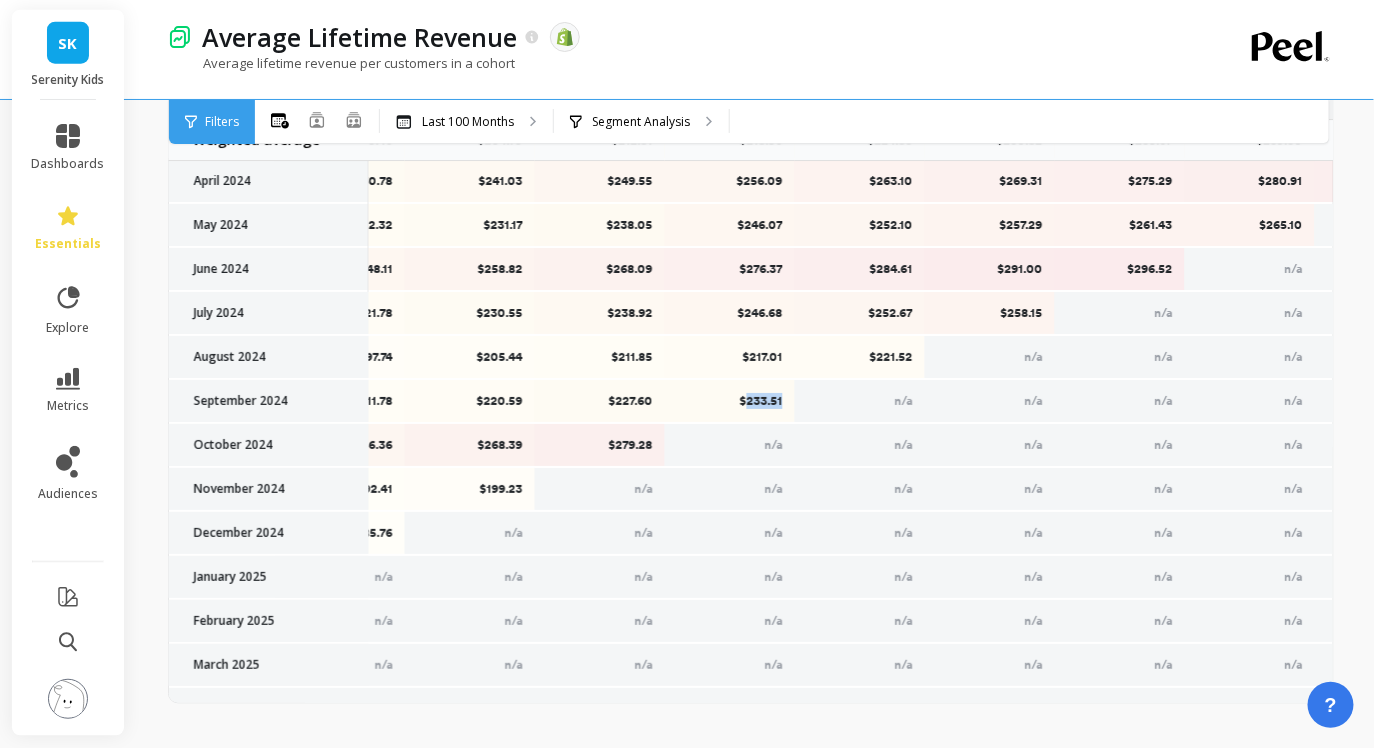 click on "$233.51" at bounding box center (730, 401) 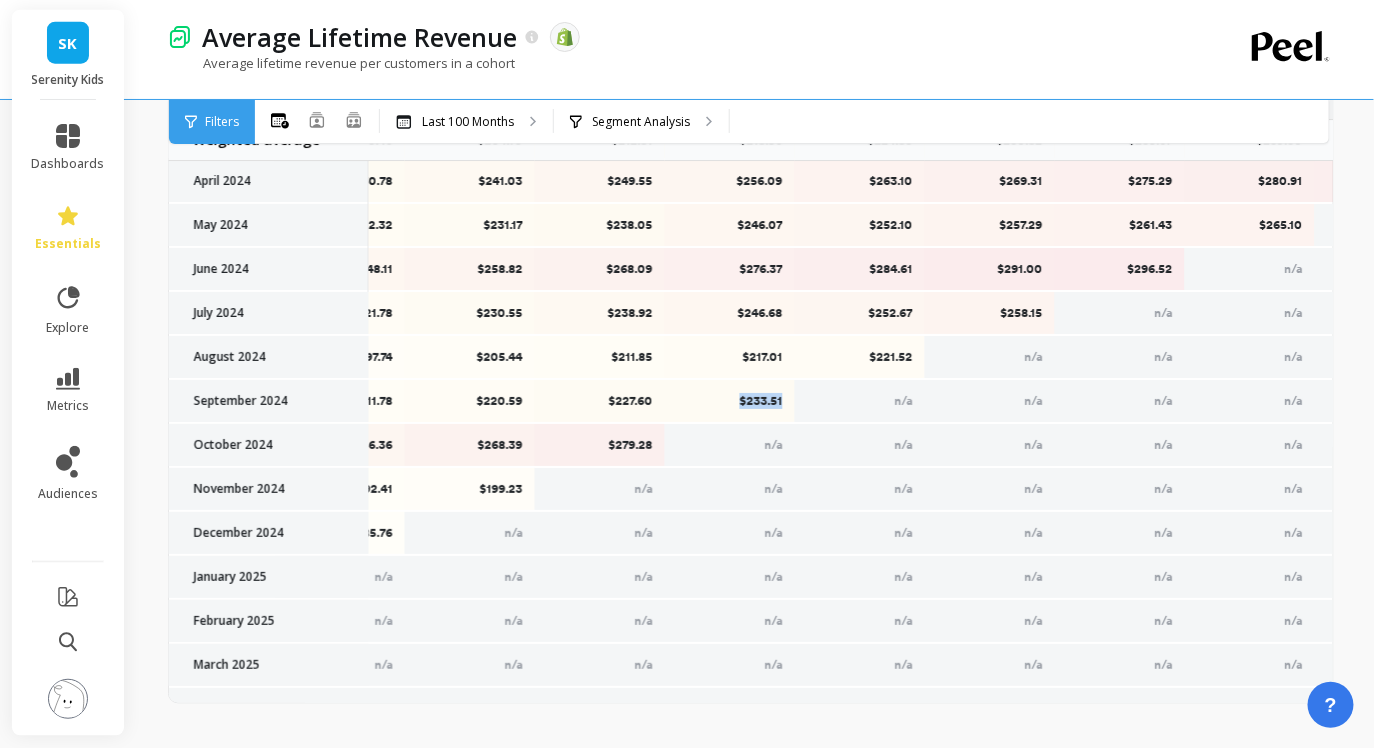 click on "$233.51" at bounding box center (730, 401) 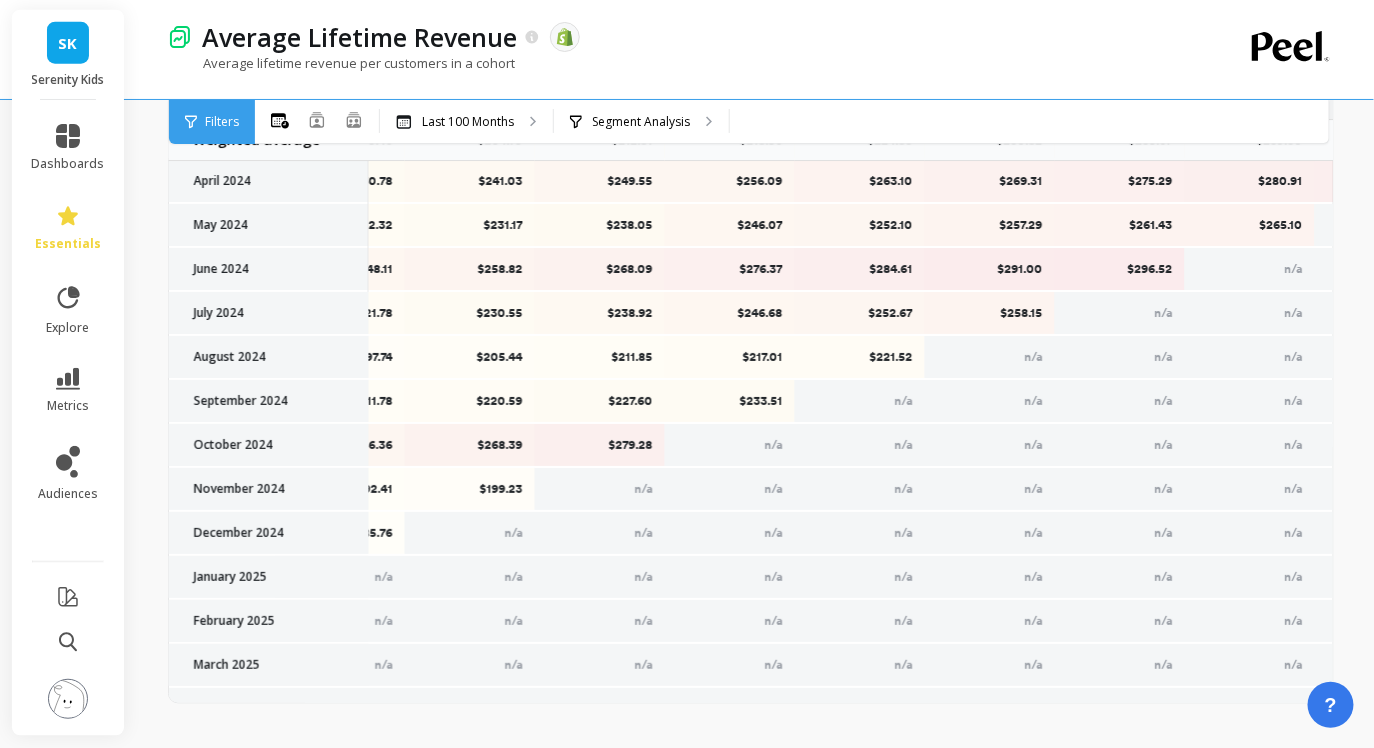 click on "$221.52" at bounding box center [860, 357] 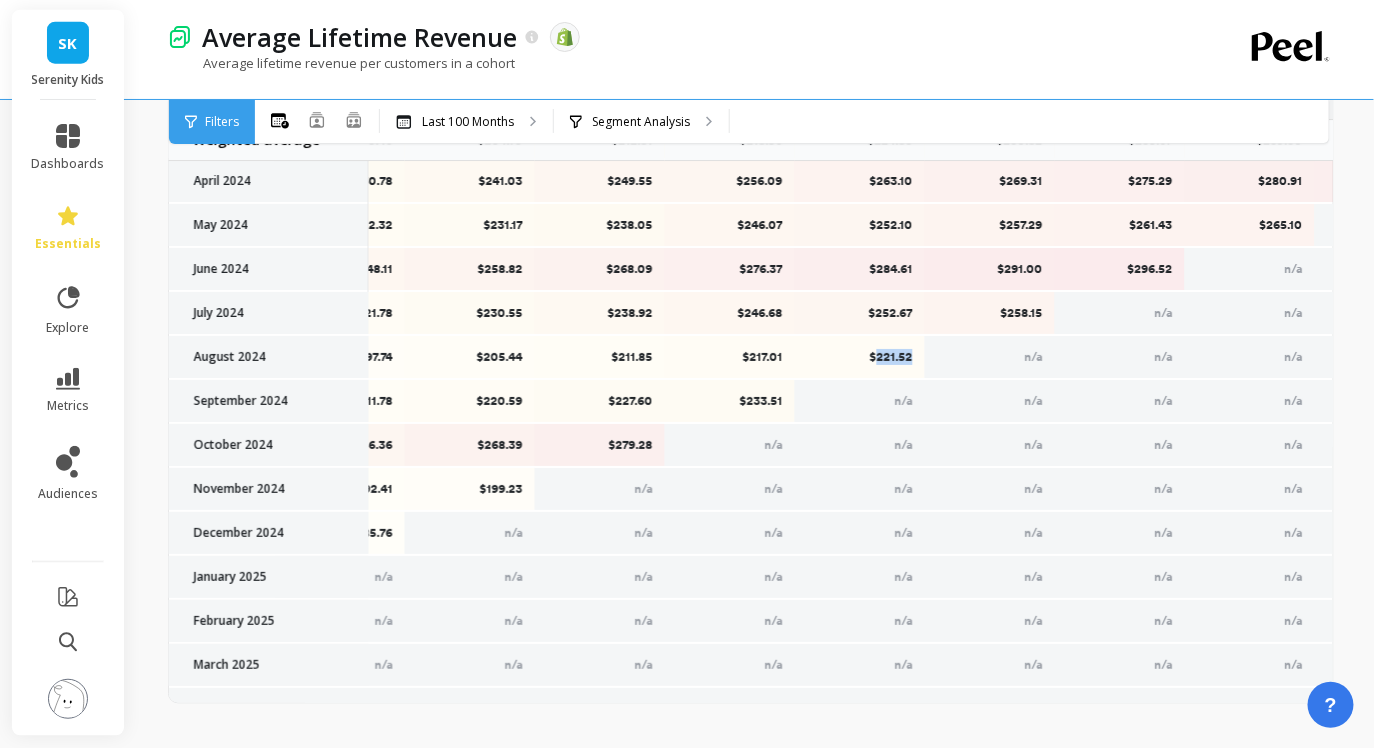 click on "$221.52" at bounding box center [860, 357] 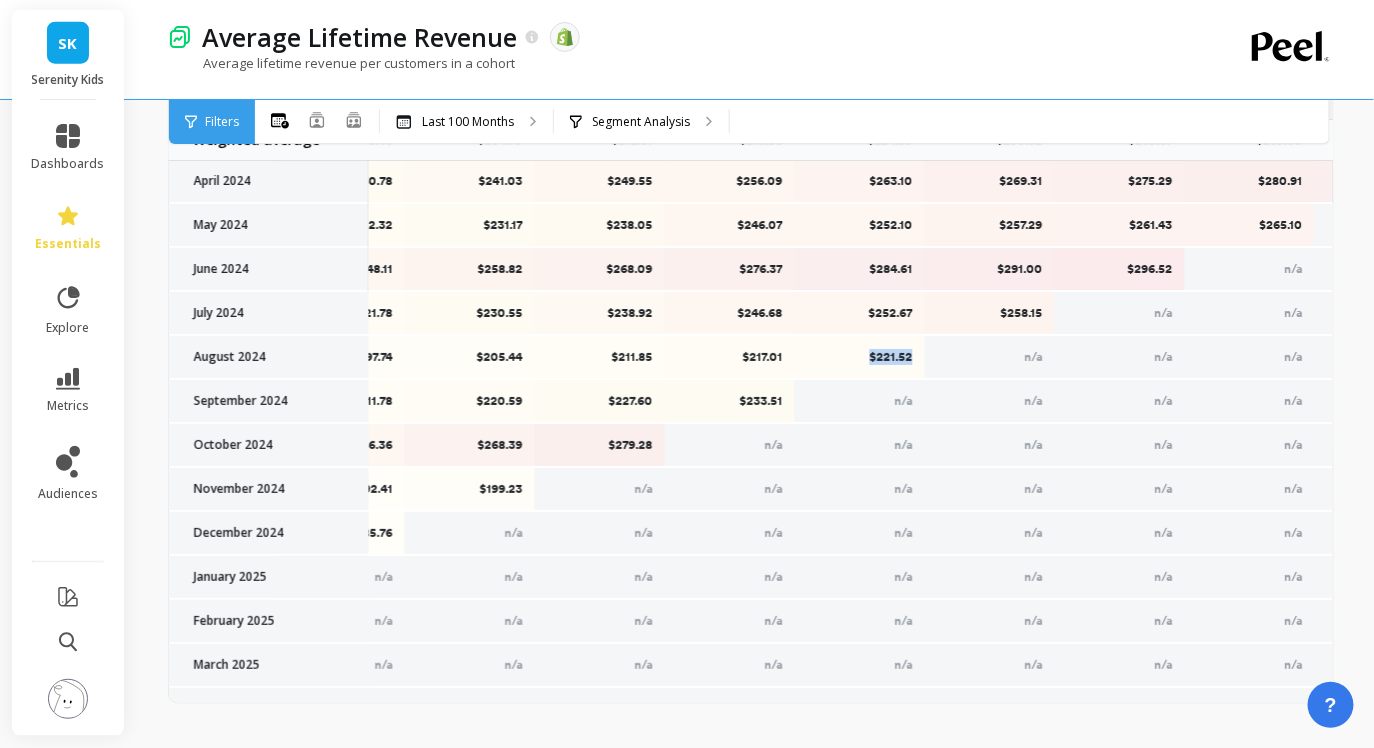 click on "$221.52" at bounding box center (860, 357) 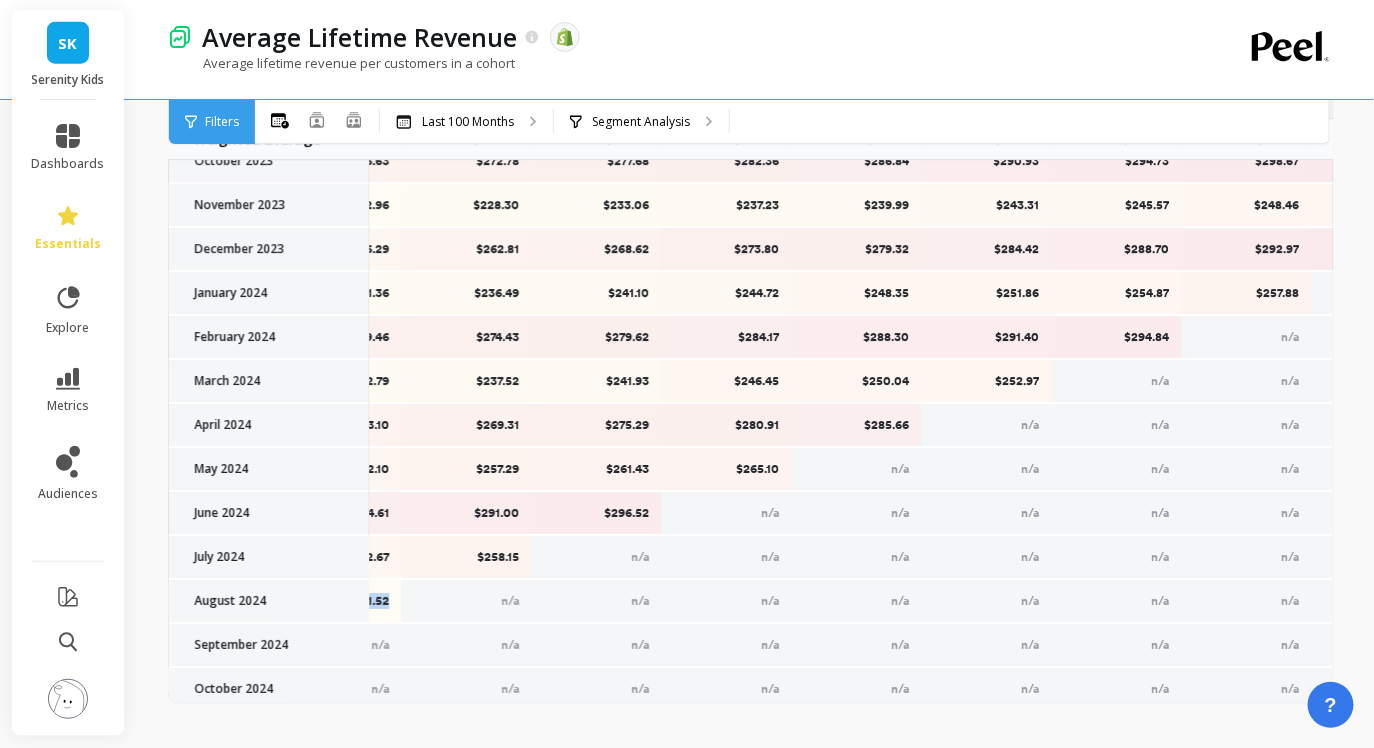 scroll, scrollTop: 2179, scrollLeft: 1658, axis: both 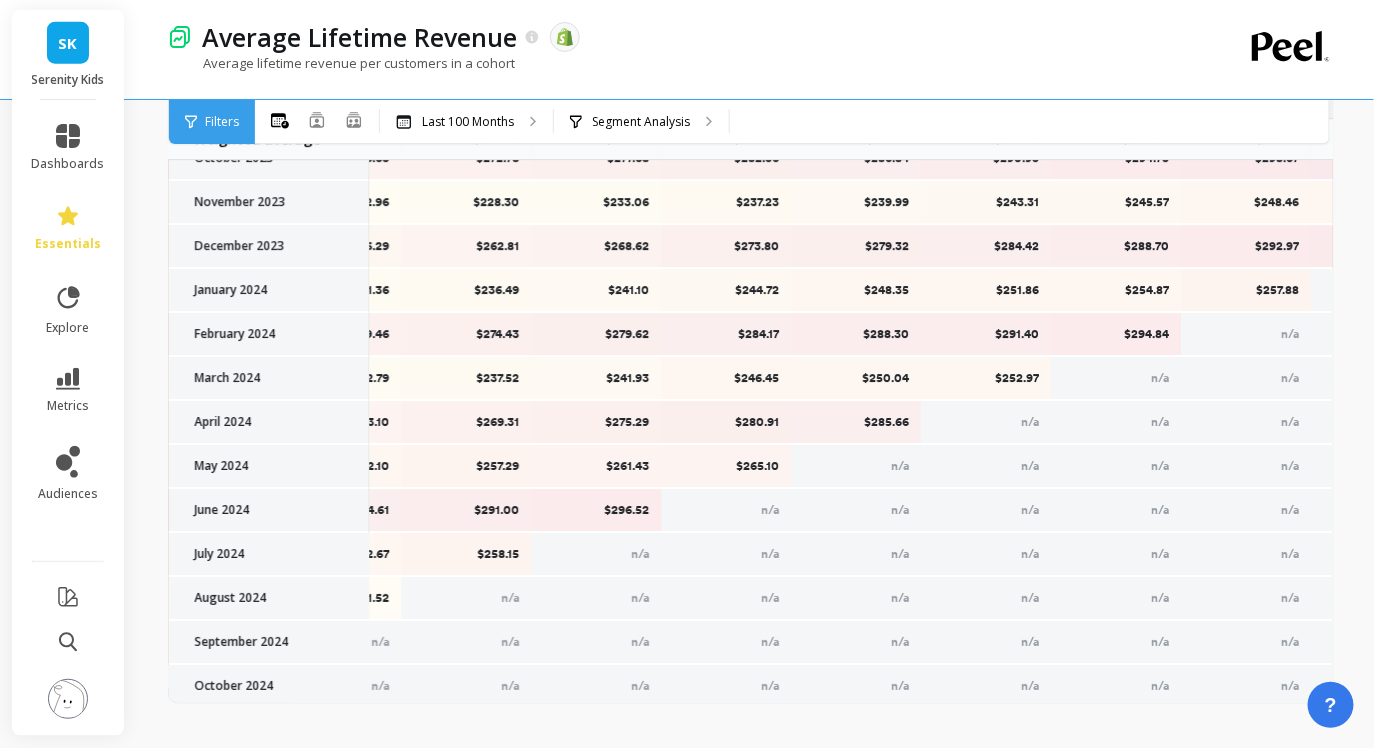 click on "$258.15" at bounding box center (466, 555) 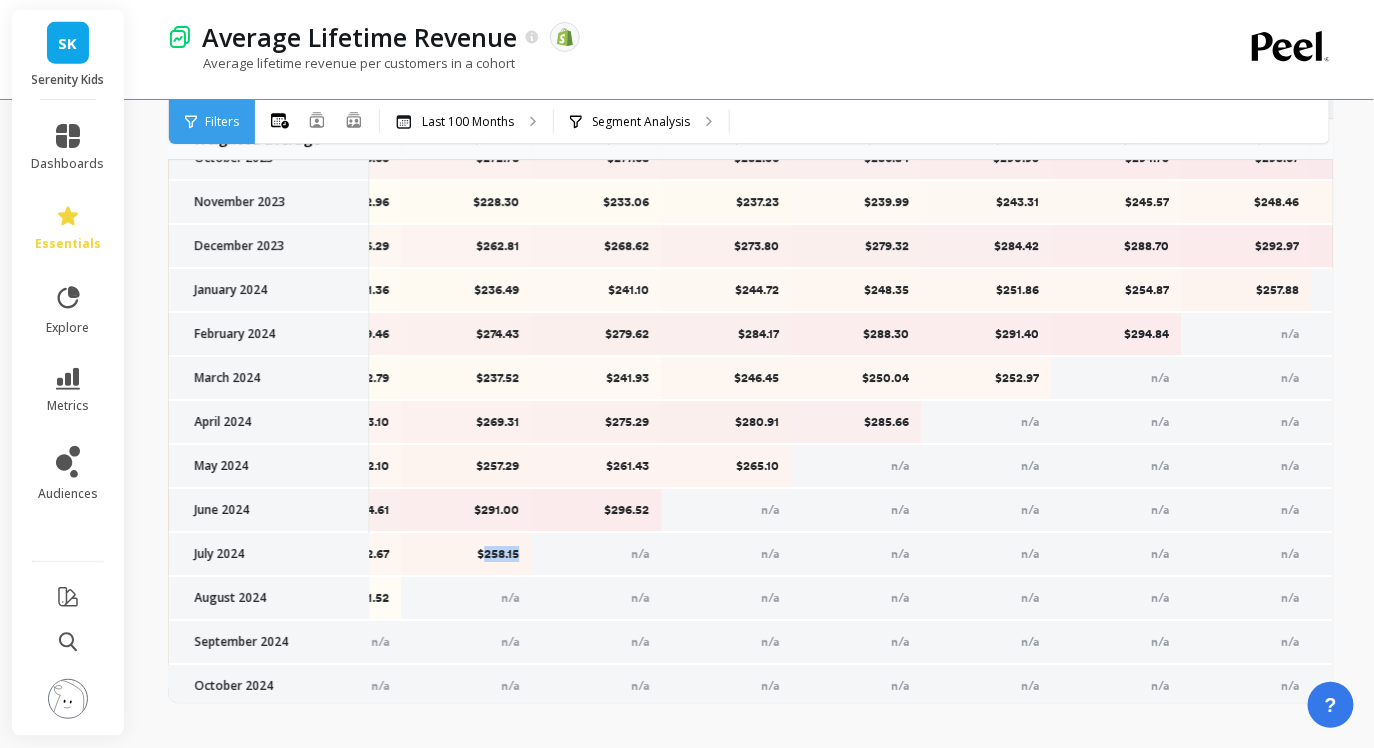 click on "$258.15" at bounding box center (466, 555) 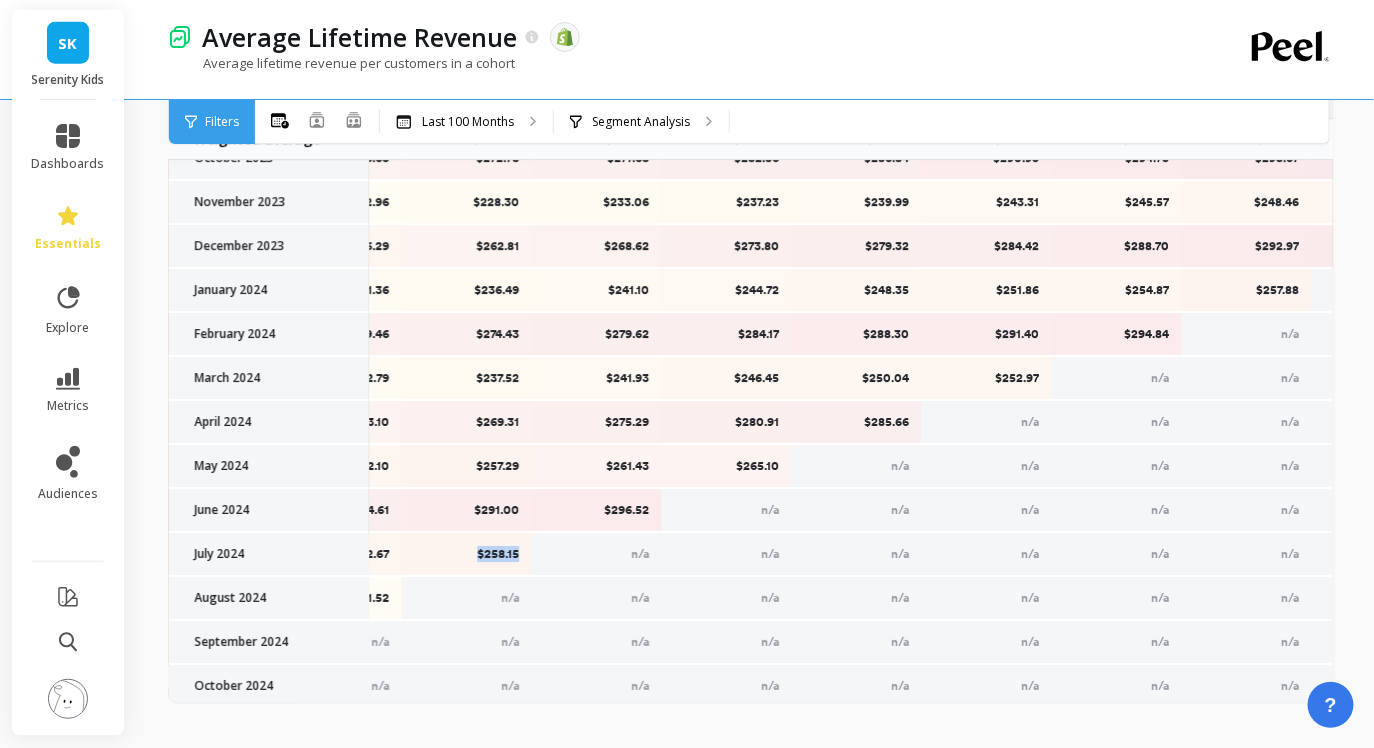 click on "$258.15" at bounding box center [466, 555] 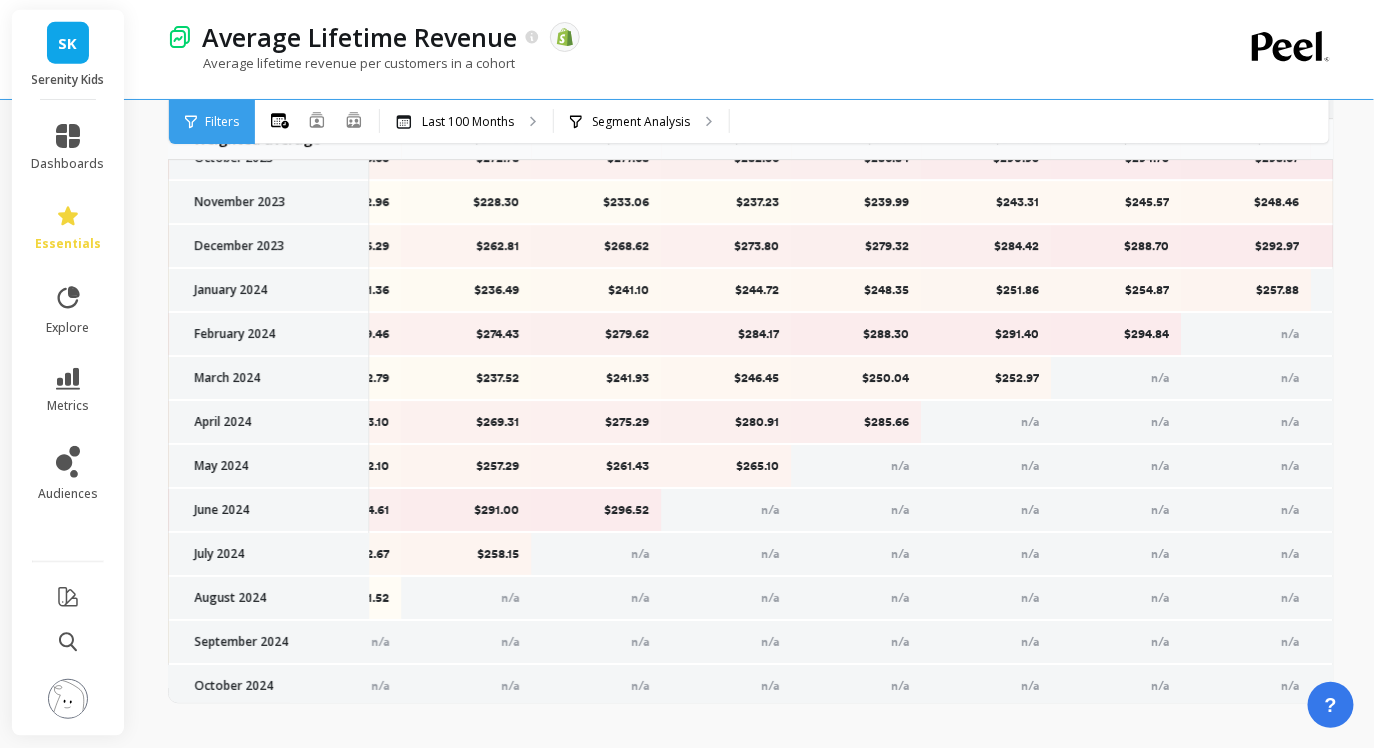 click on "$296.52" at bounding box center (596, 511) 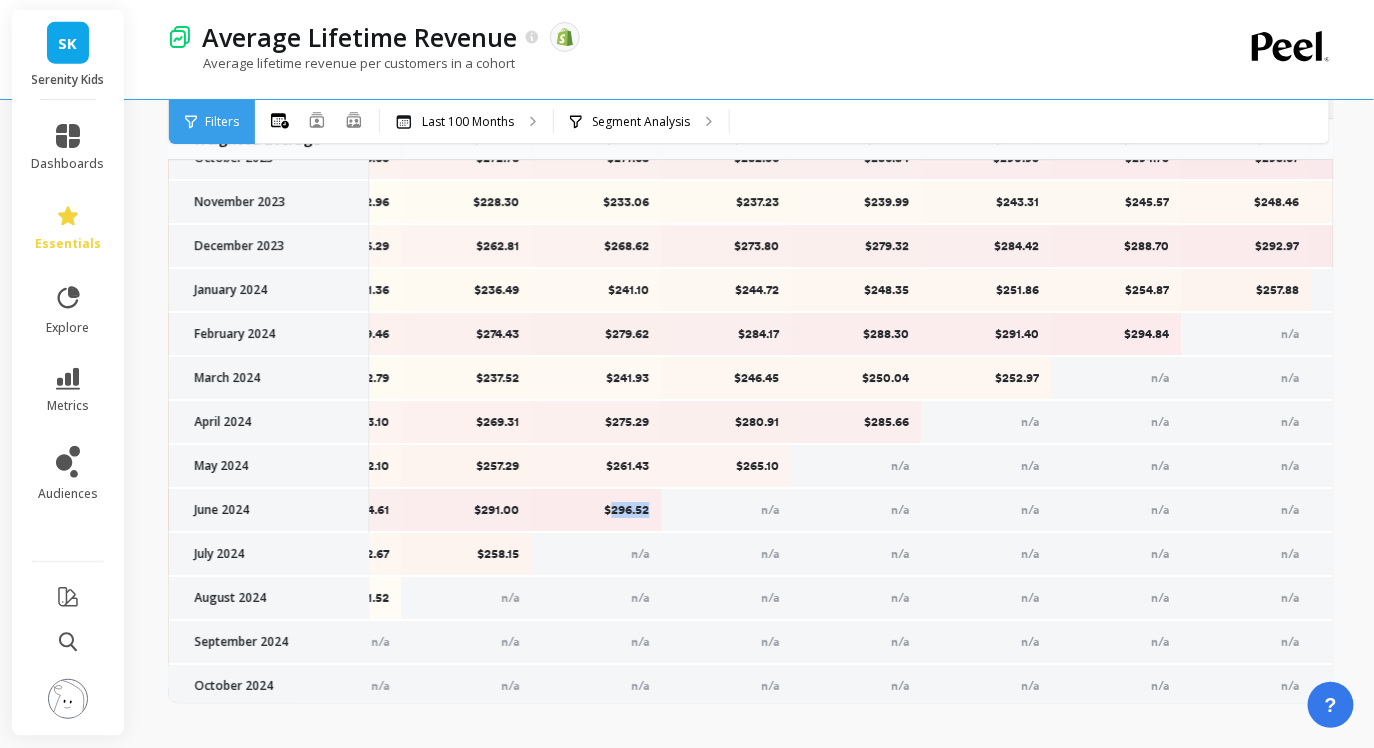 click on "$296.52" at bounding box center (596, 511) 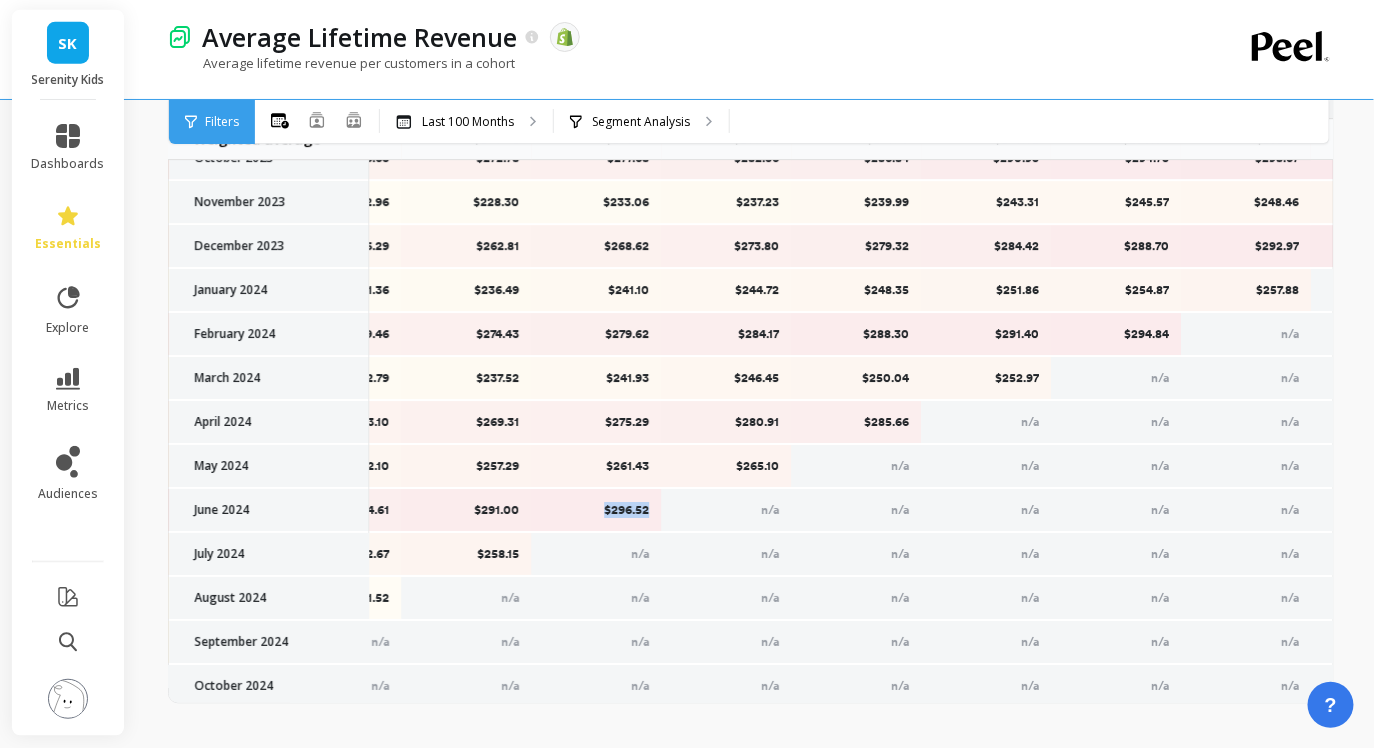 click on "$296.52" at bounding box center [596, 511] 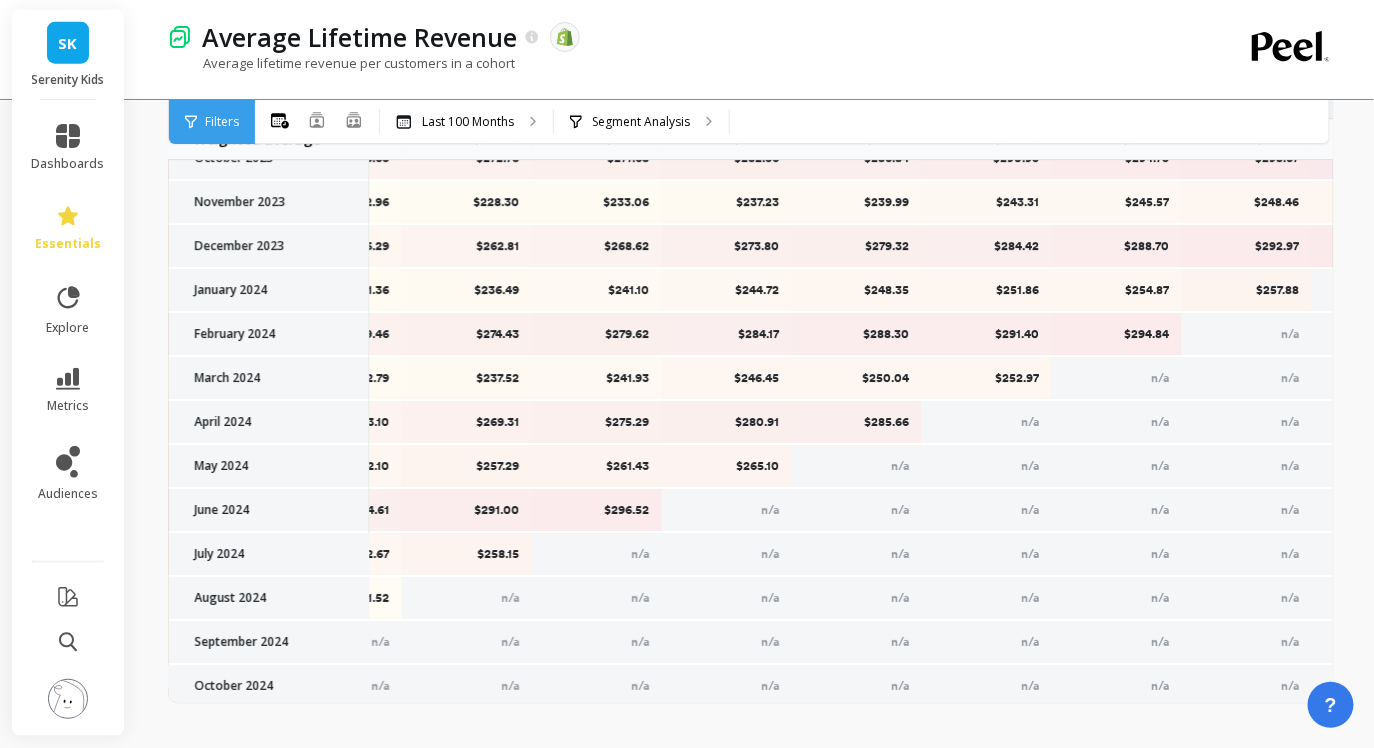 click on "$265.10" at bounding box center (726, 467) 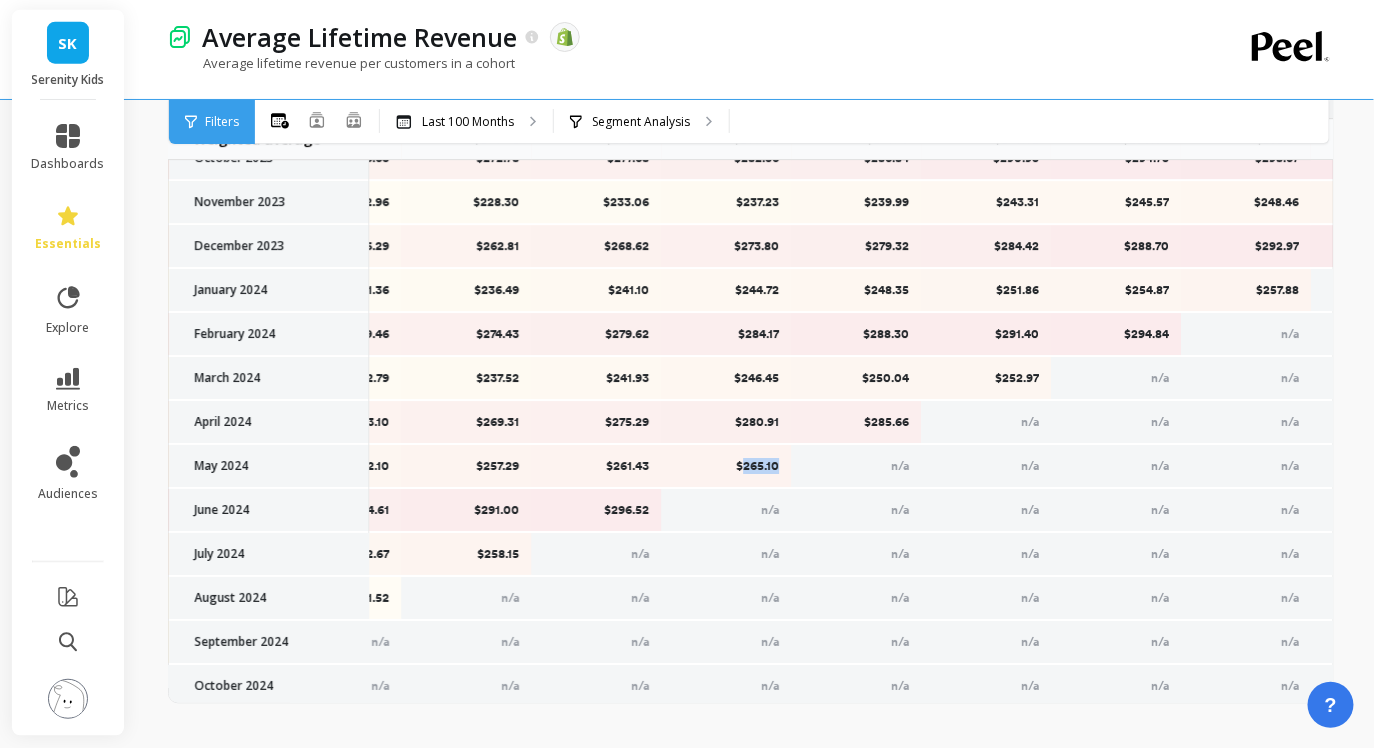 click on "$265.10" at bounding box center (726, 467) 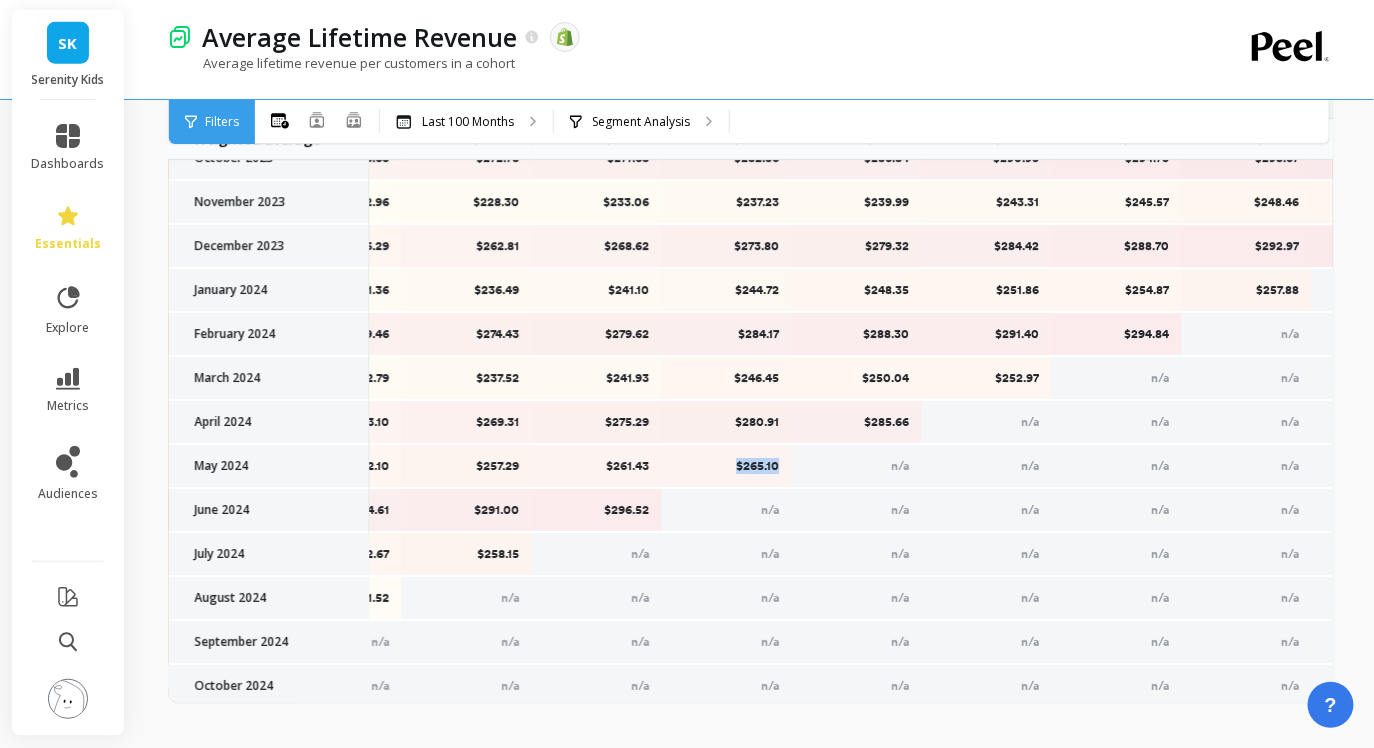 click on "$265.10" at bounding box center (726, 467) 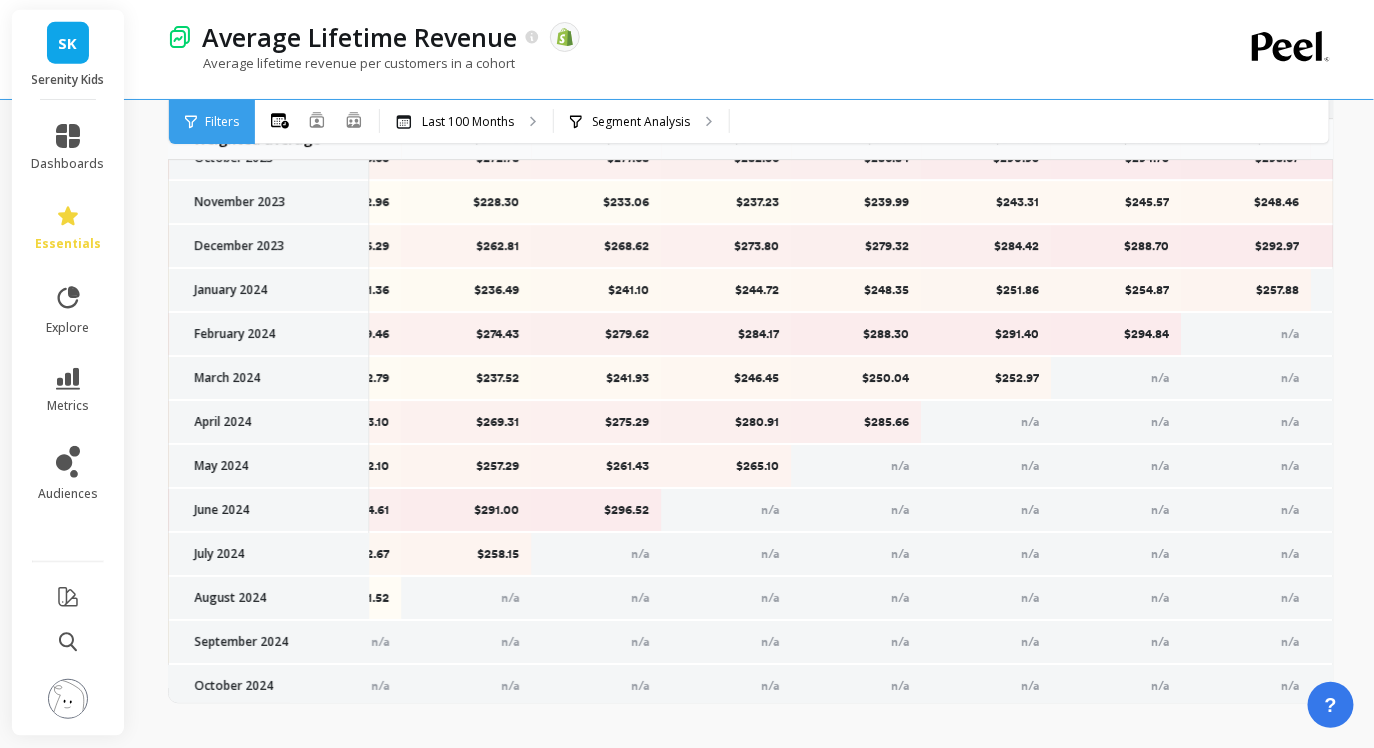 click on "$285.66" at bounding box center [856, 423] 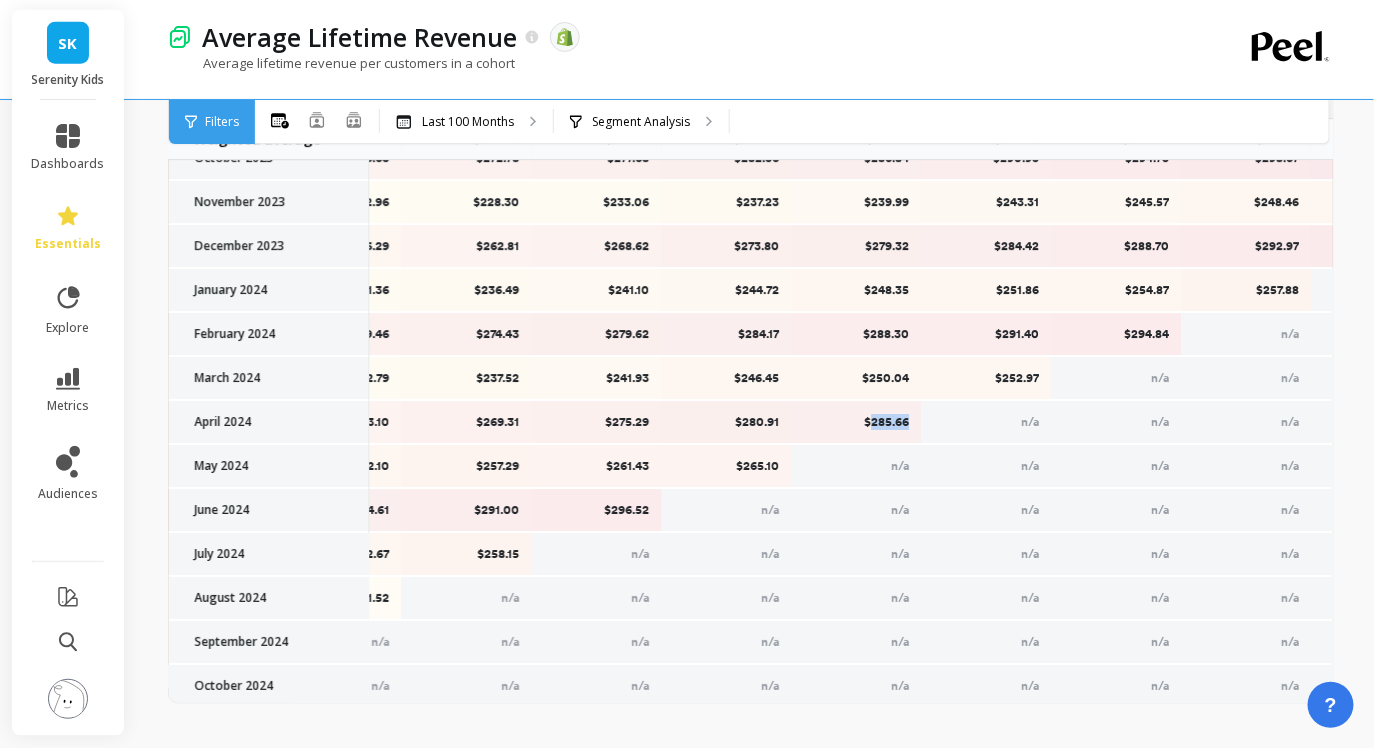click on "$285.66" at bounding box center [856, 423] 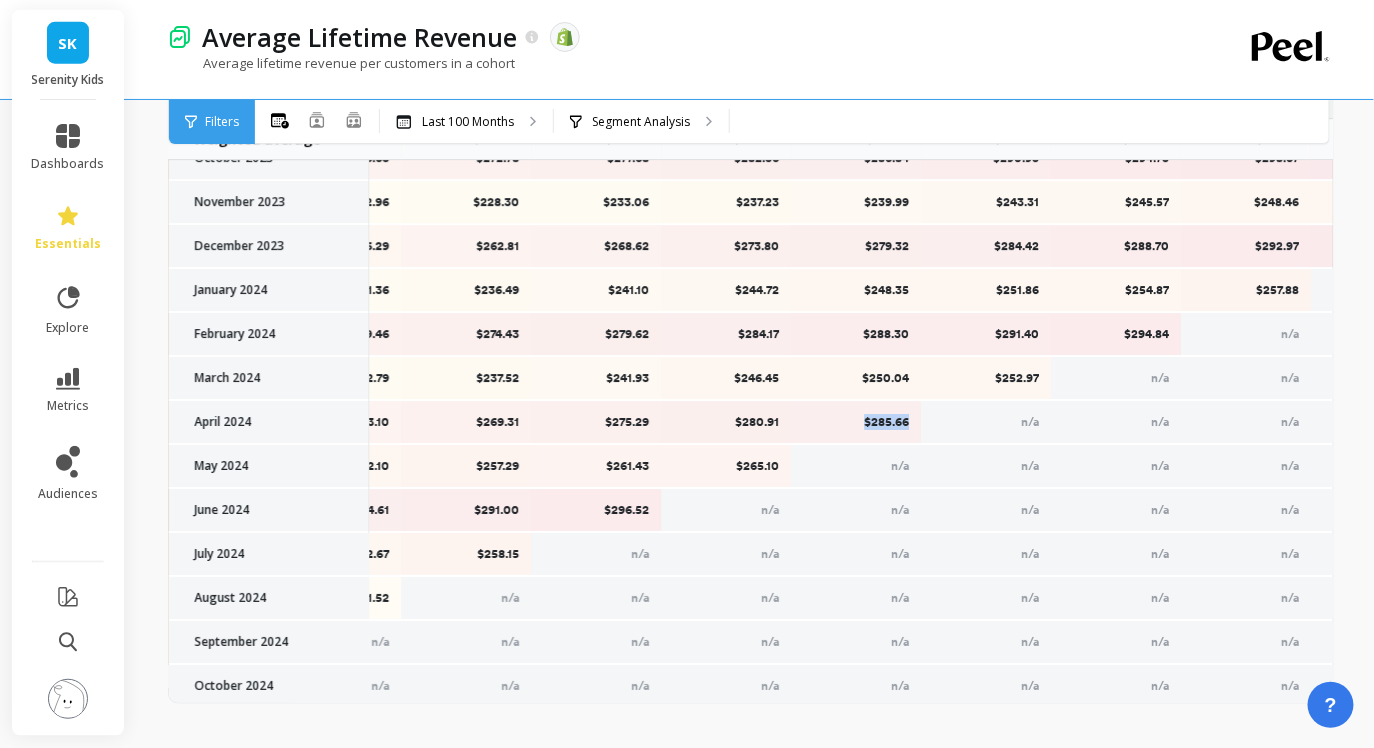 click on "$285.66" at bounding box center [856, 423] 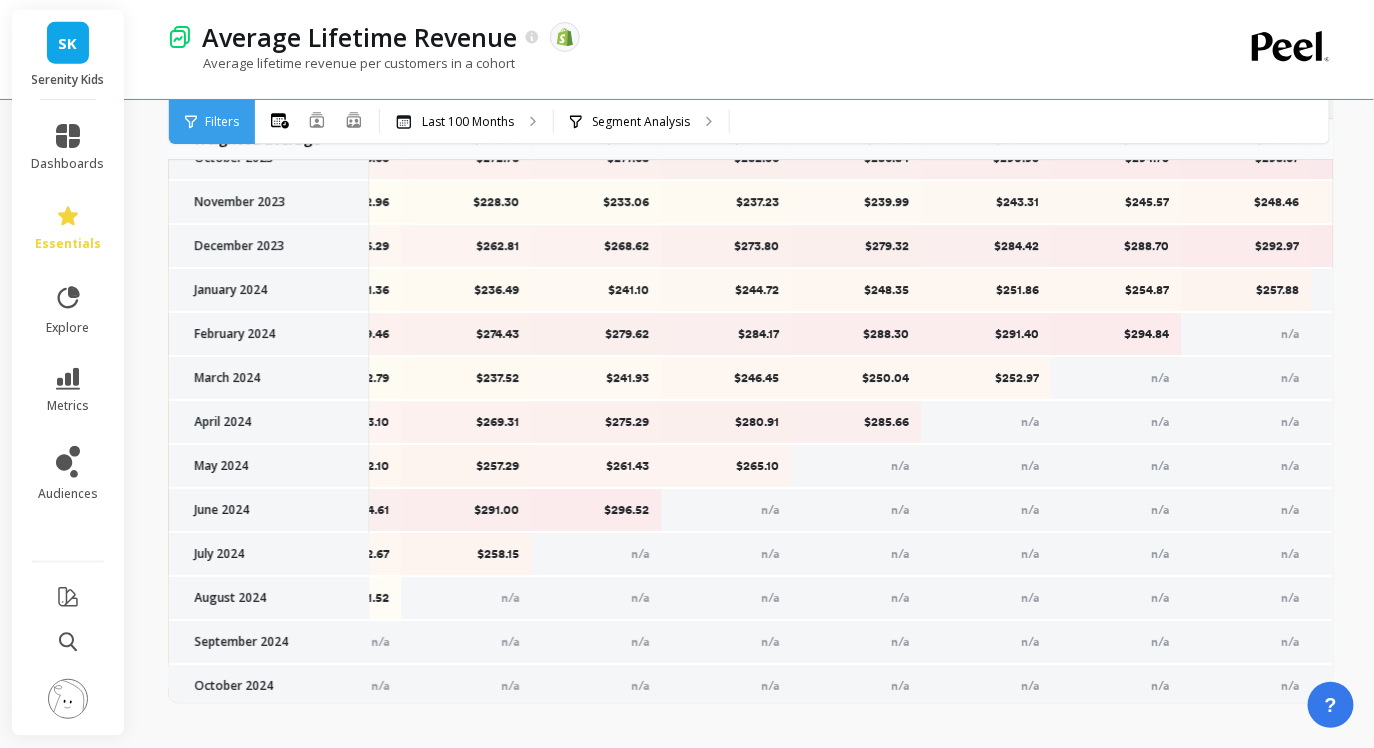 click on "$252.97" at bounding box center (986, 379) 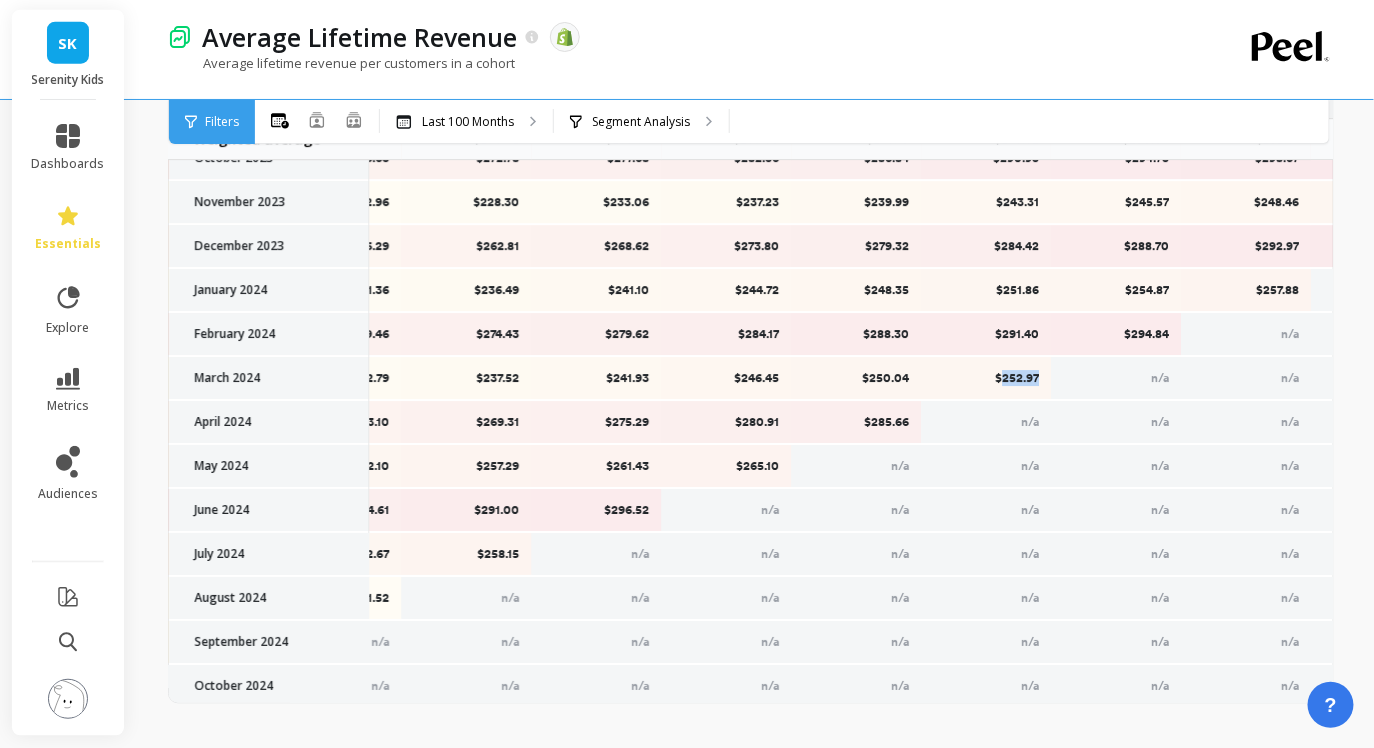 click on "$252.97" at bounding box center [986, 379] 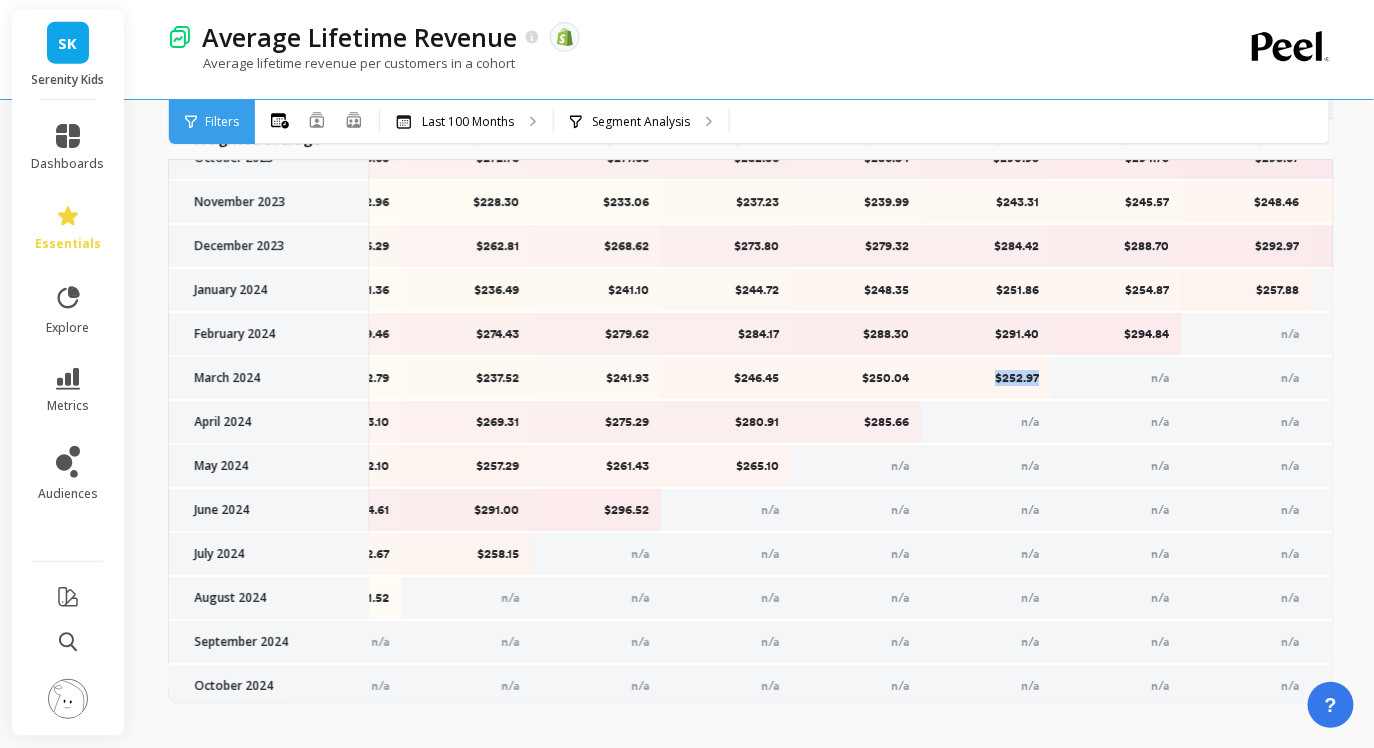 click on "$252.97" at bounding box center [986, 379] 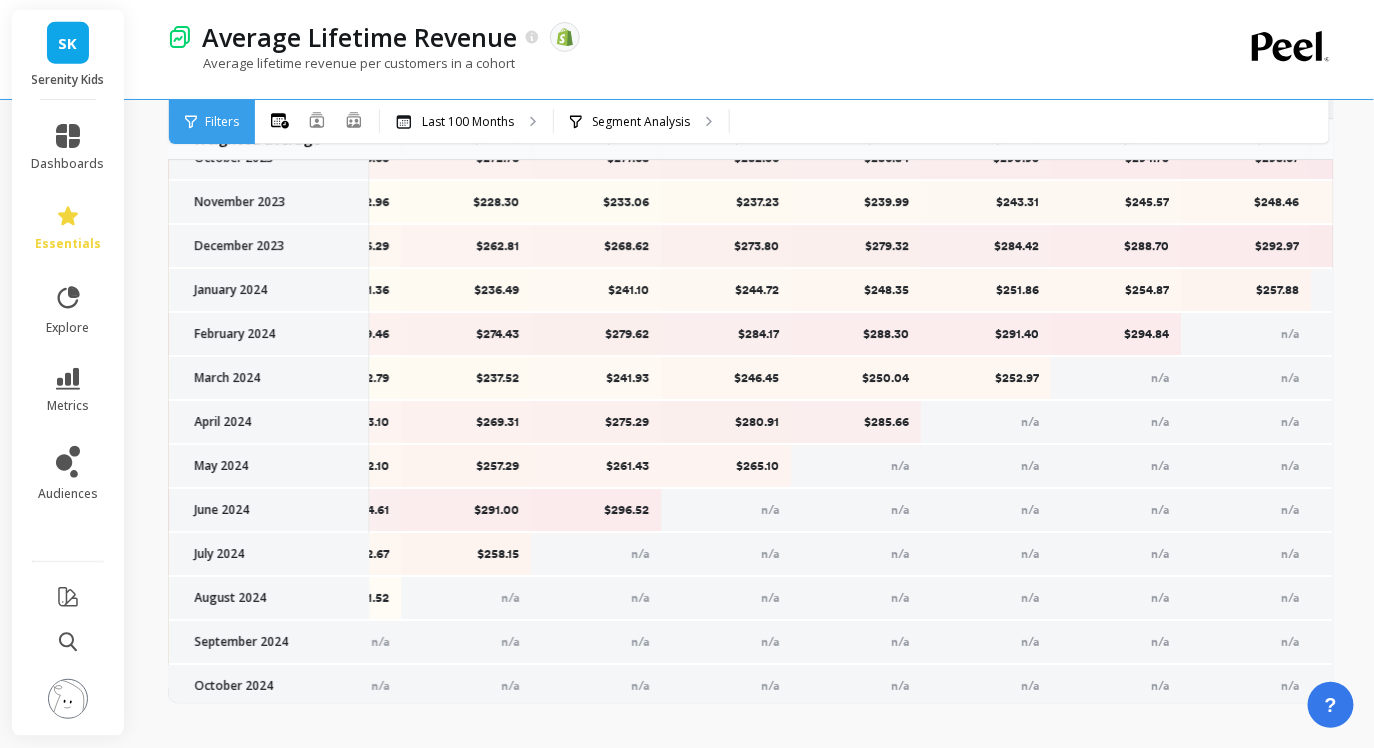 click on "$294.84" at bounding box center (1116, 335) 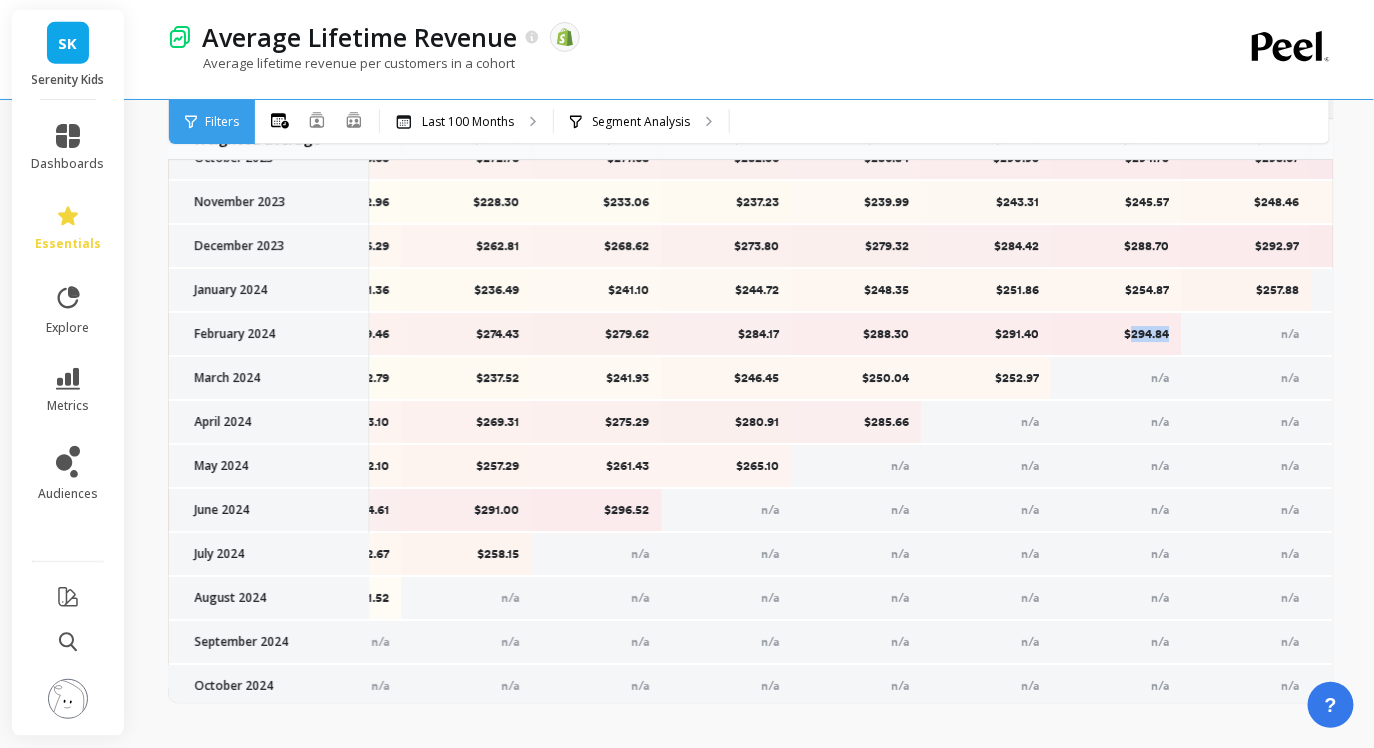 click on "$294.84" at bounding box center (1116, 335) 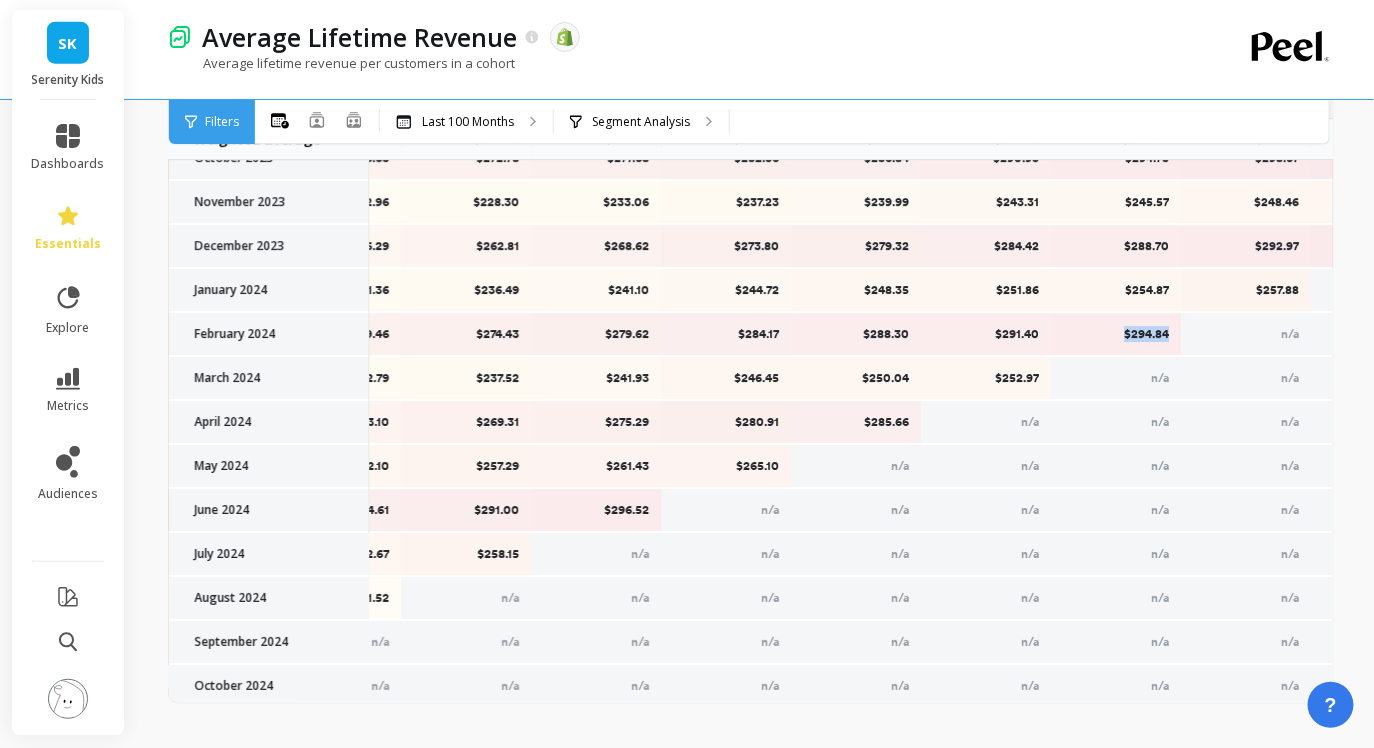 click on "$294.84" at bounding box center [1116, 335] 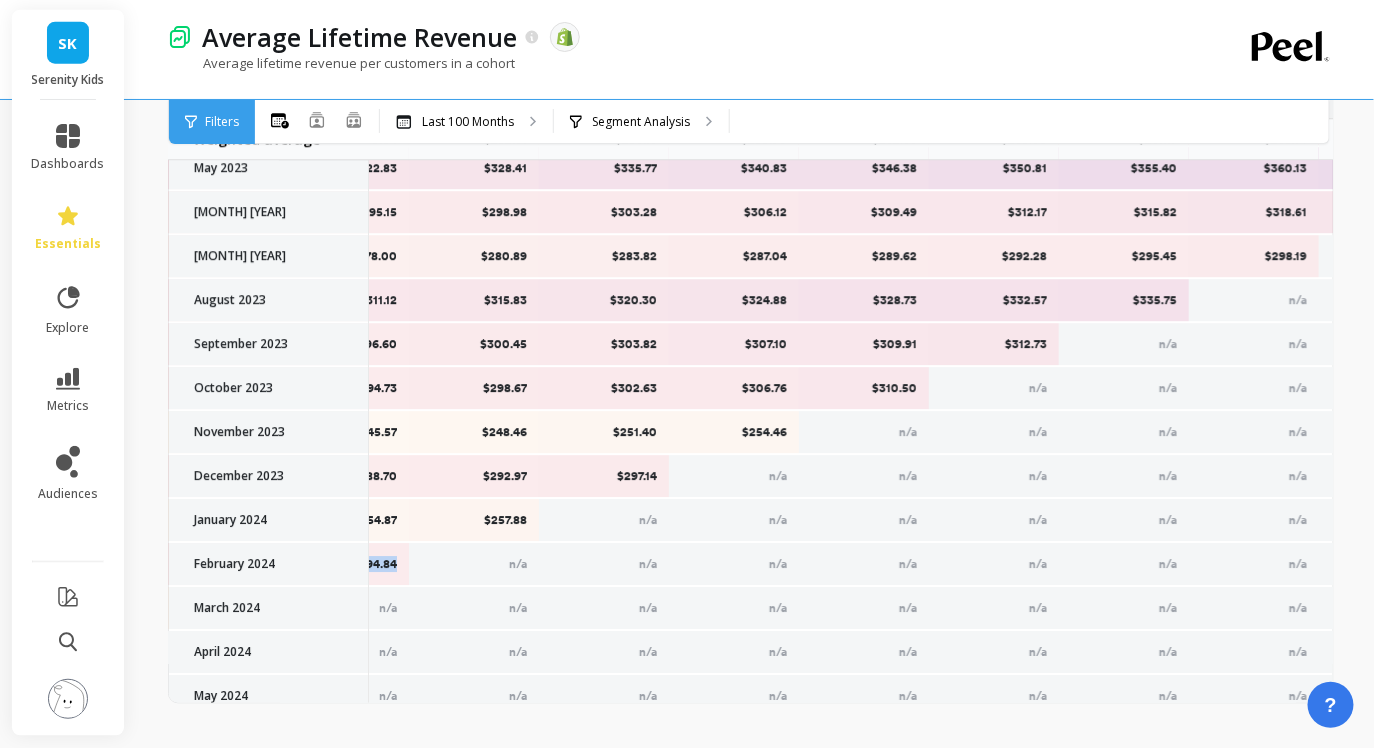 scroll, scrollTop: 1948, scrollLeft: 2432, axis: both 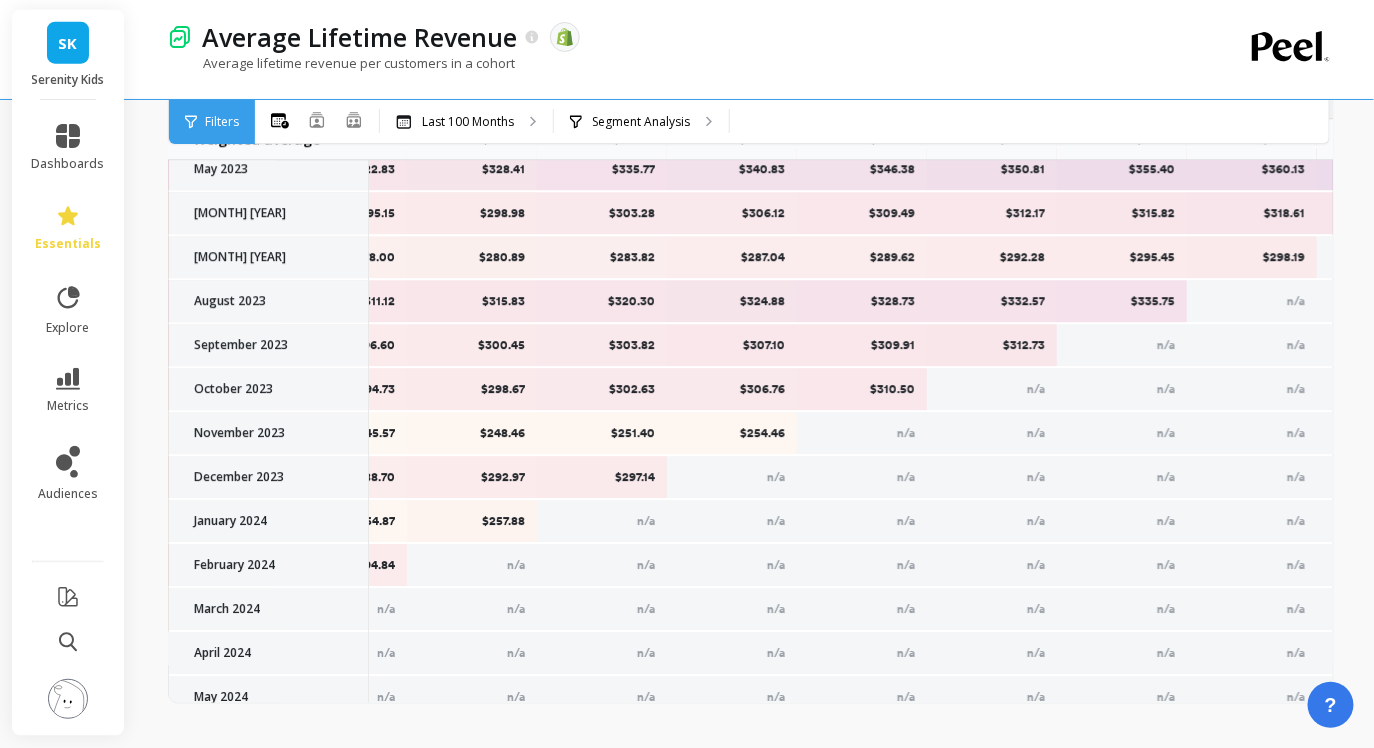 click on "$257.88" at bounding box center [472, 522] 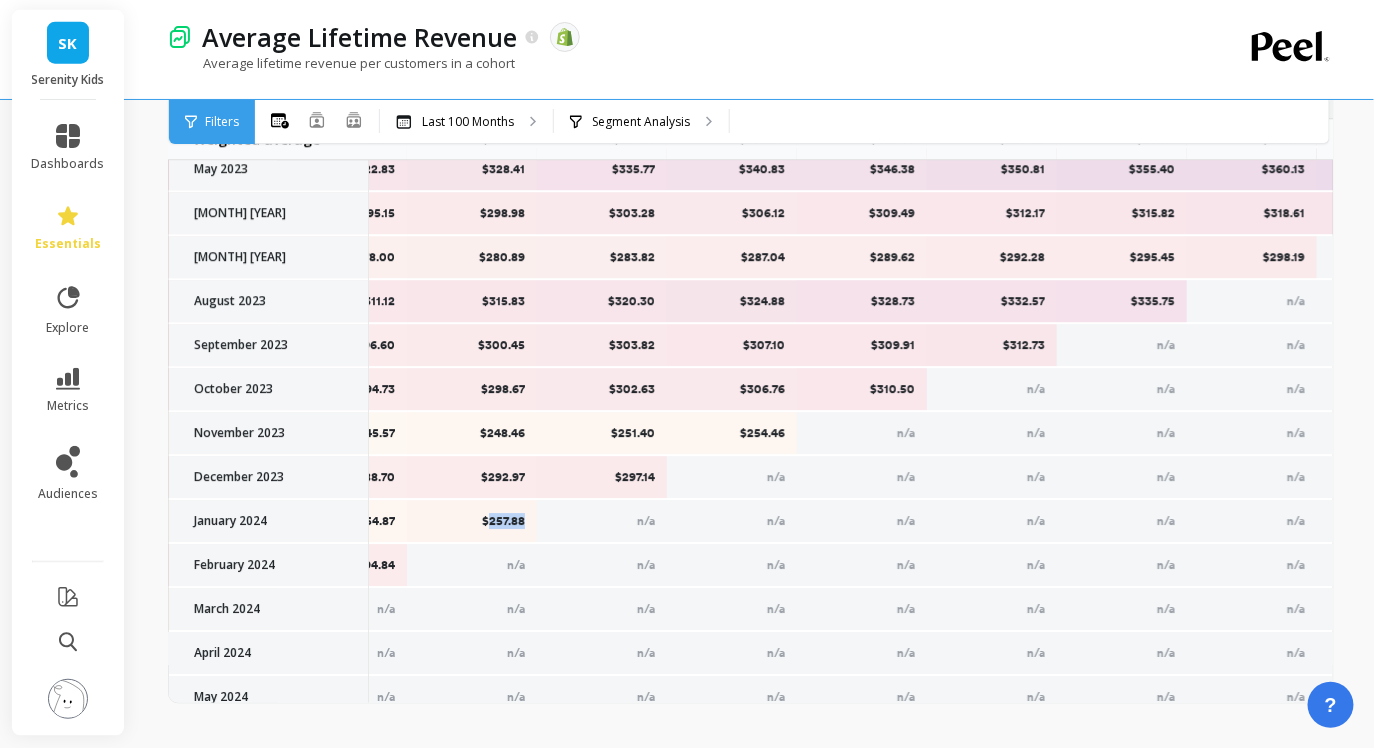 click on "$257.88" at bounding box center (472, 522) 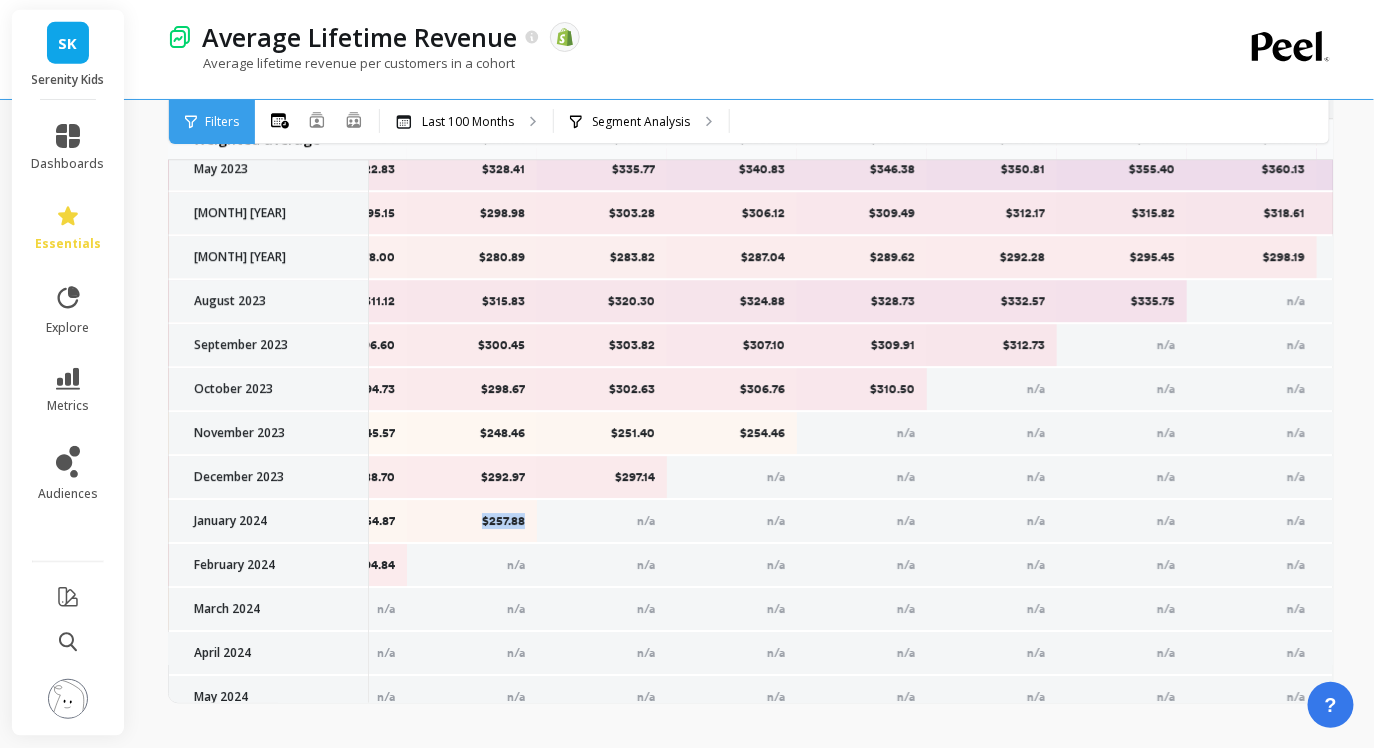 click on "$257.88" at bounding box center (472, 522) 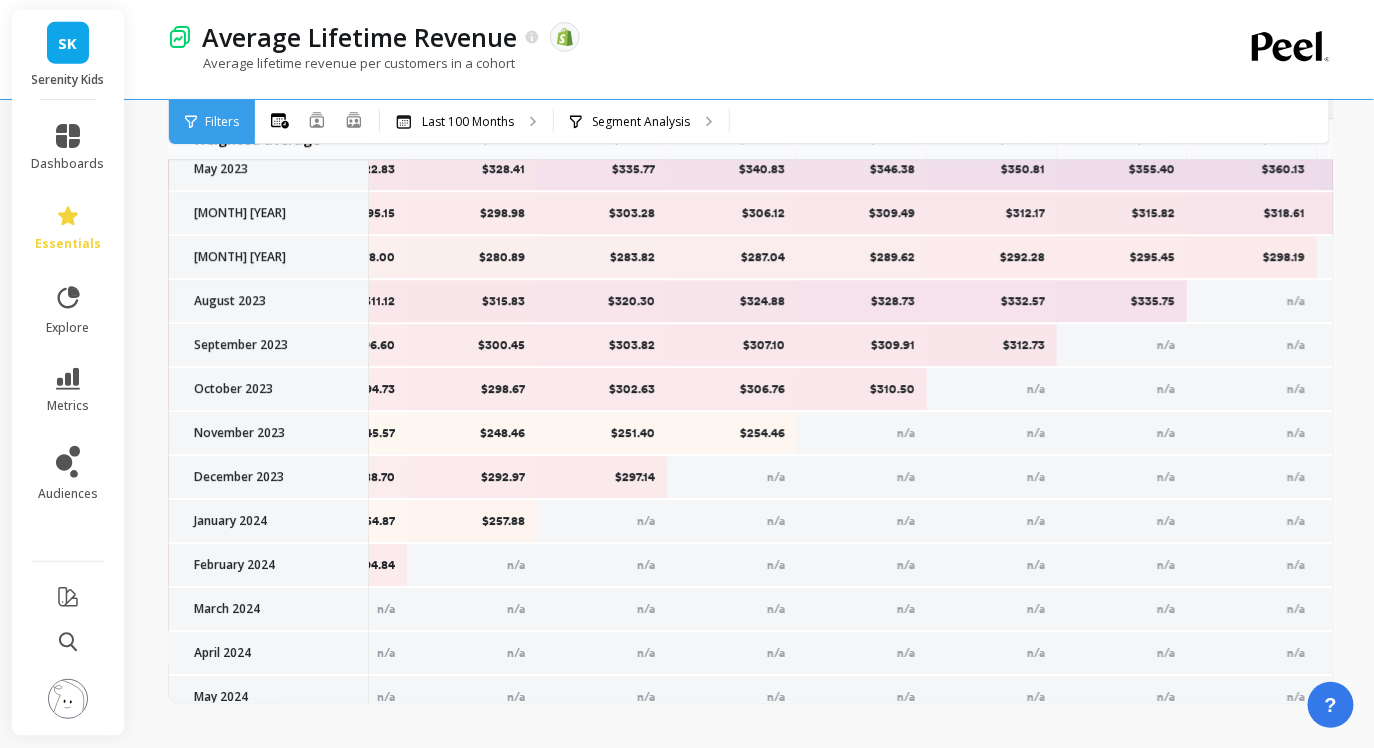 click on "$297.14" at bounding box center [602, 478] 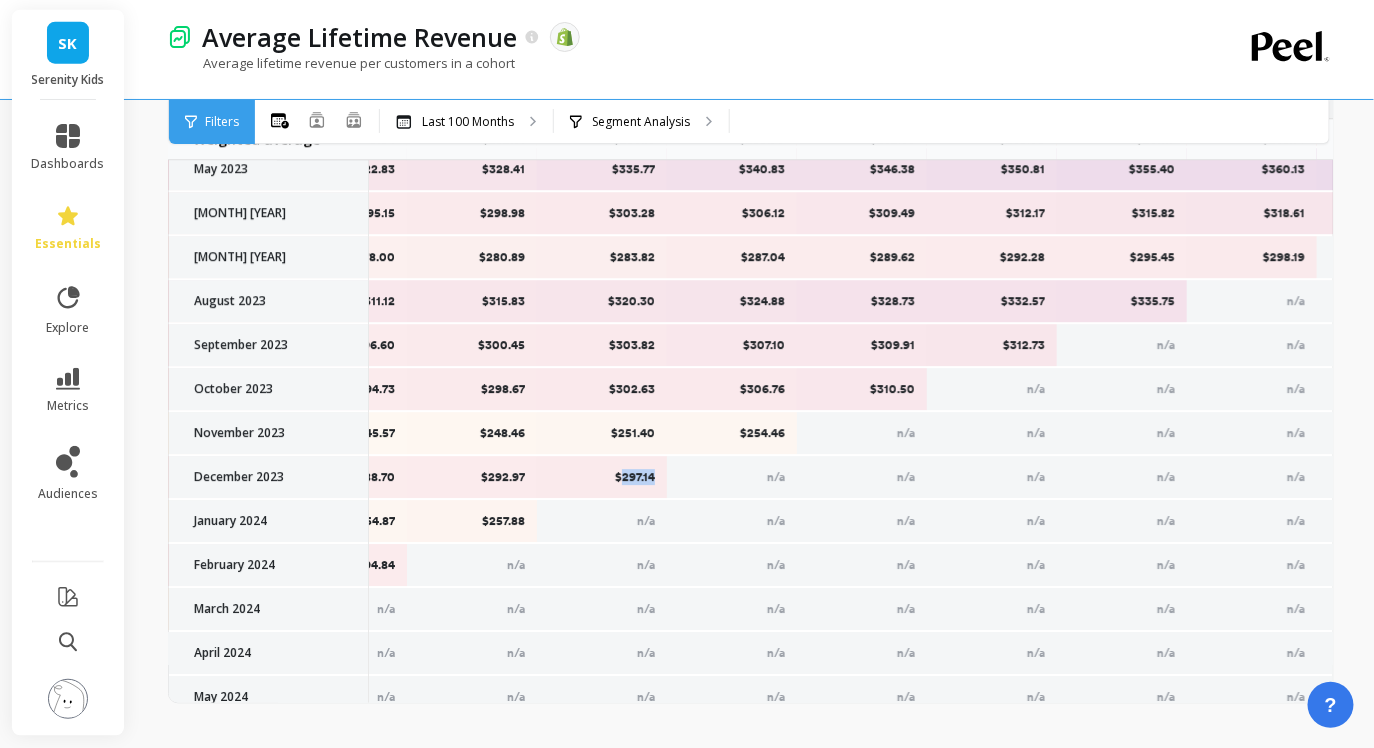 click on "$297.14" at bounding box center [602, 478] 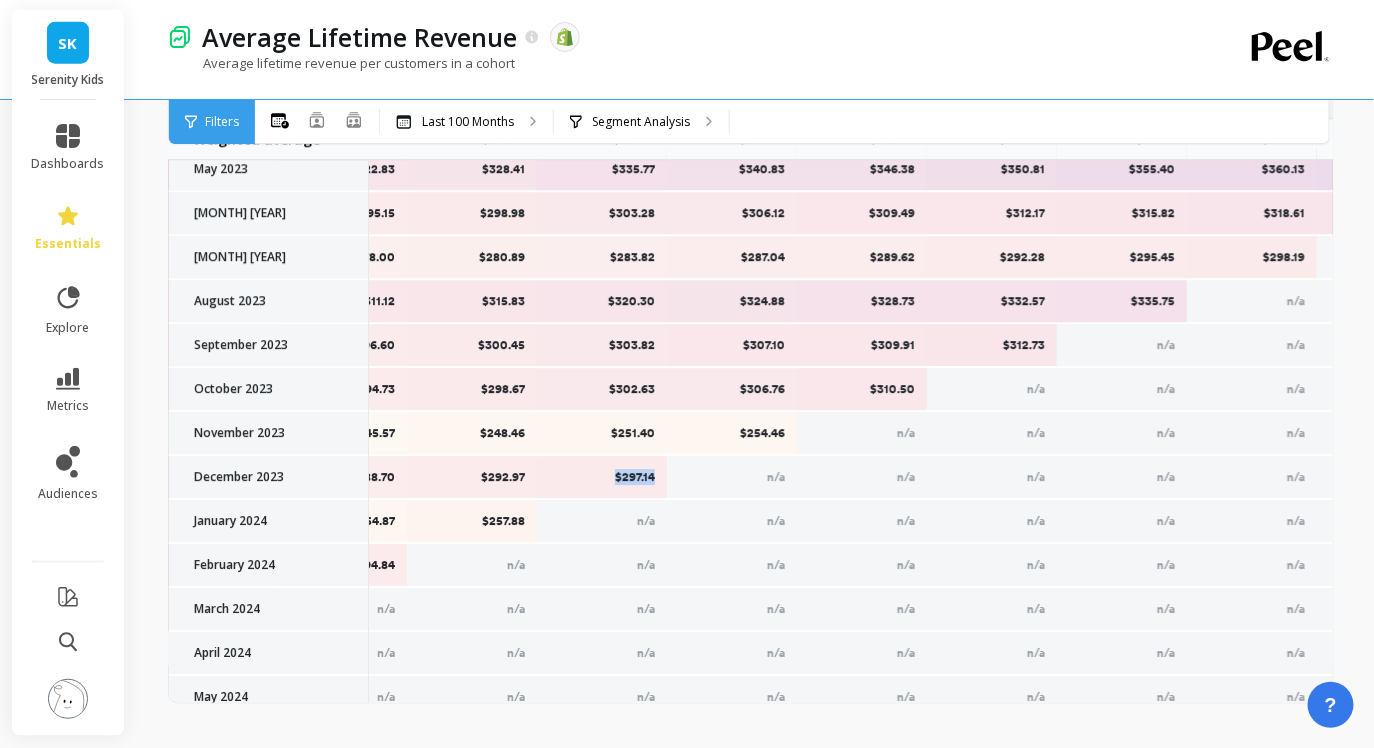click on "$297.14" at bounding box center [602, 478] 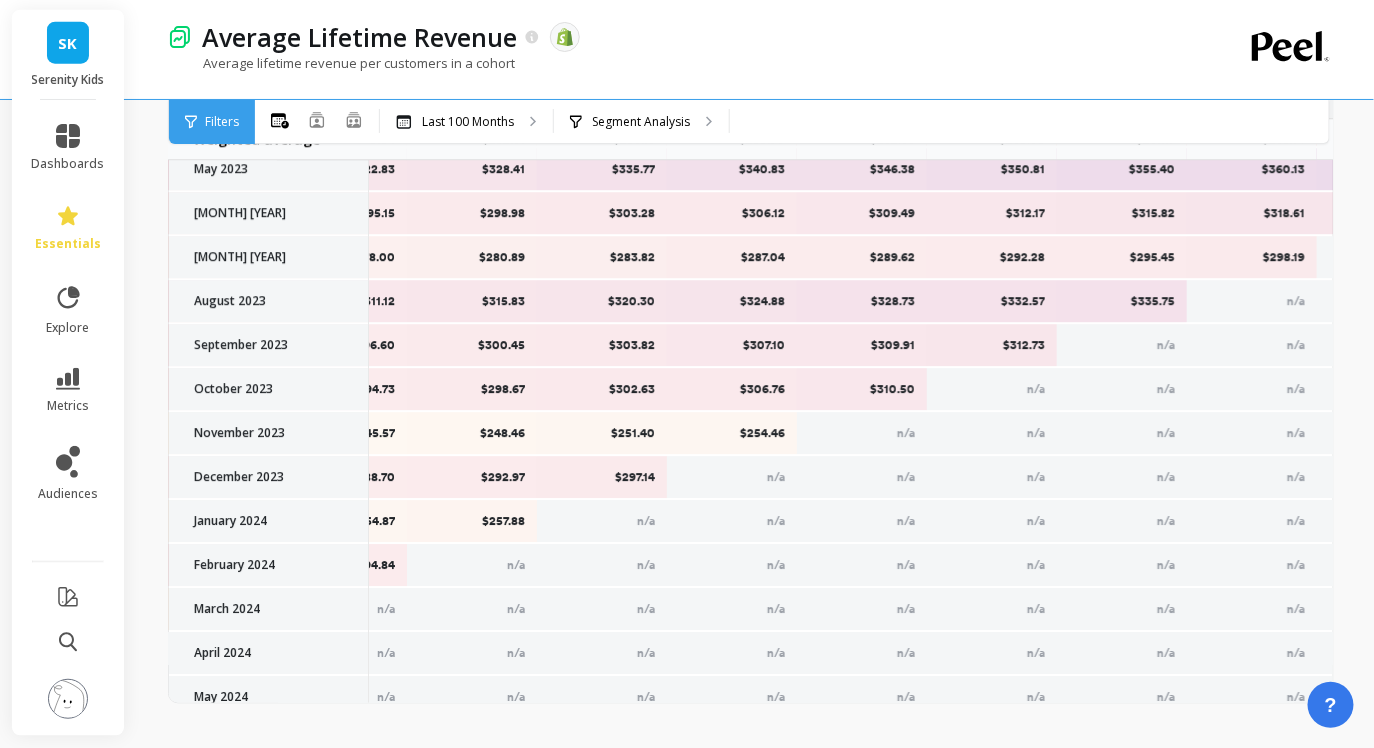 click on "$254.46" at bounding box center (732, 434) 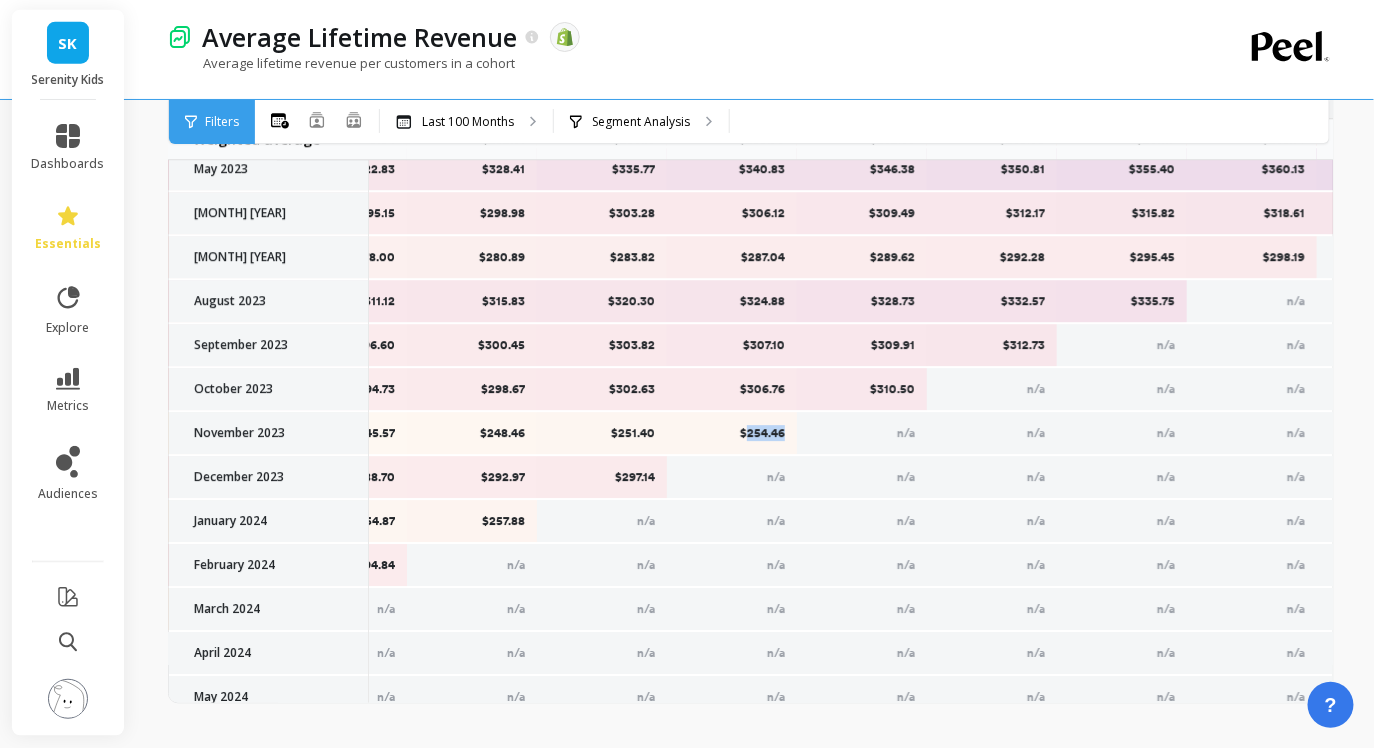 click on "$254.46" at bounding box center (732, 434) 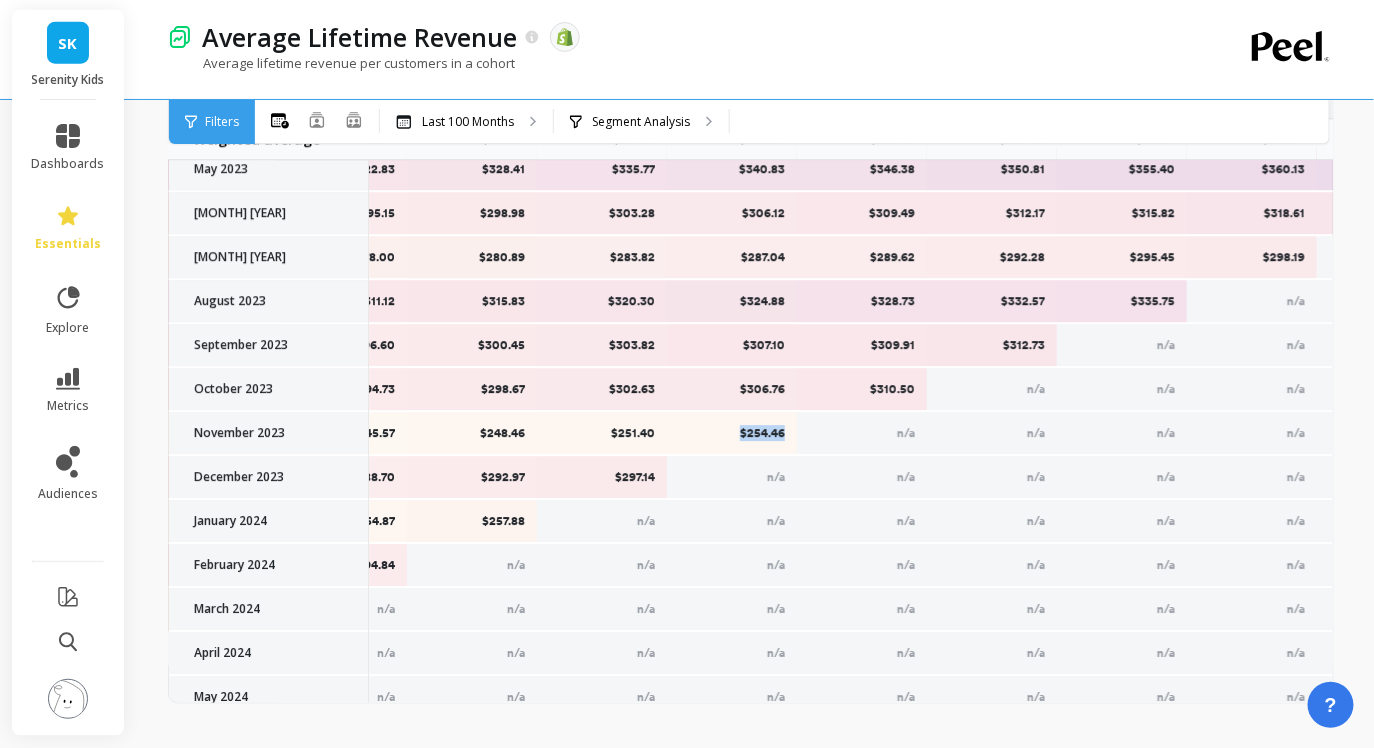 click on "$254.46" at bounding box center [732, 434] 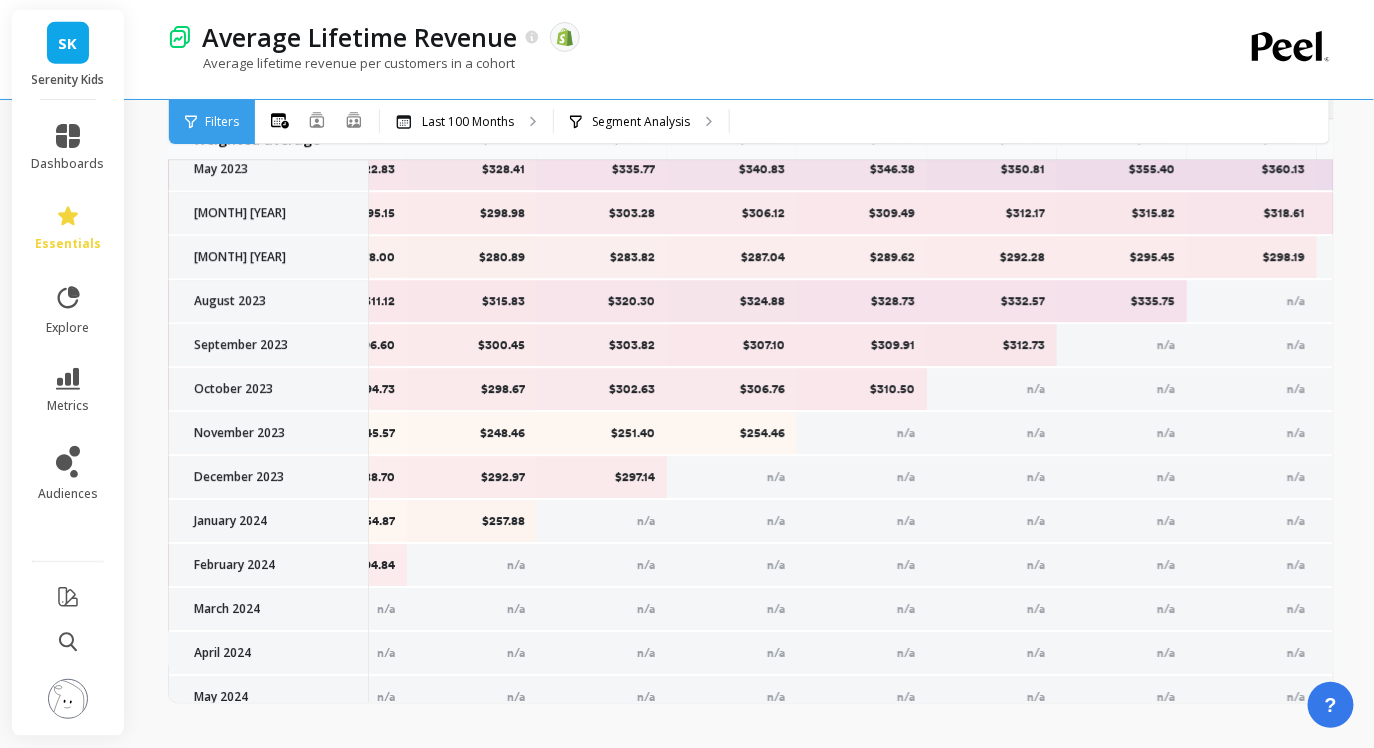 click on "$310.50" at bounding box center (862, 390) 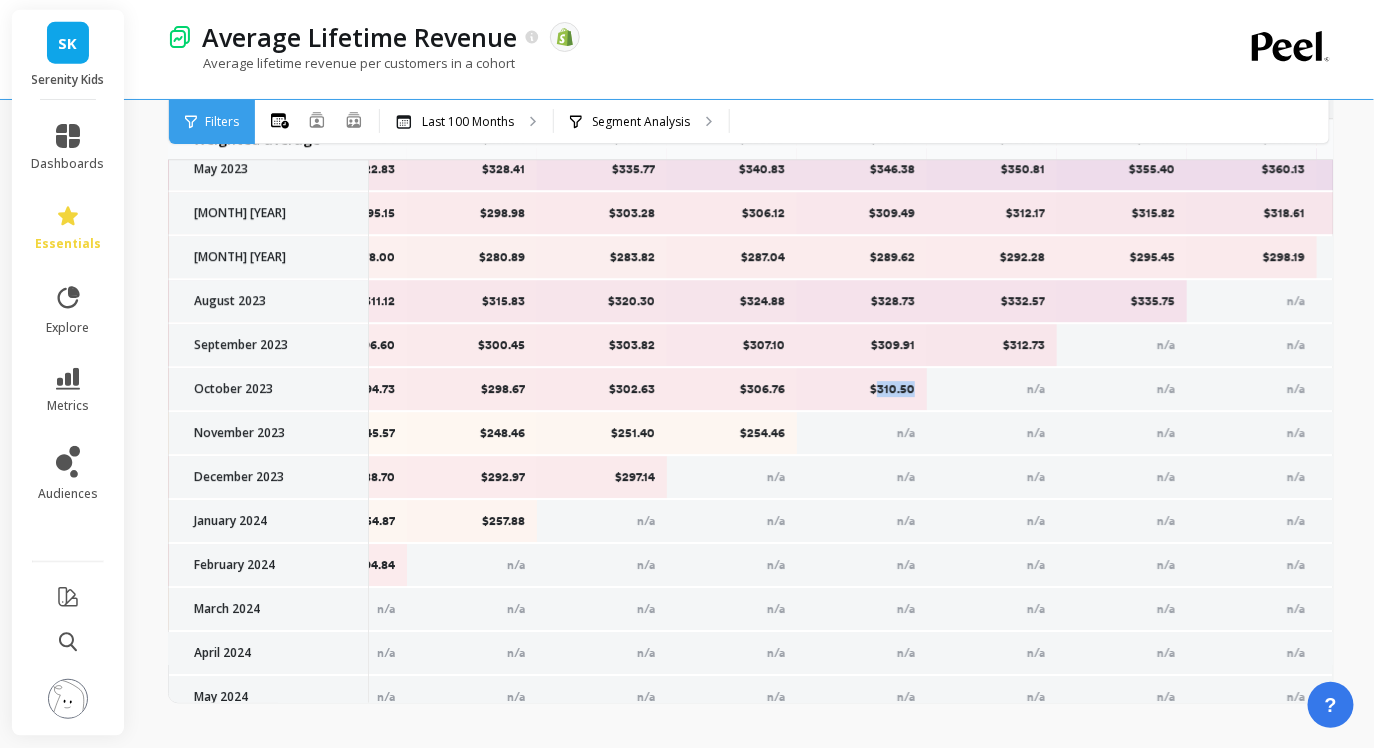 click on "$310.50" at bounding box center [862, 390] 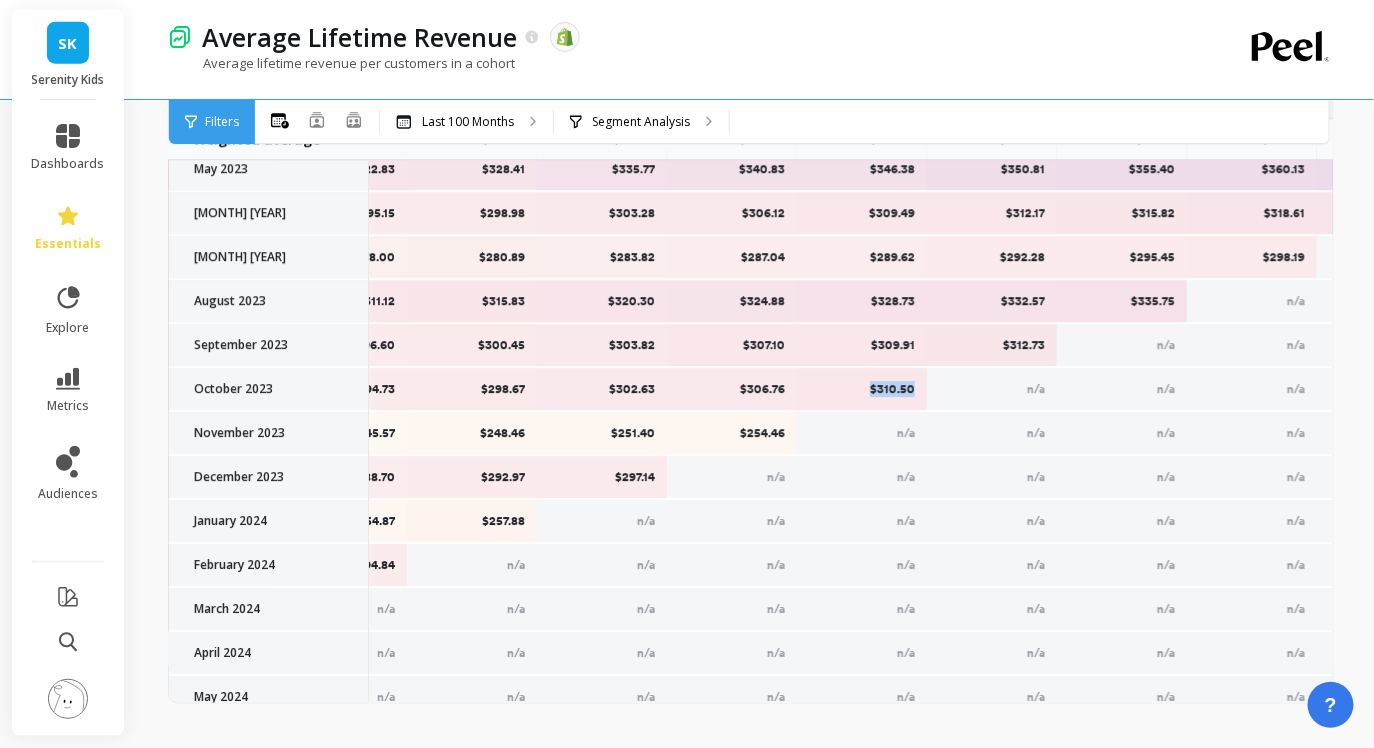 click on "$310.50" at bounding box center [862, 390] 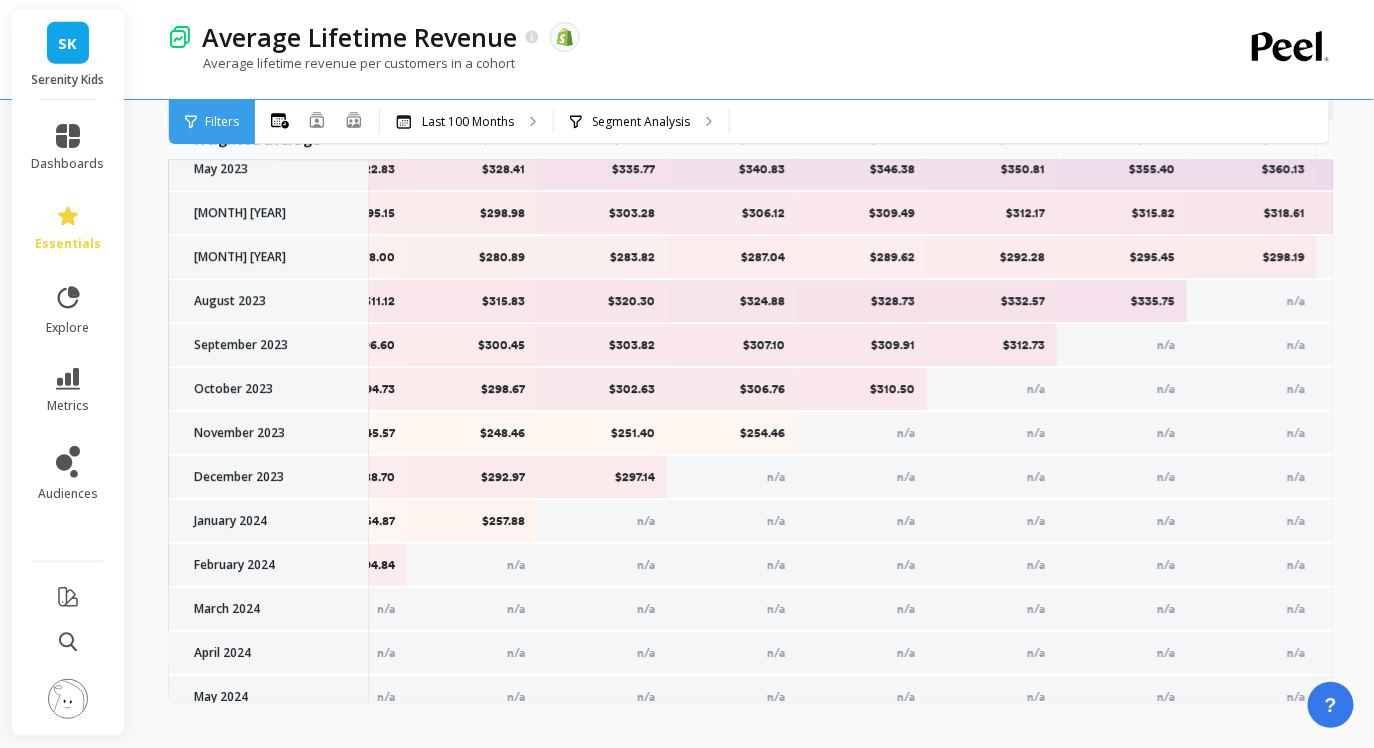 click on "$312.73" at bounding box center (992, 346) 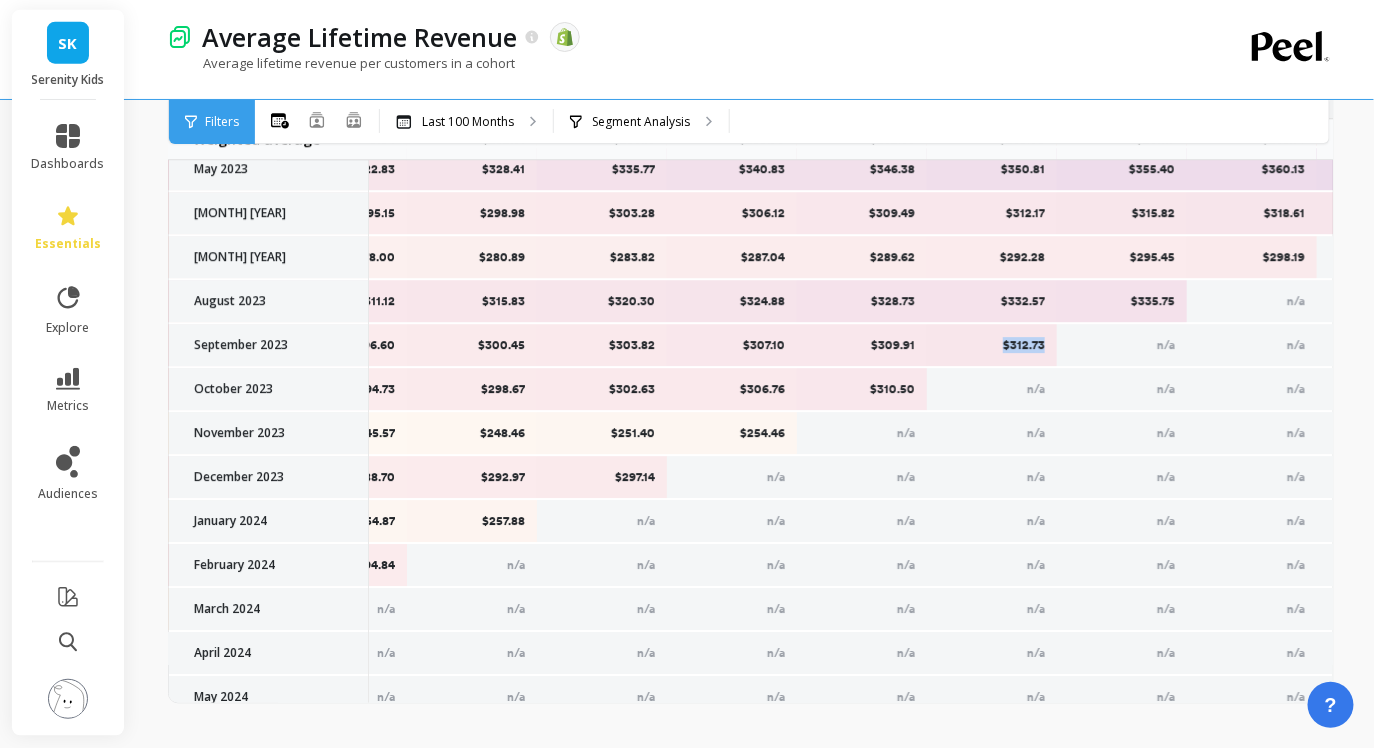 click on "$312.73" at bounding box center [992, 346] 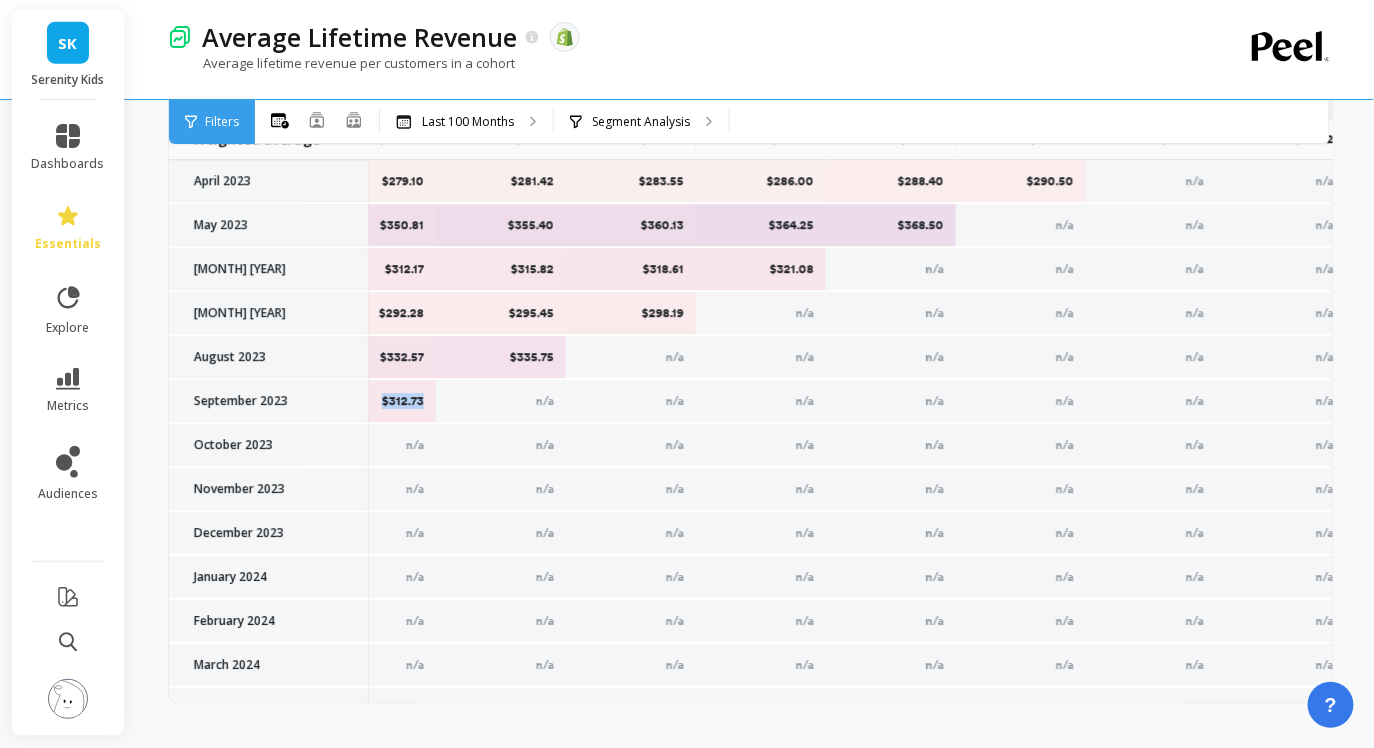 scroll, scrollTop: 1888, scrollLeft: 3046, axis: both 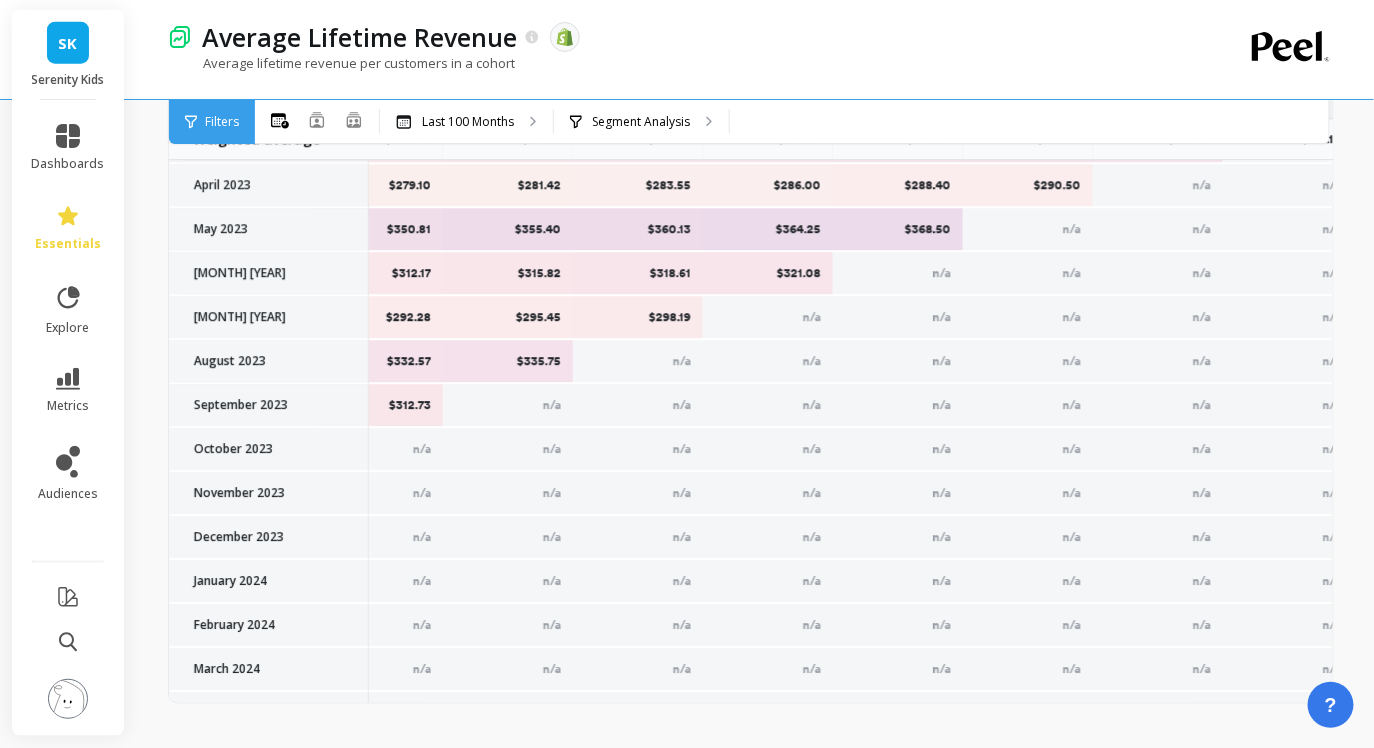 click on "$335.75" at bounding box center (508, 362) 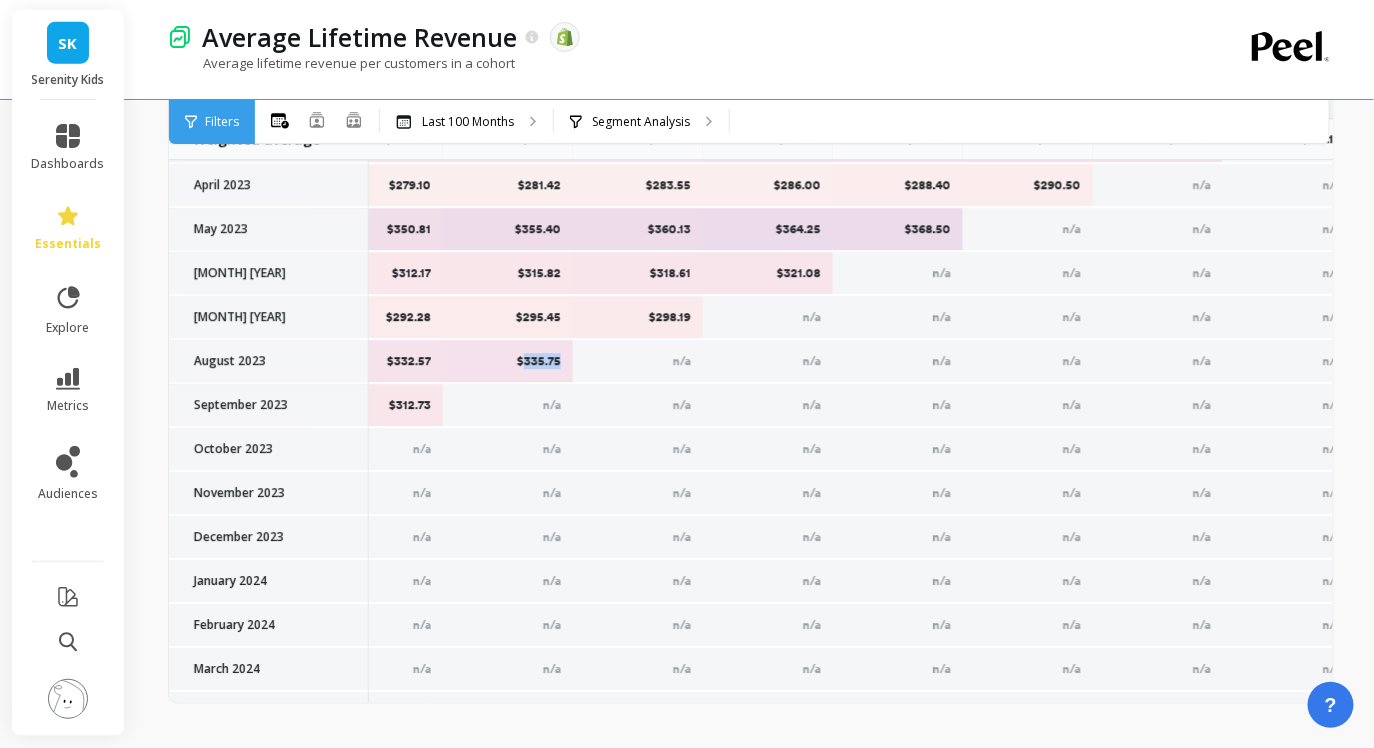 click on "$335.75" at bounding box center [508, 362] 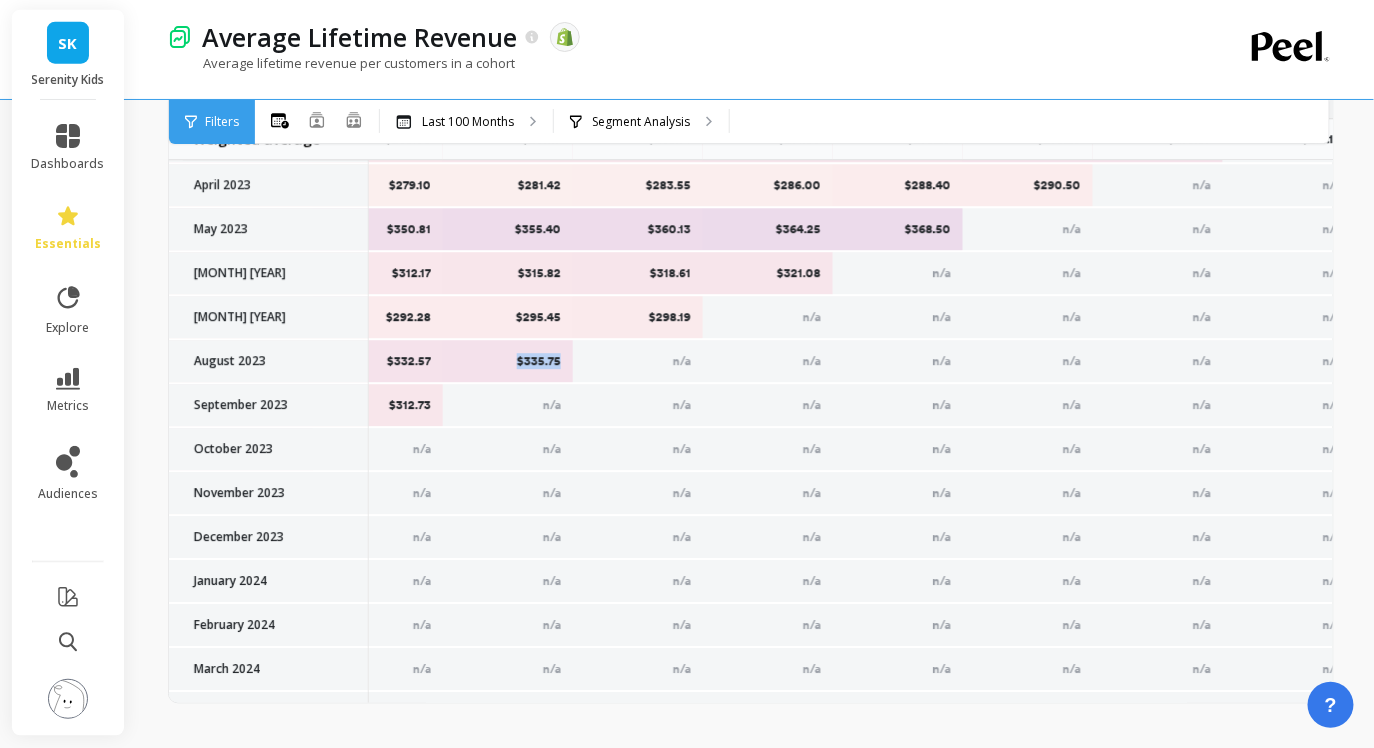 click on "$335.75" at bounding box center [508, 362] 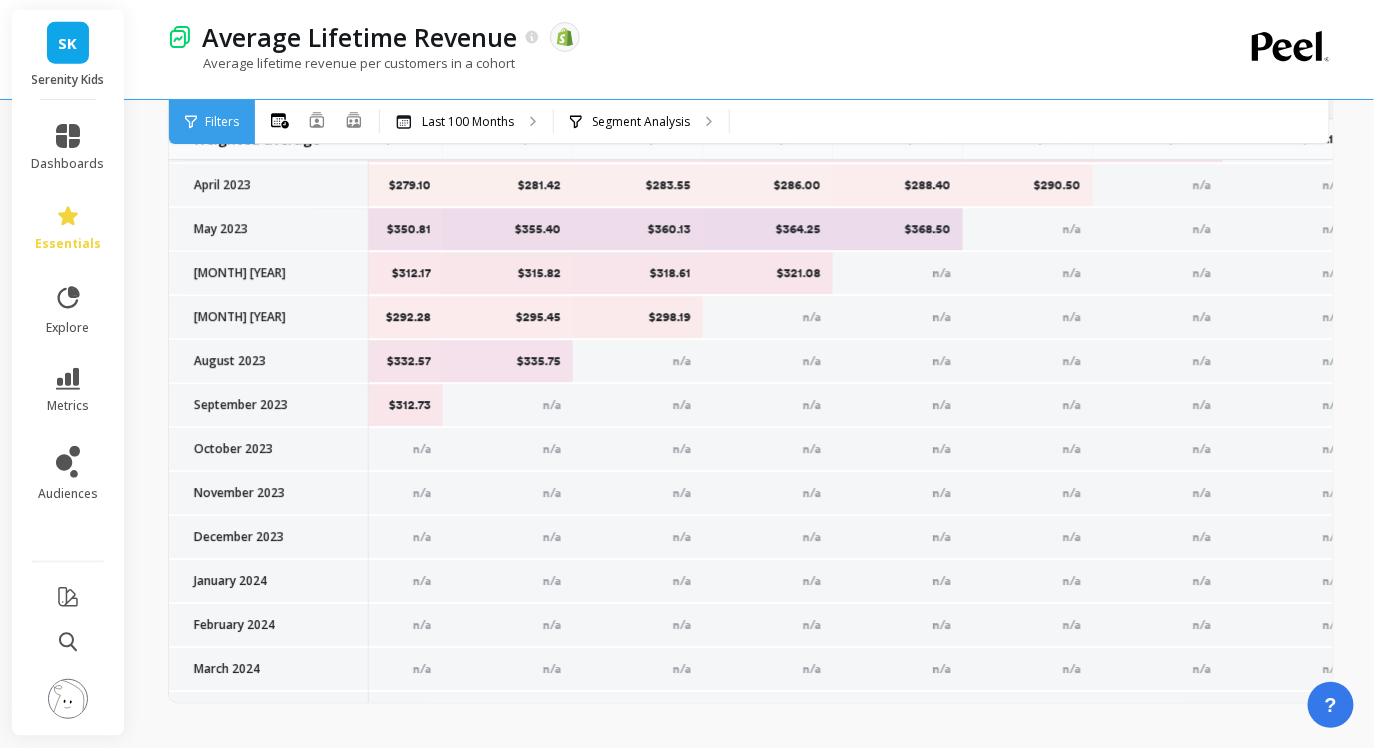 click on "$298.19" at bounding box center (638, 318) 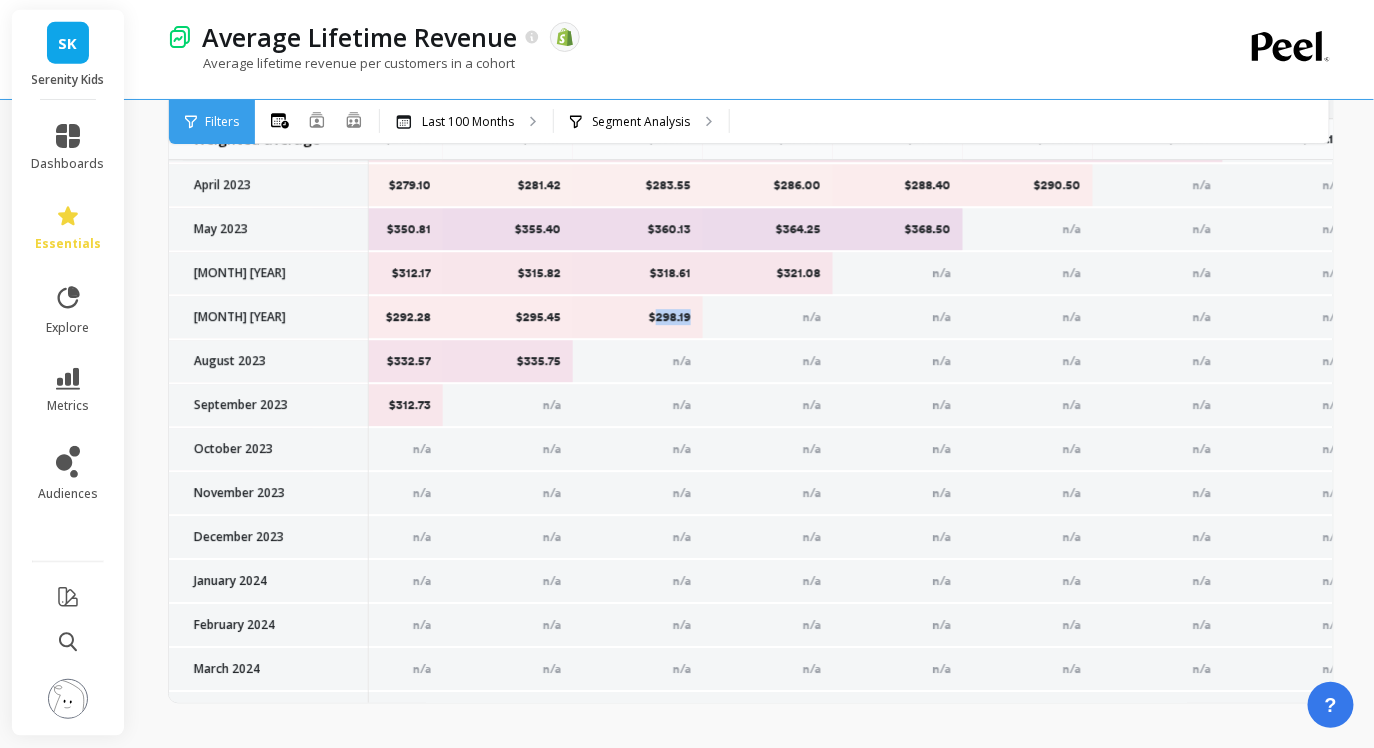 click on "$298.19" at bounding box center [638, 318] 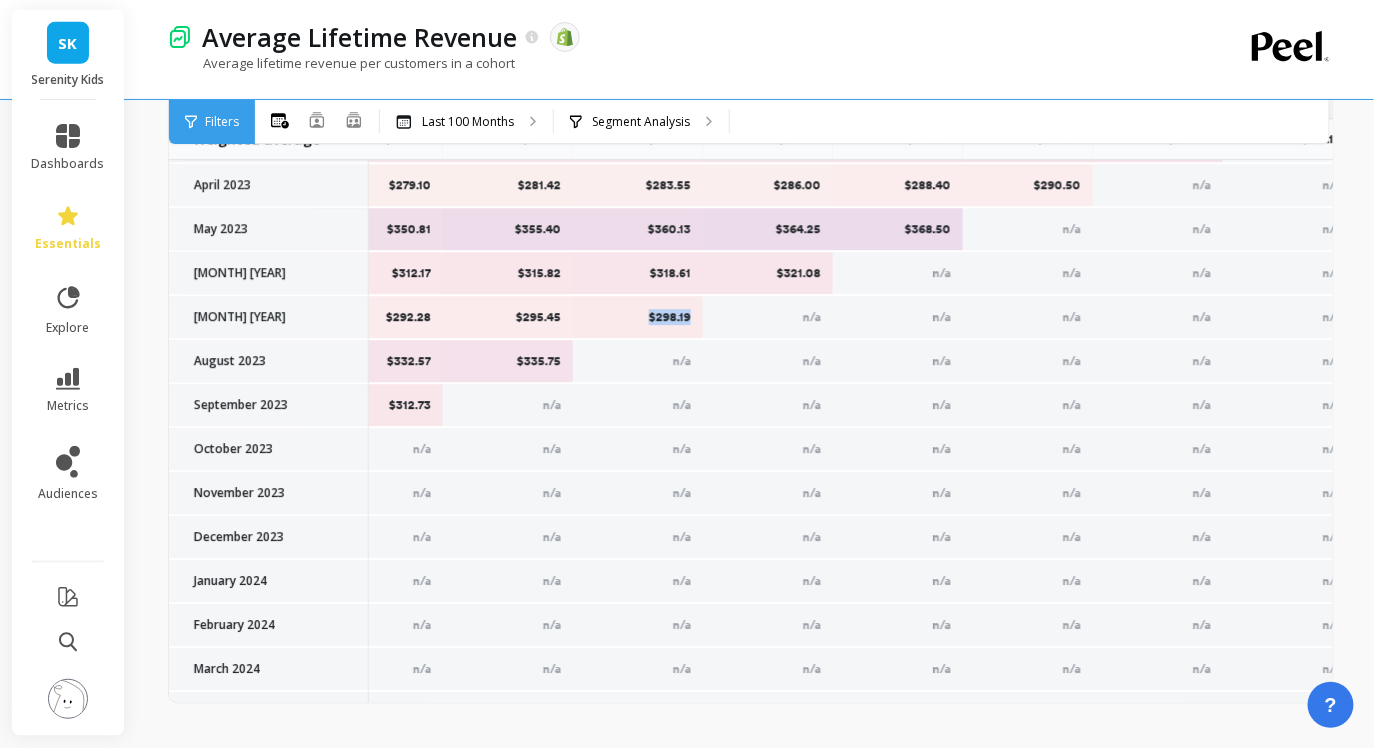 click on "$298.19" at bounding box center [638, 318] 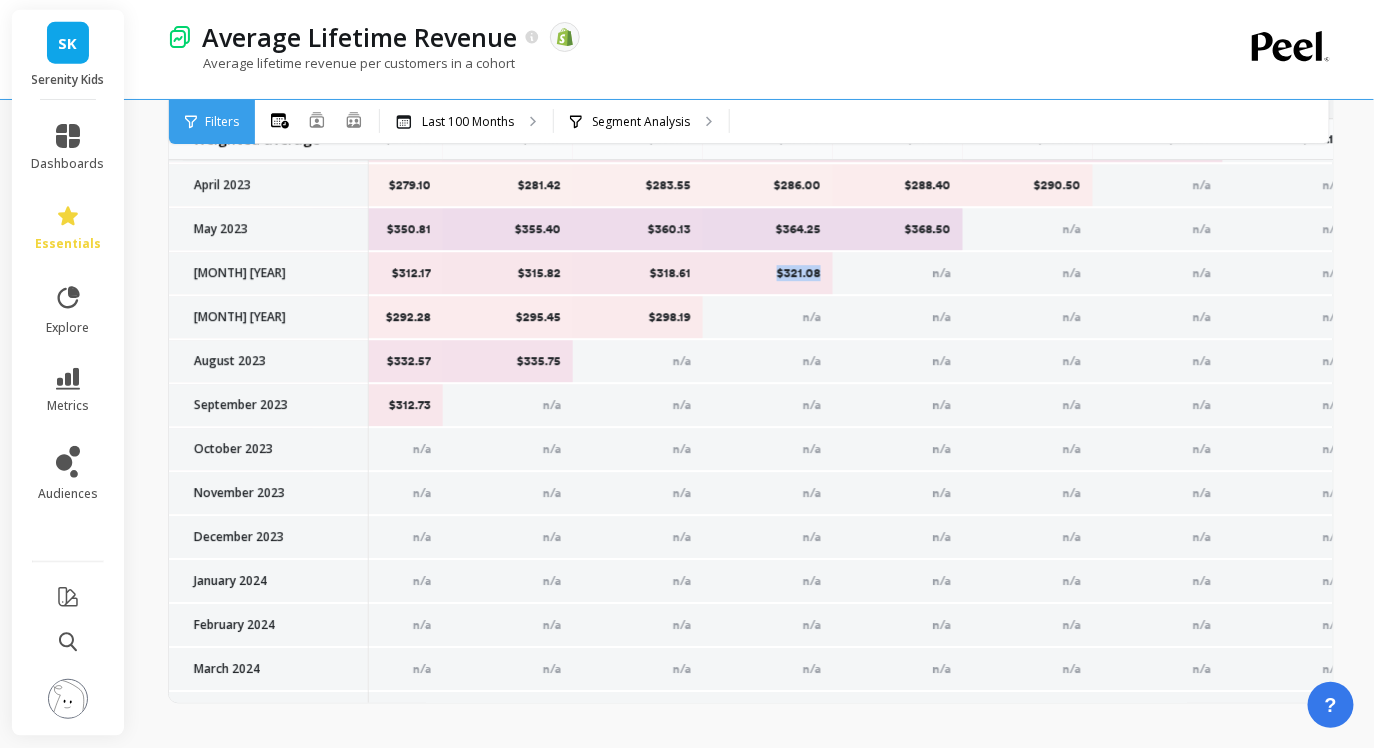 click on "$321.08" at bounding box center [768, 274] 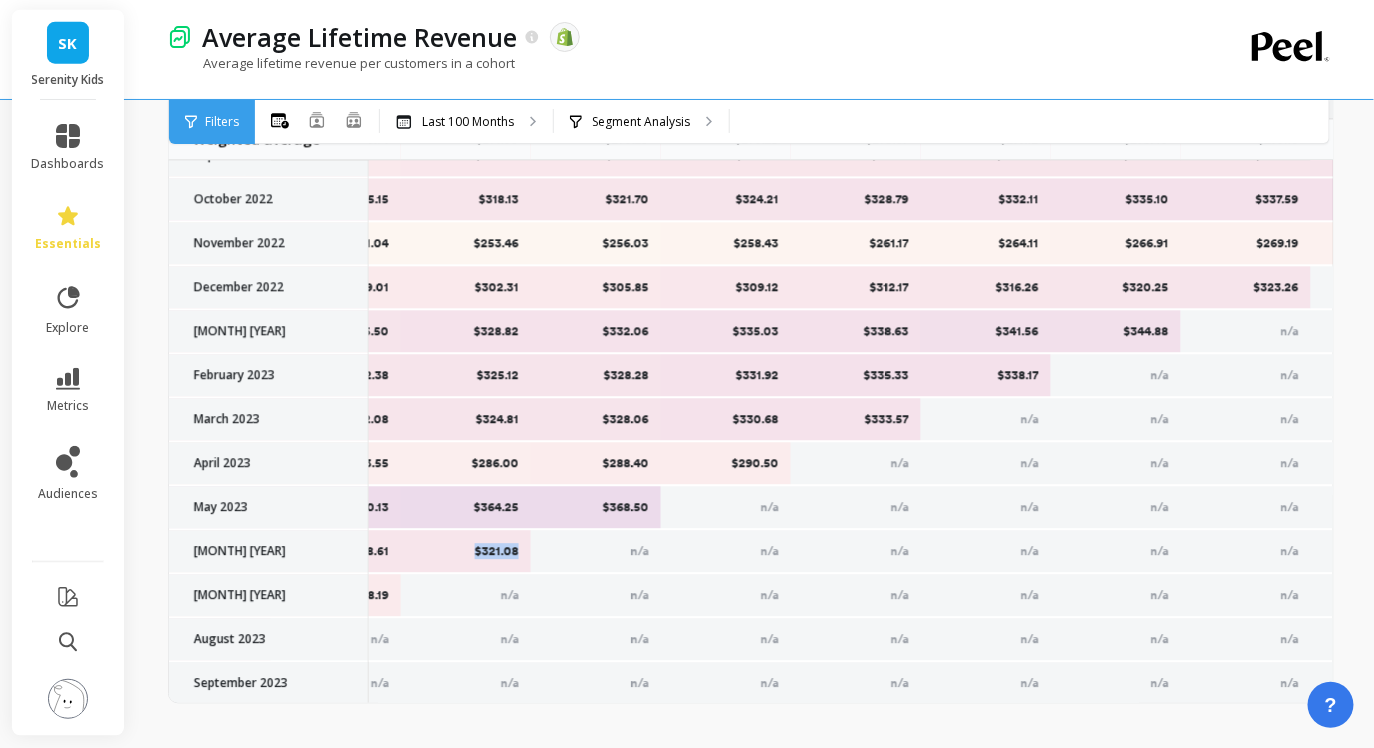 scroll, scrollTop: 1610, scrollLeft: 3361, axis: both 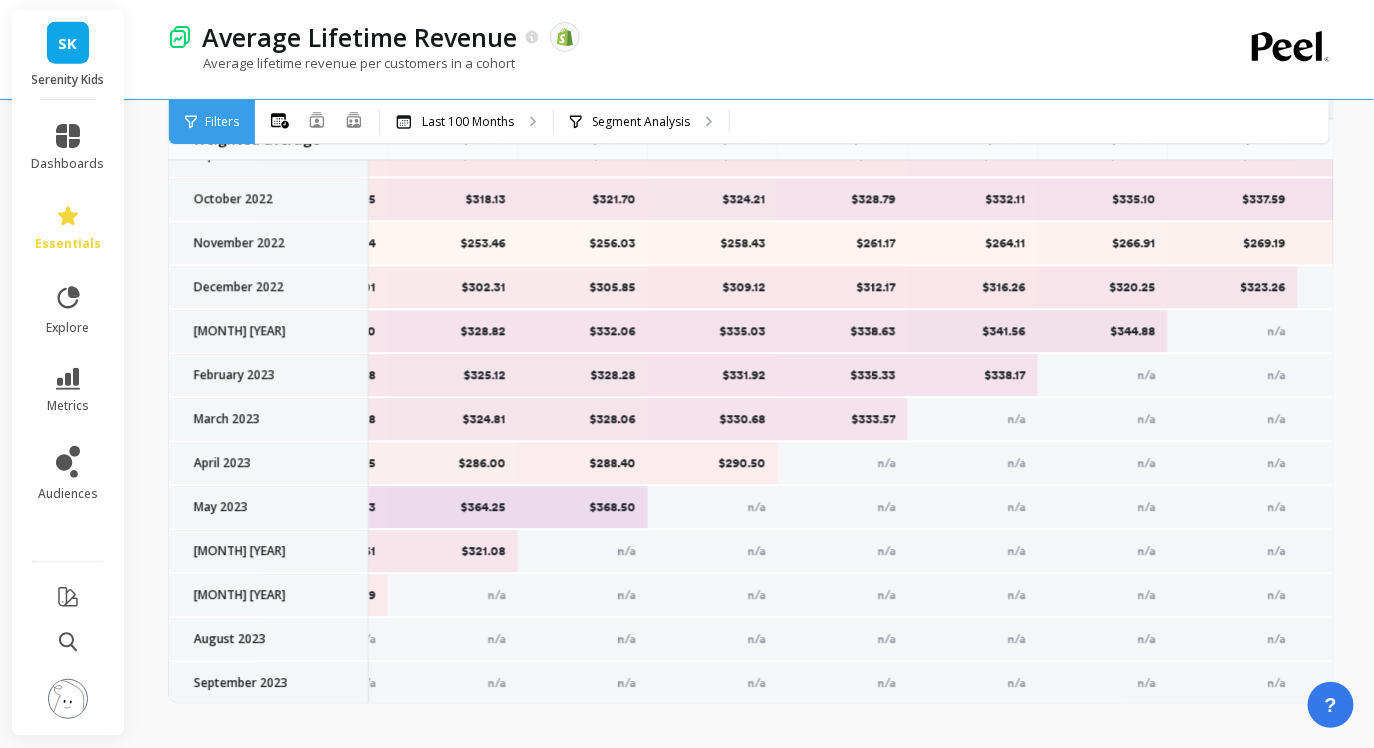 click on "$368.50" at bounding box center [583, 508] 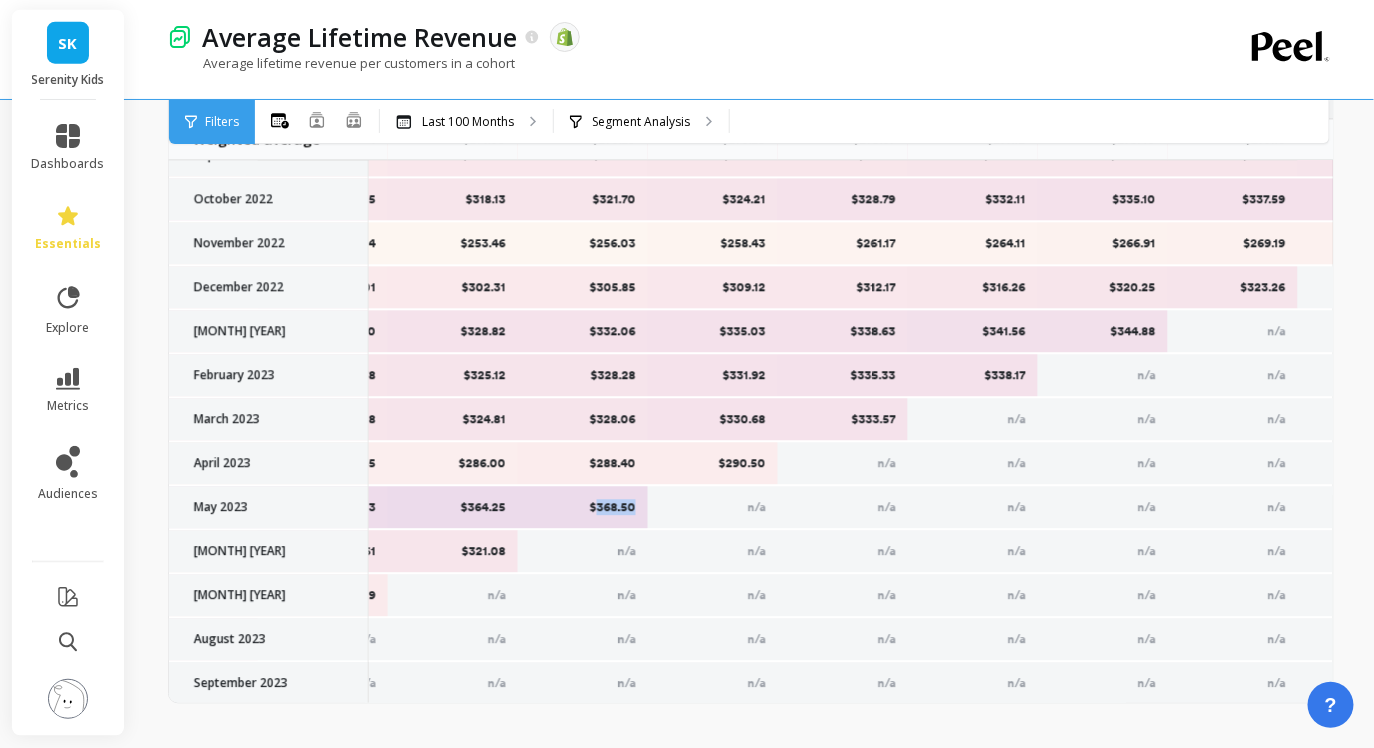 click on "$368.50" at bounding box center (583, 508) 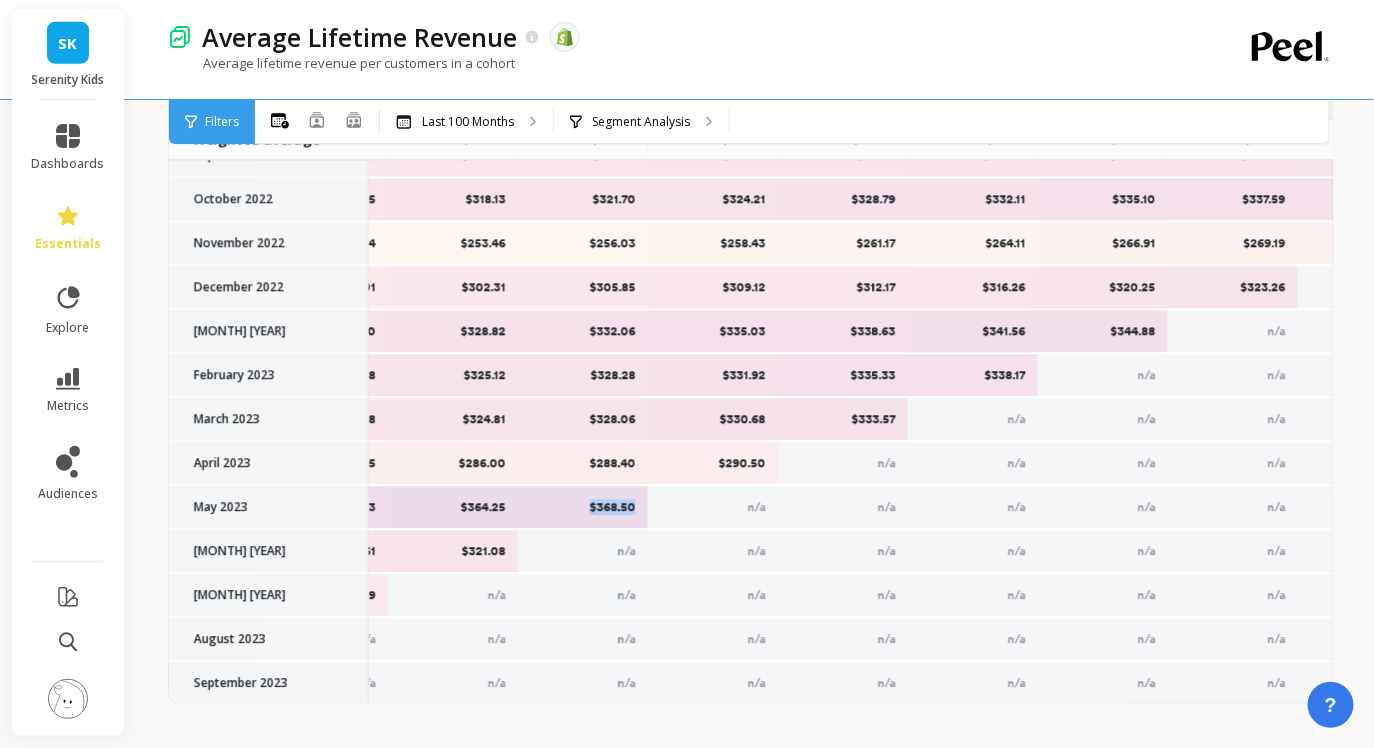 click on "$368.50" at bounding box center [583, 508] 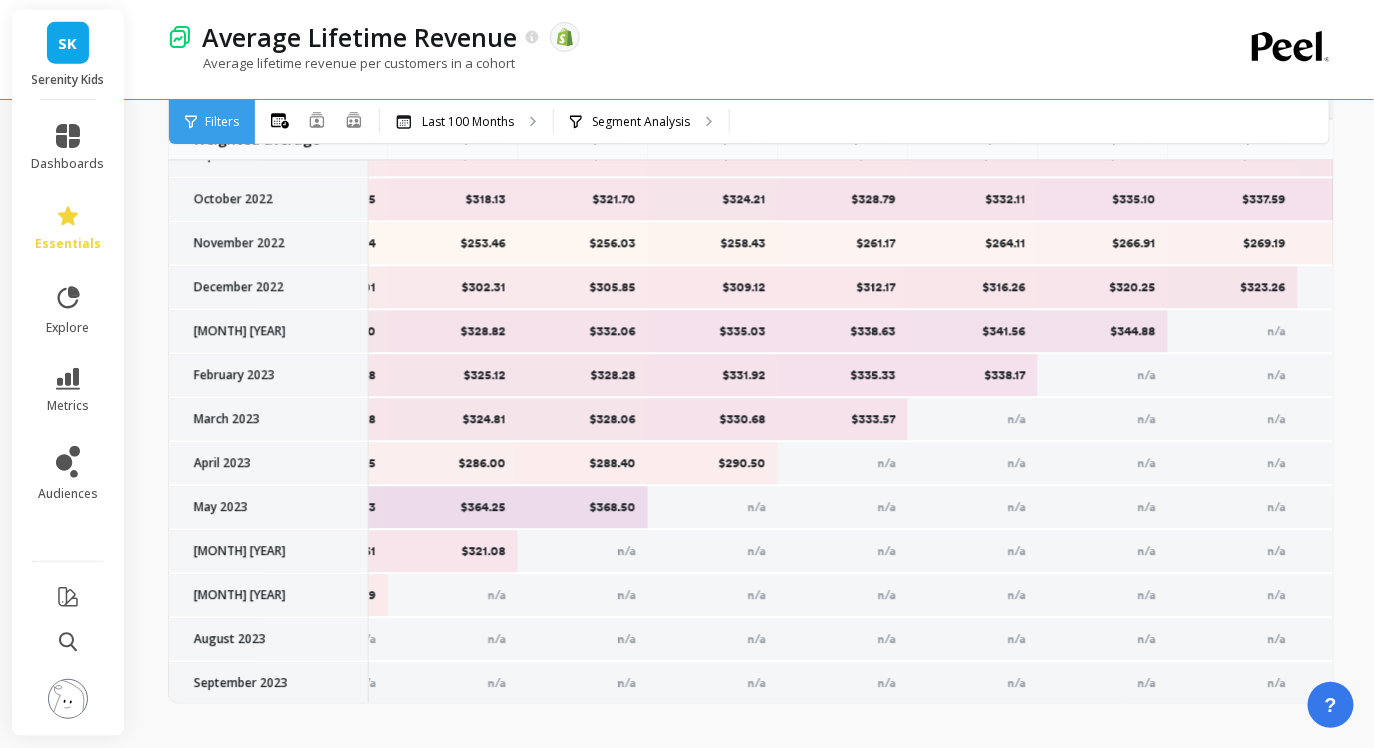 click on "$290.50" at bounding box center [713, 464] 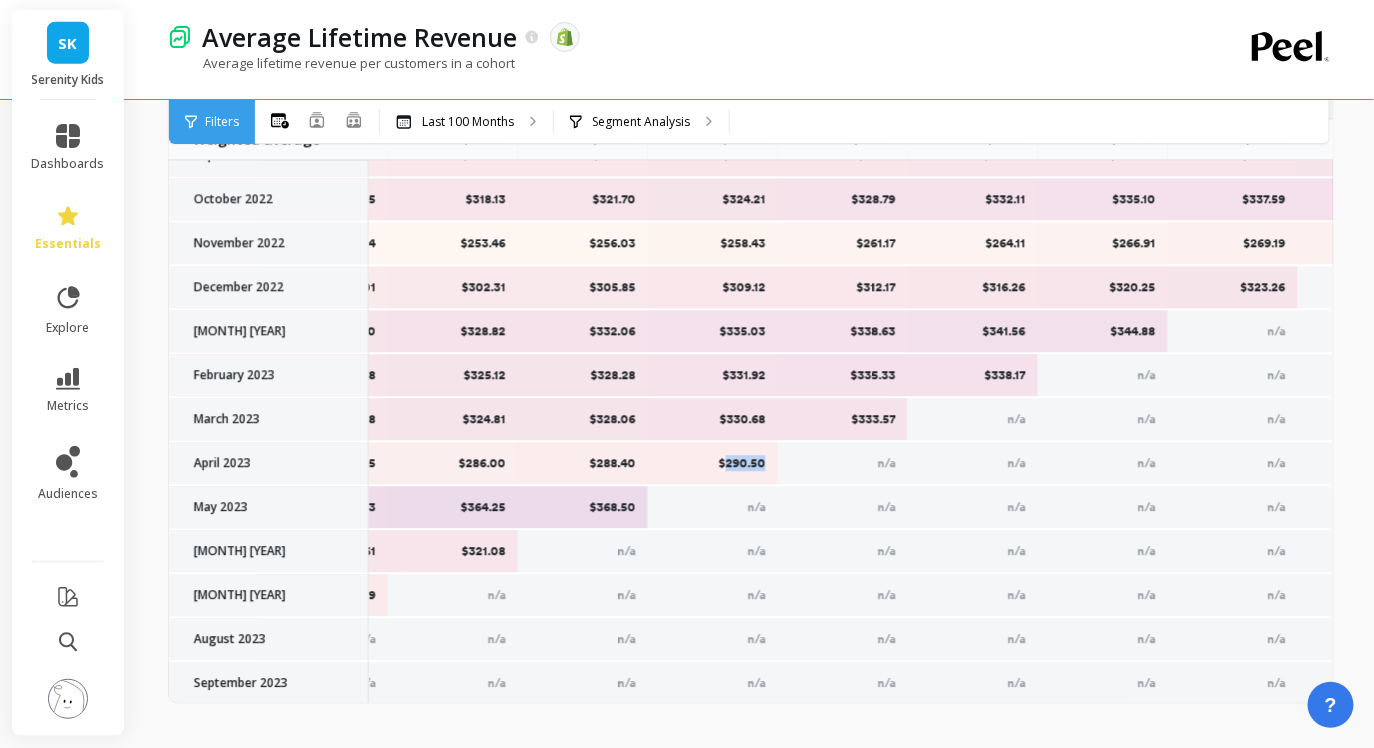 click on "$290.50" at bounding box center [713, 464] 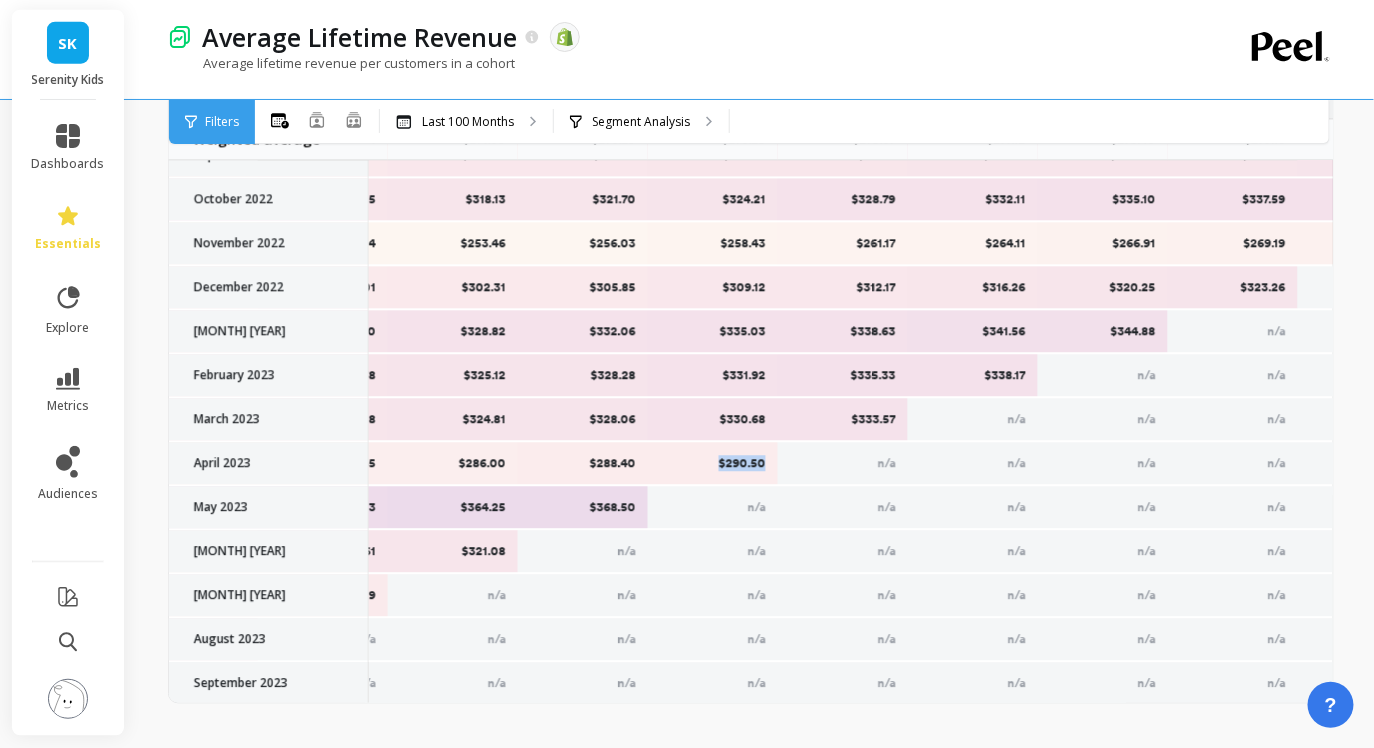 click on "$290.50" at bounding box center (713, 464) 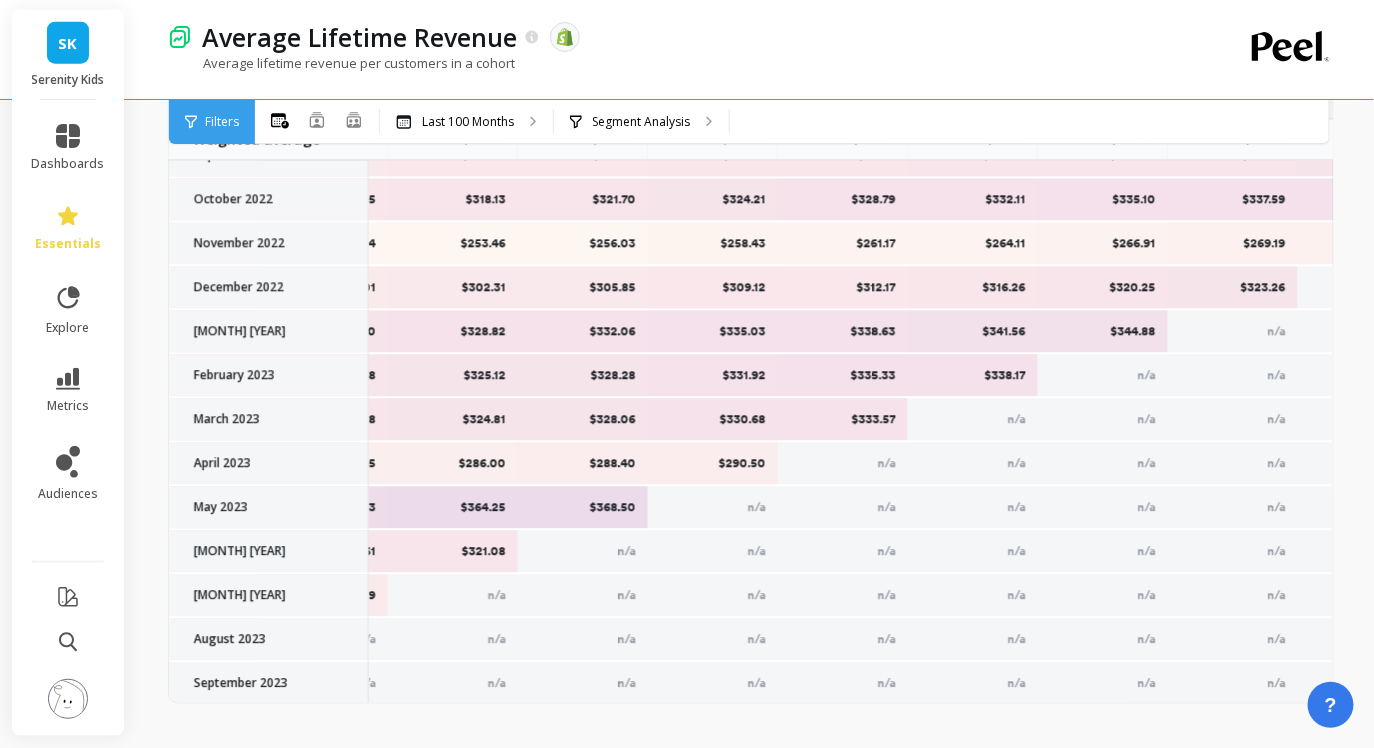 click on "$333.57" at bounding box center [843, 420] 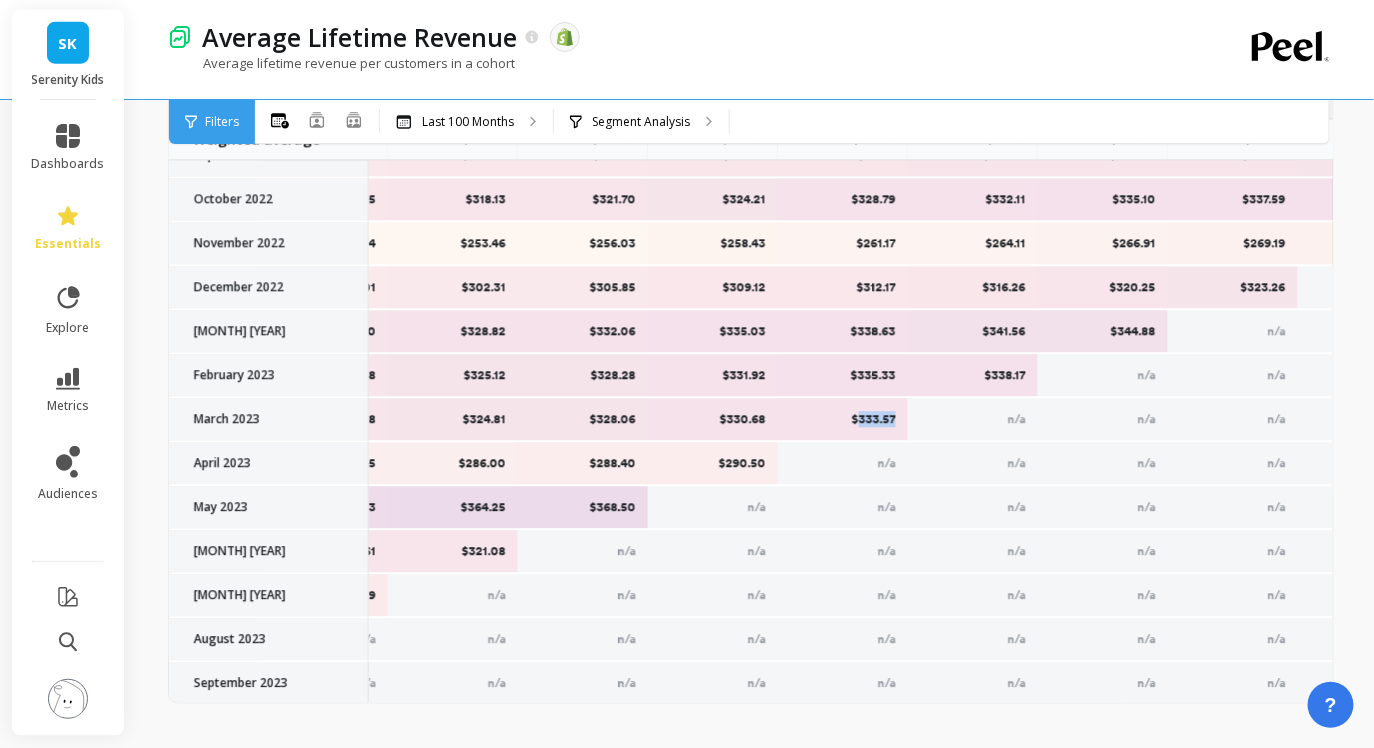click on "$333.57" at bounding box center [843, 420] 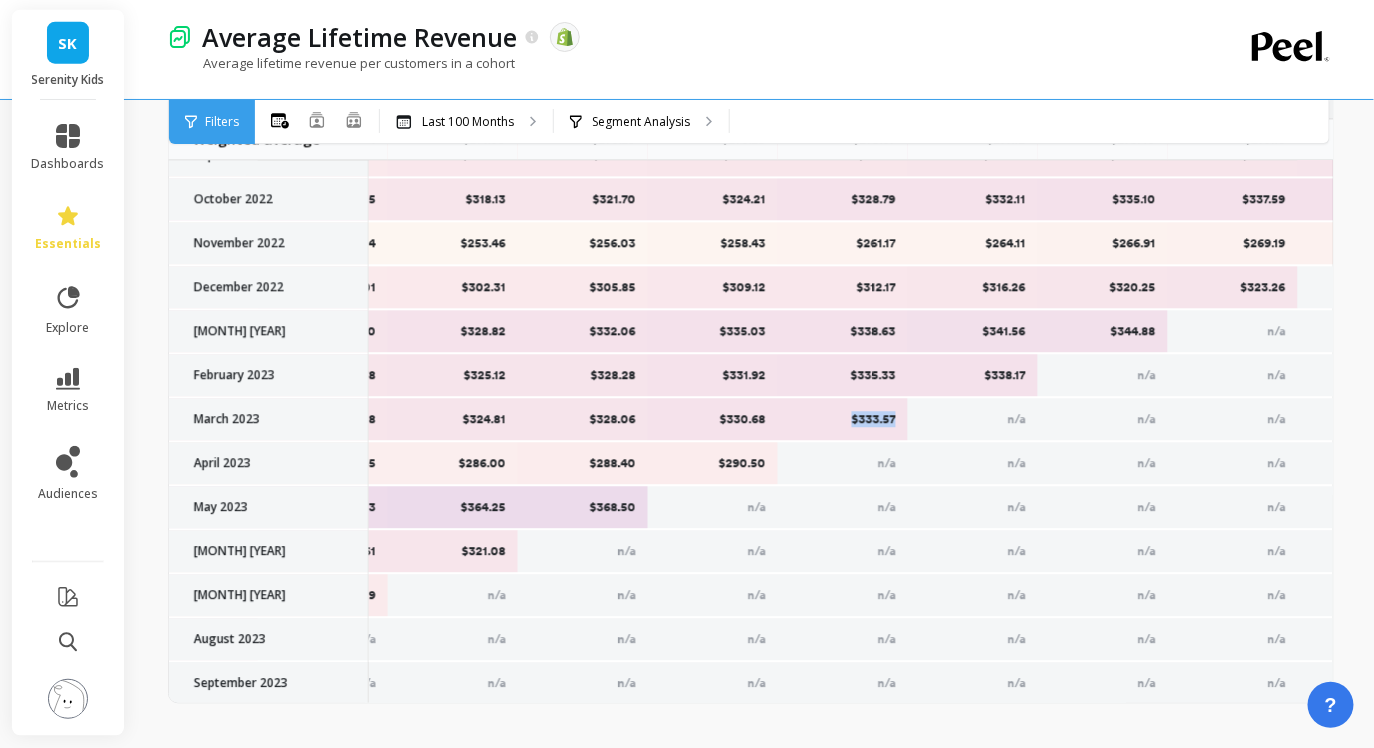 click on "$333.57" at bounding box center (843, 420) 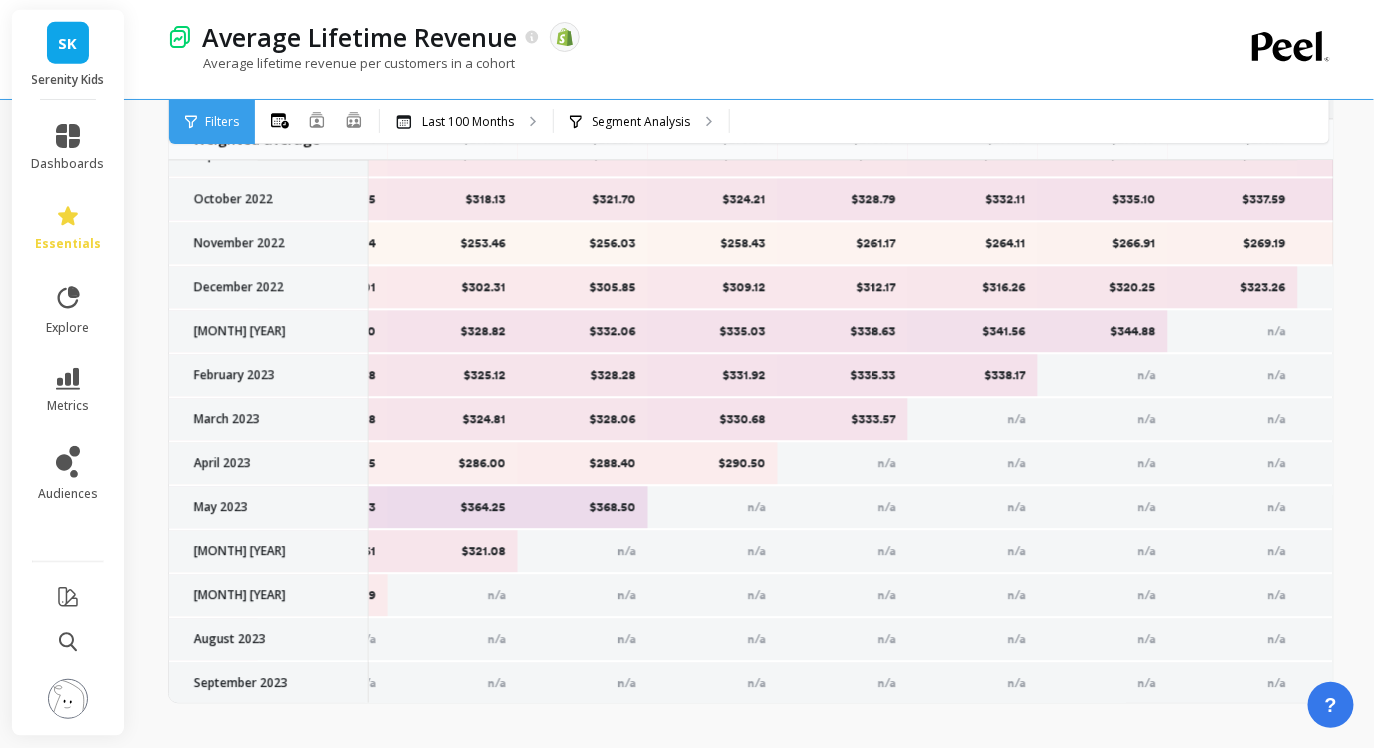 click on "$290.50" at bounding box center [713, 464] 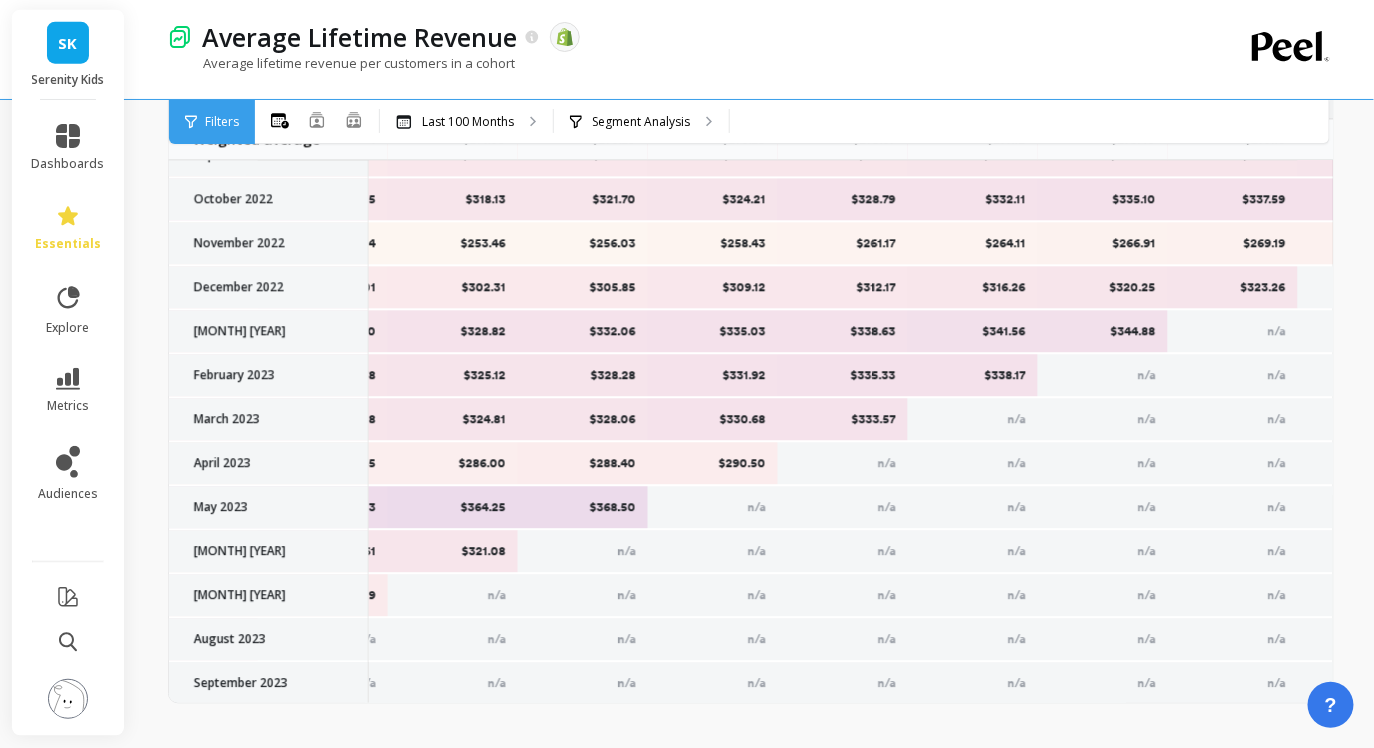 click on "$338.17" at bounding box center [973, 376] 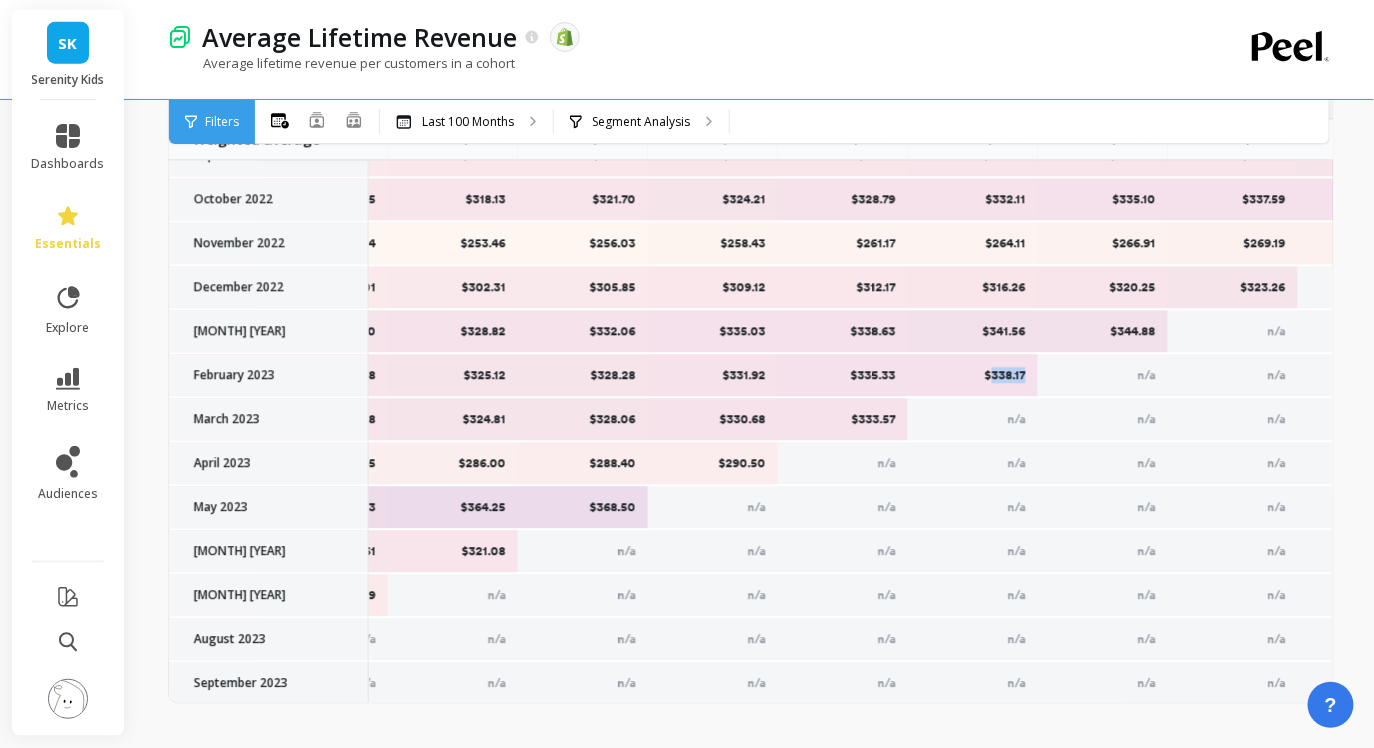 click on "$338.17" at bounding box center [973, 376] 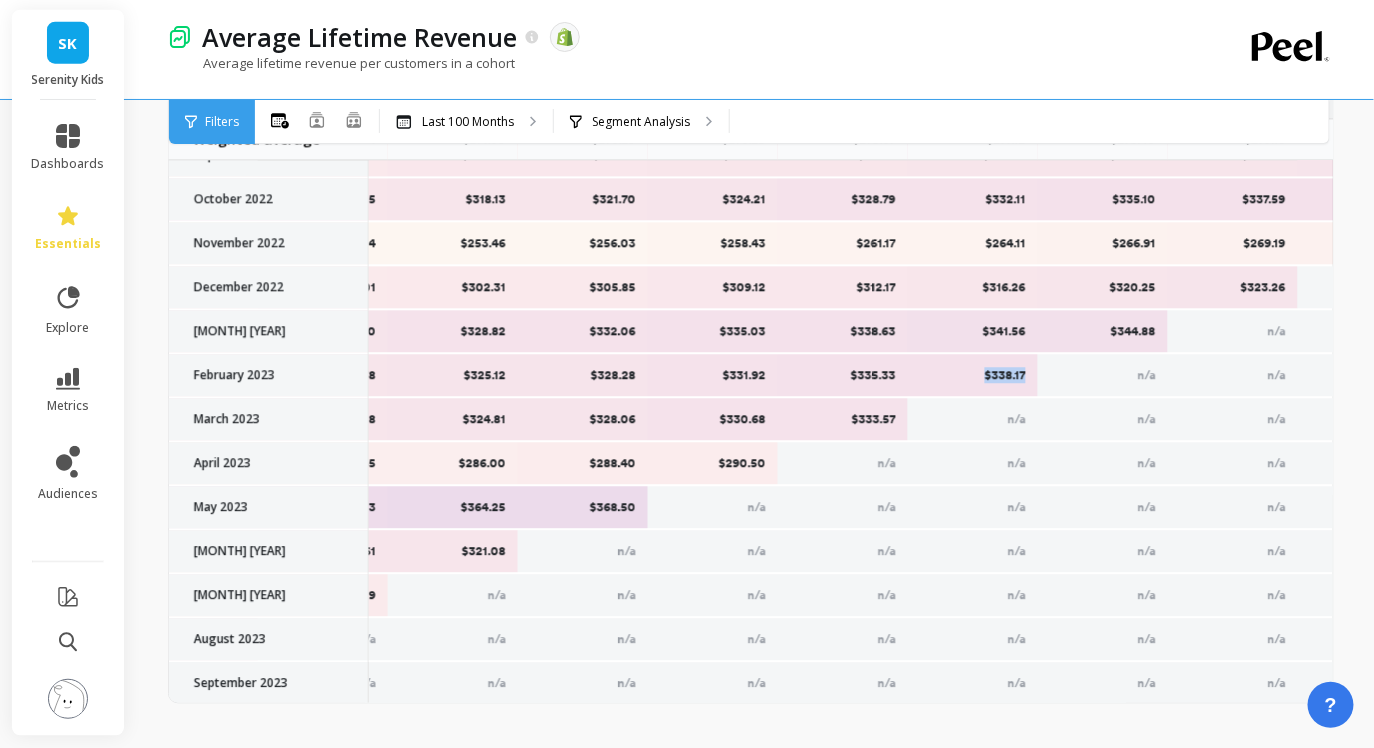 click on "$338.17" at bounding box center (973, 376) 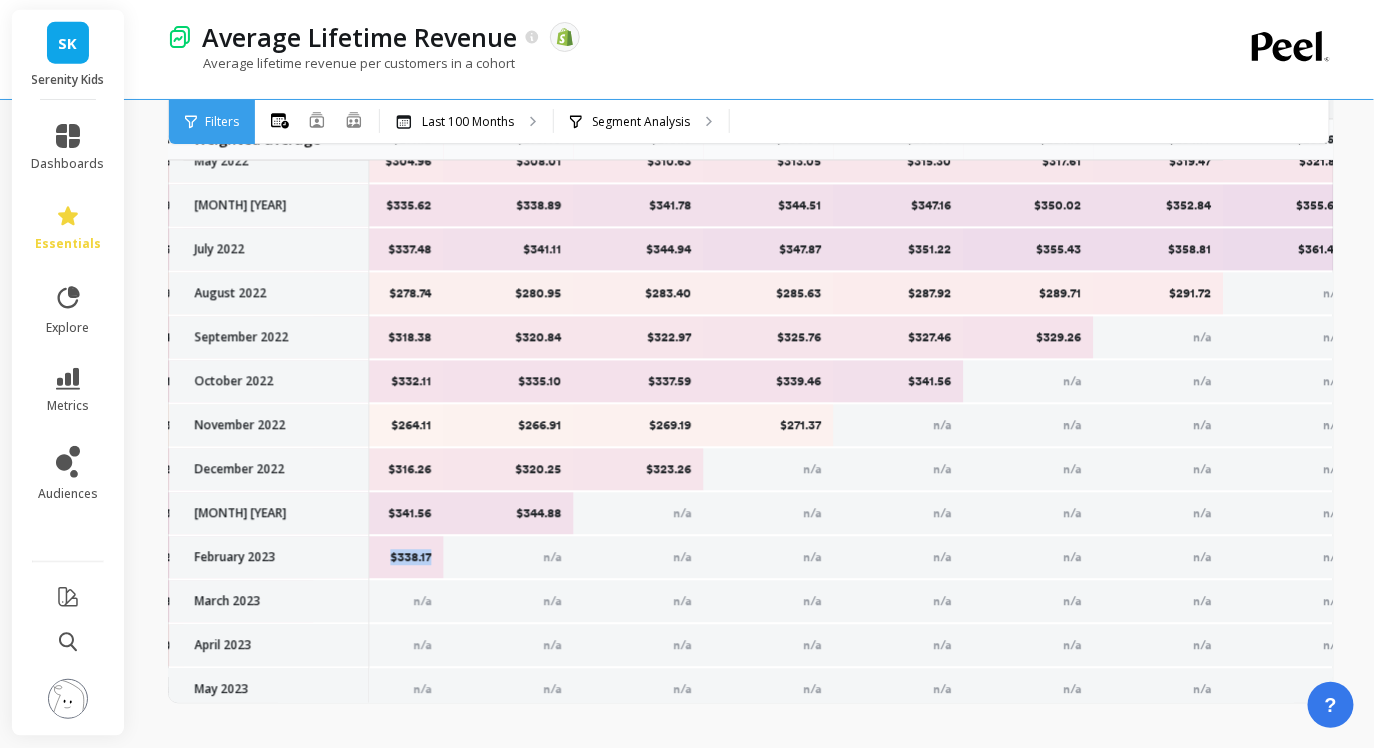 scroll, scrollTop: 1417, scrollLeft: 3956, axis: both 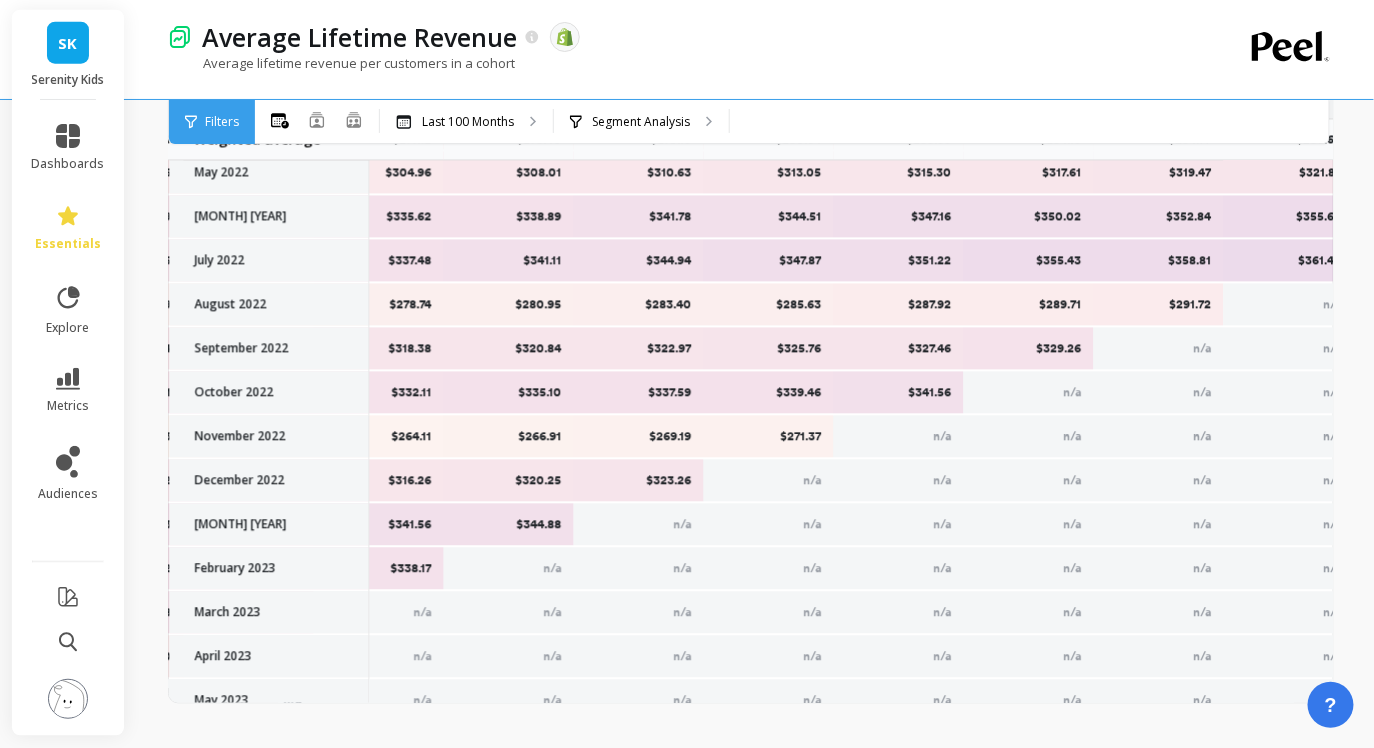 click on "$344.88" at bounding box center [508, 525] 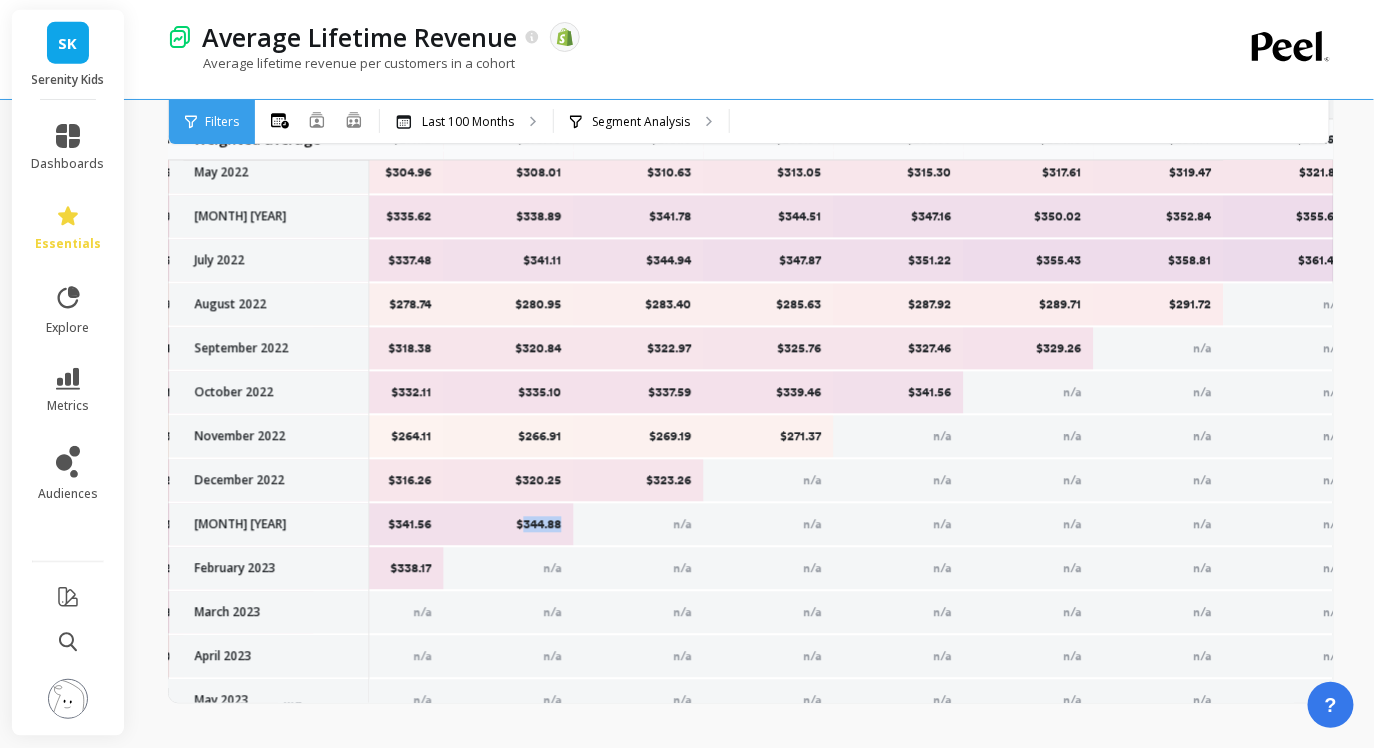 click on "$344.88" at bounding box center [508, 525] 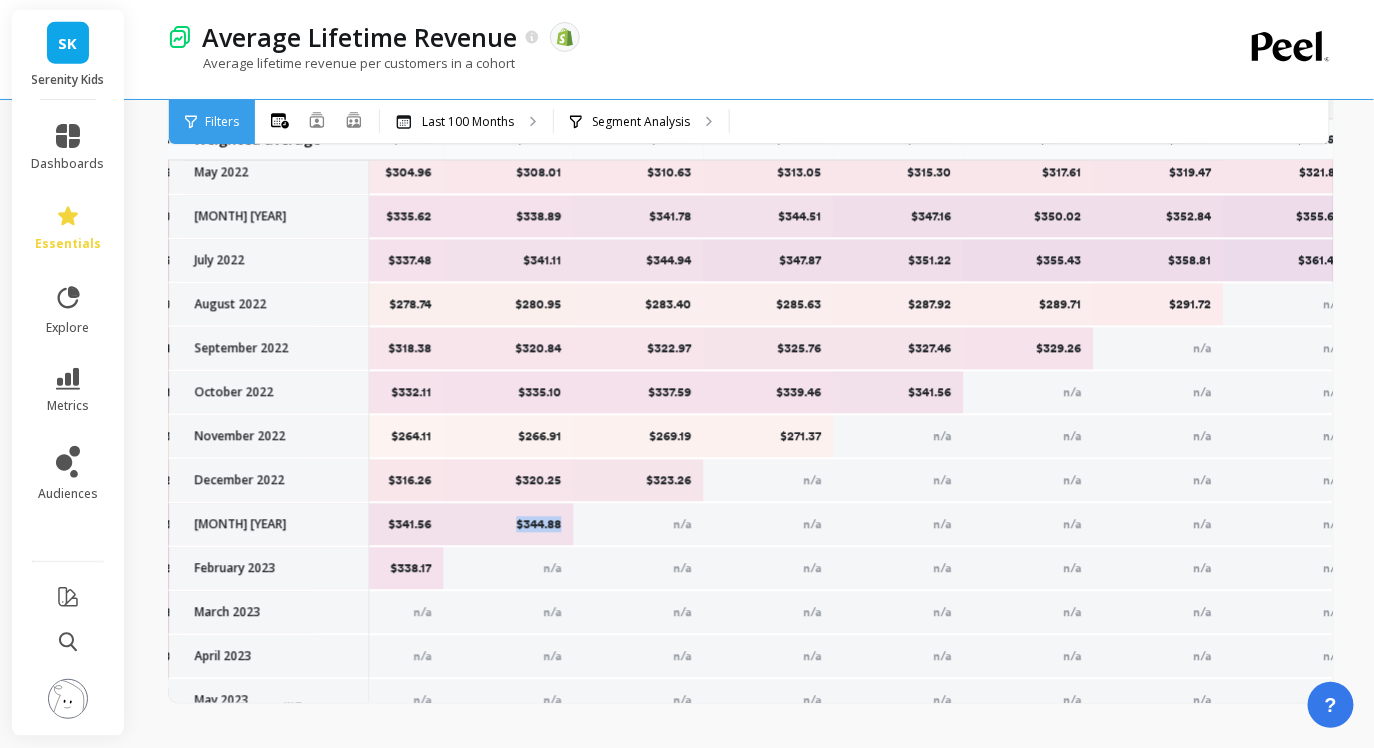 click on "$344.88" at bounding box center (508, 525) 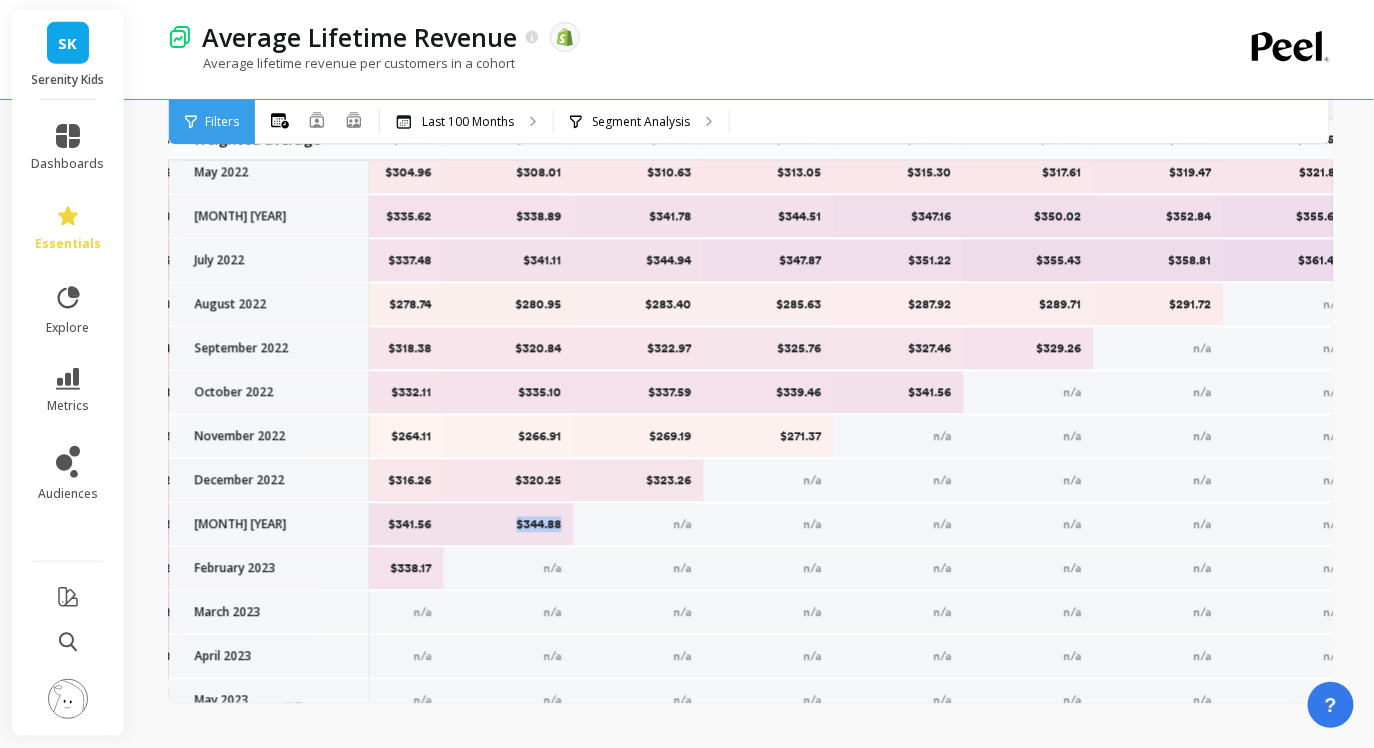 click on "$323.26" at bounding box center (638, 481) 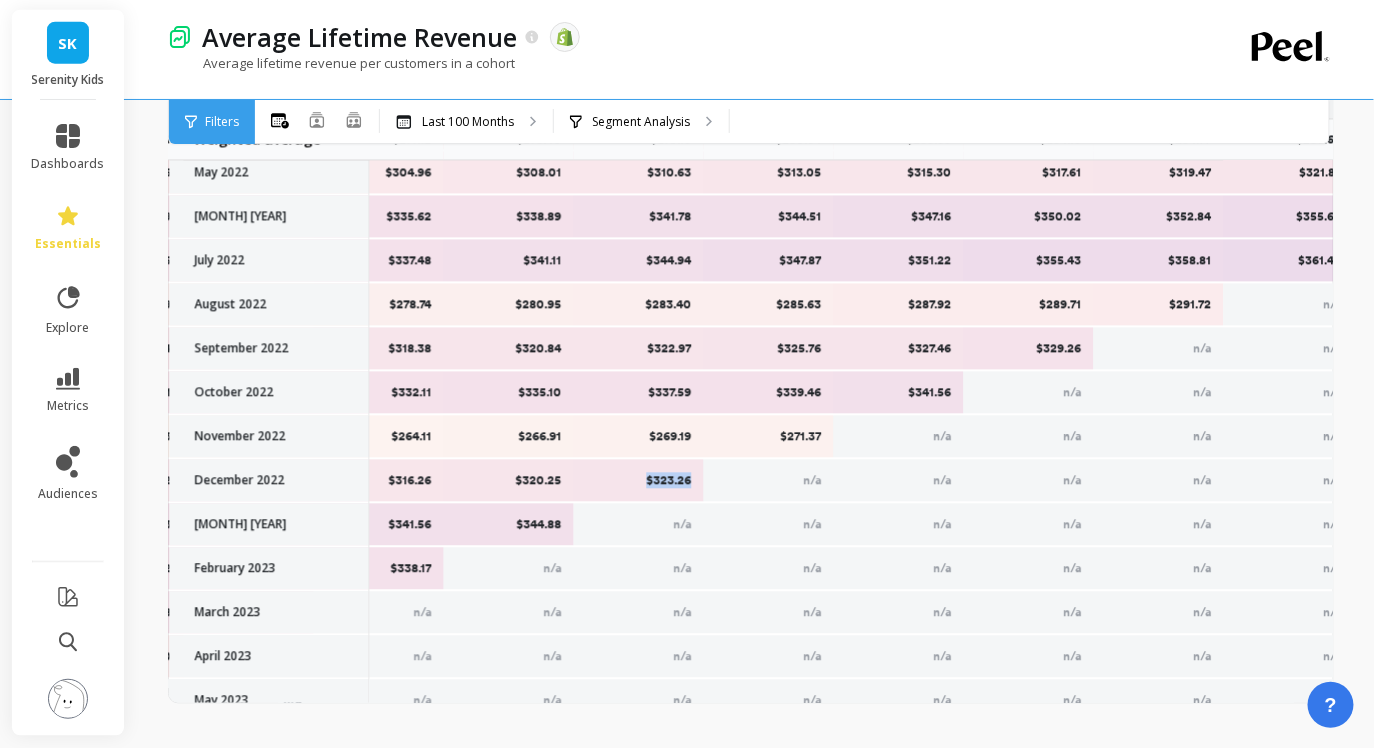 click on "$323.26" at bounding box center (638, 481) 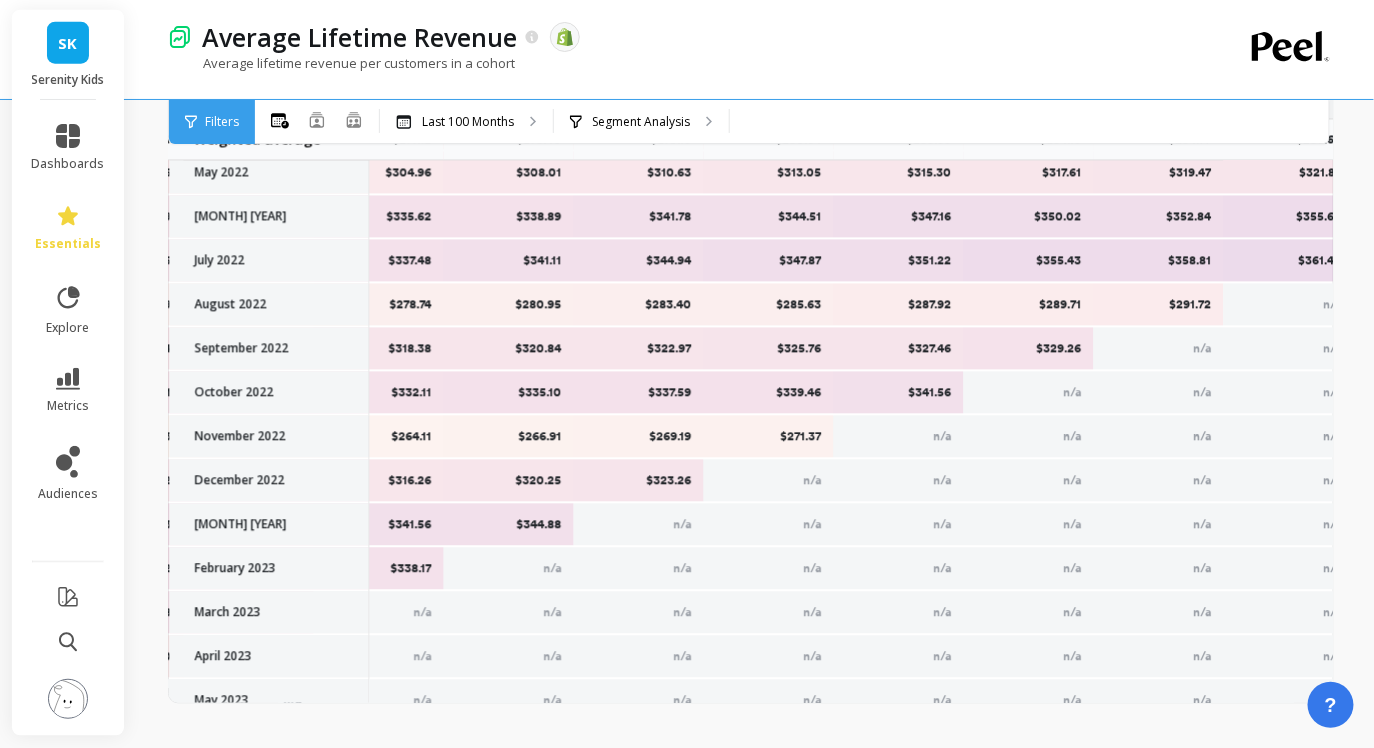 click on "$271.37" at bounding box center [768, 437] 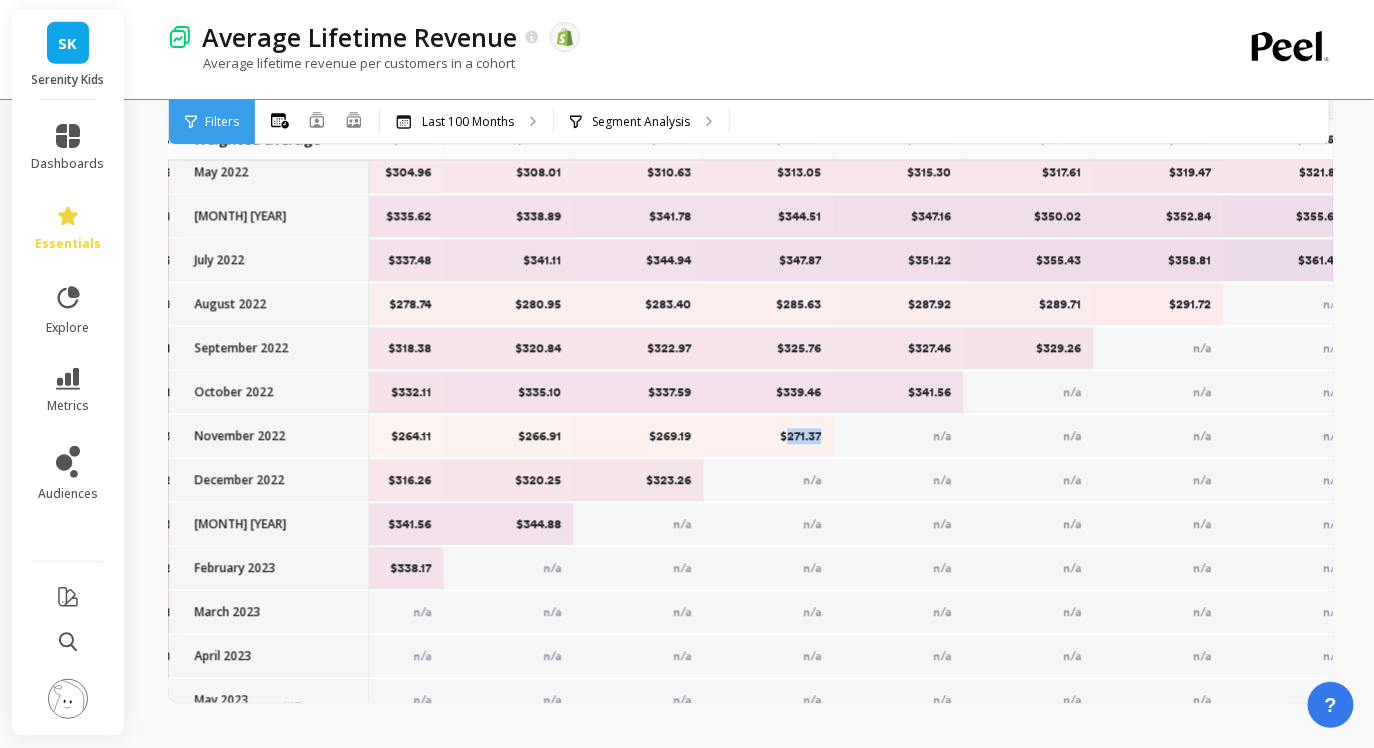 click on "$271.37" at bounding box center (768, 437) 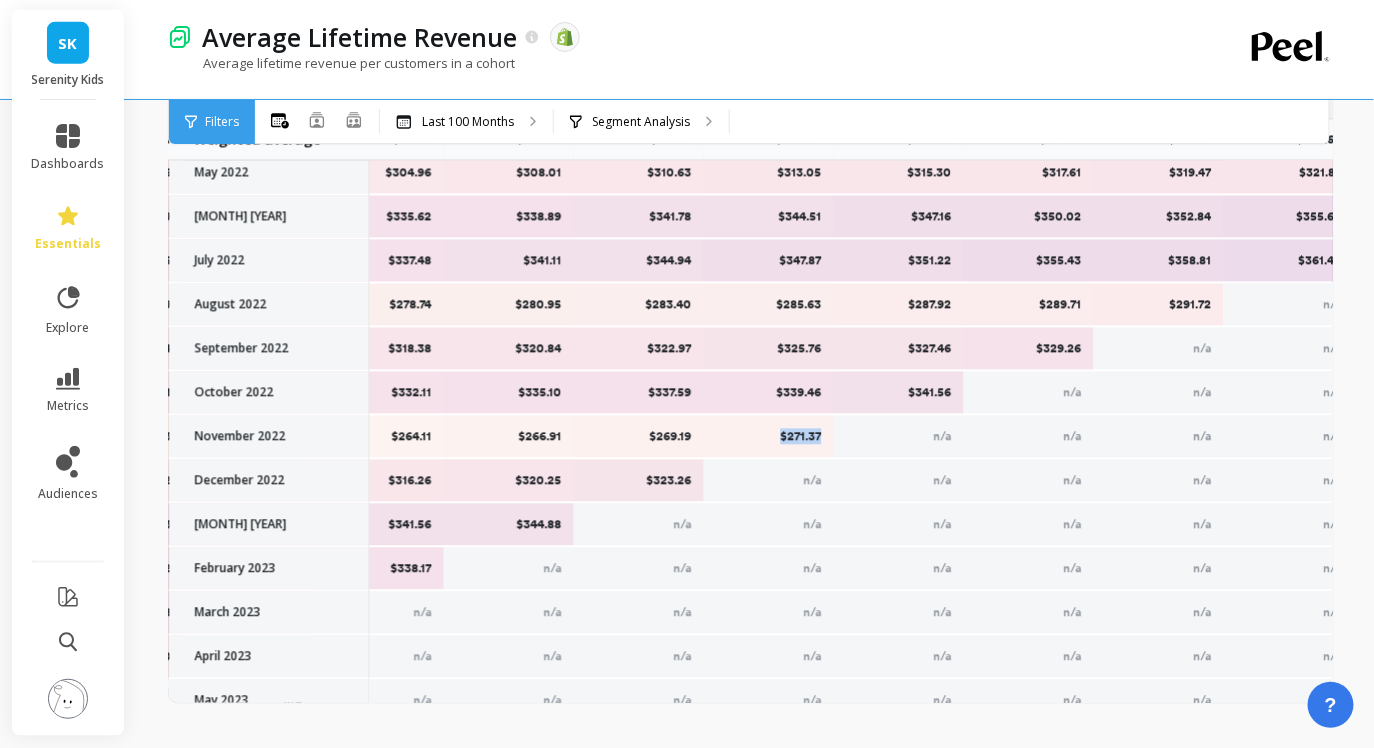 click on "$271.37" at bounding box center (768, 437) 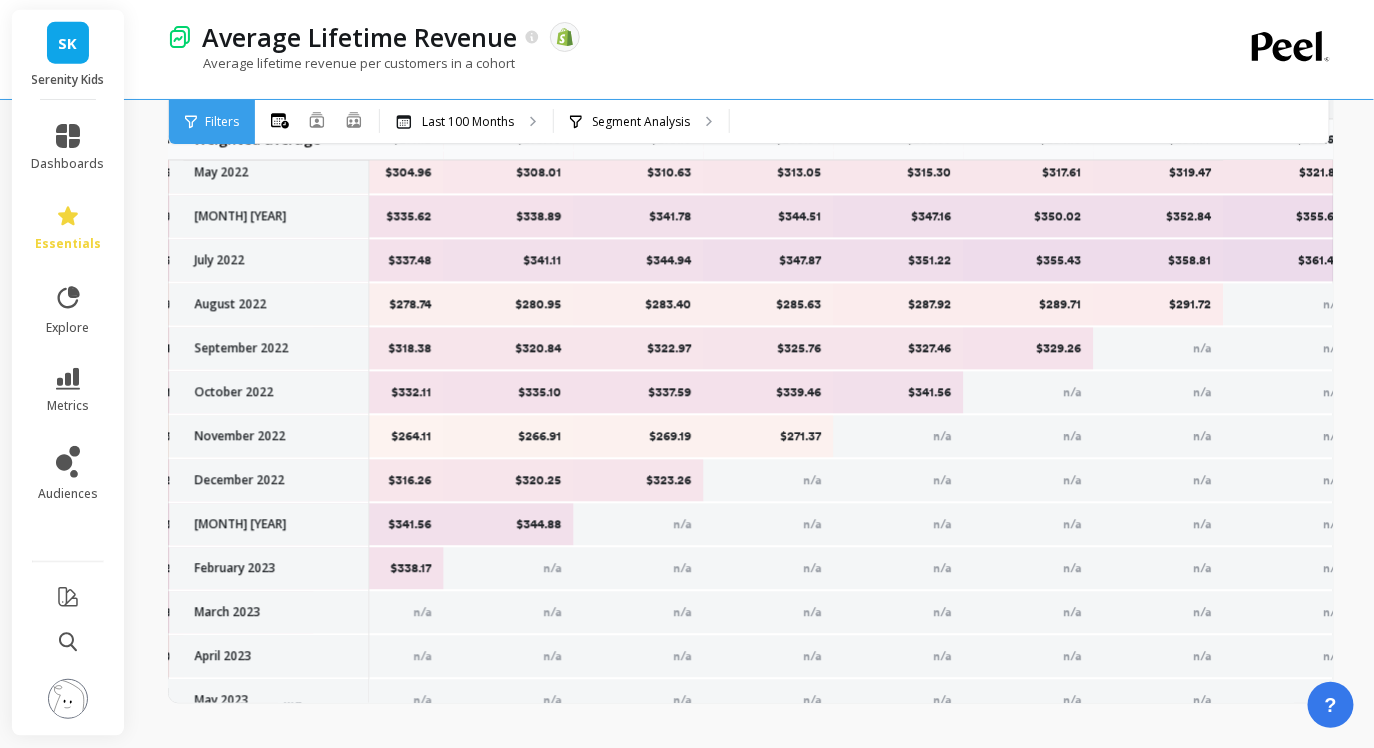 click on "$341.56" at bounding box center (898, 393) 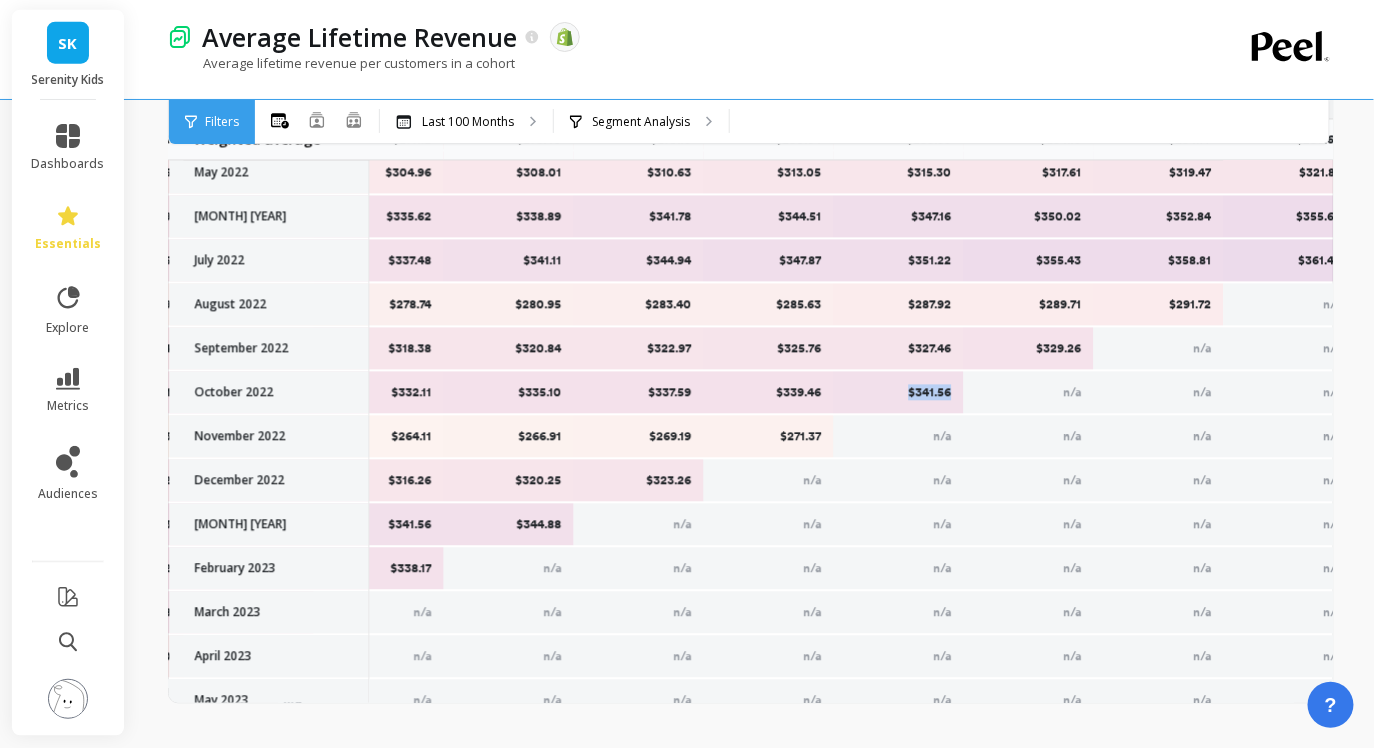 click on "$341.56" at bounding box center [898, 393] 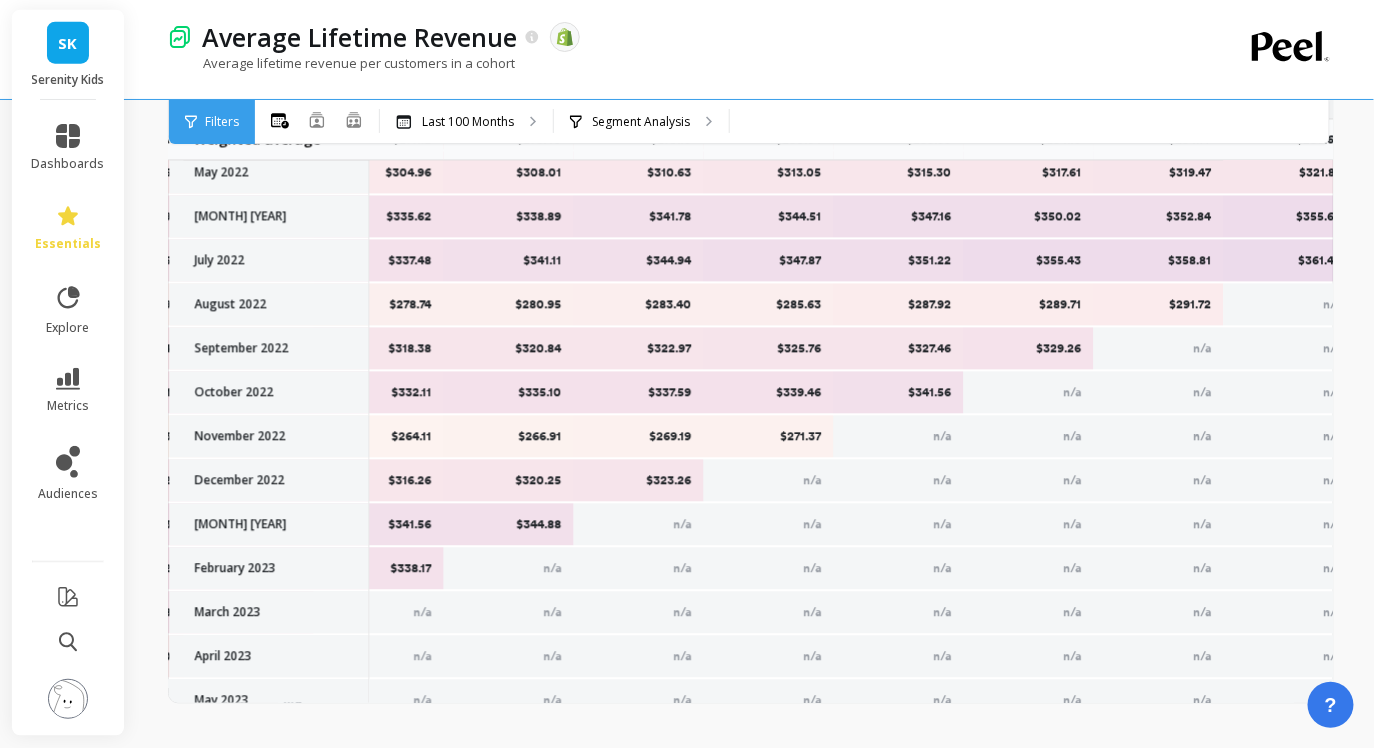 click on "$329.26" at bounding box center [1028, 349] 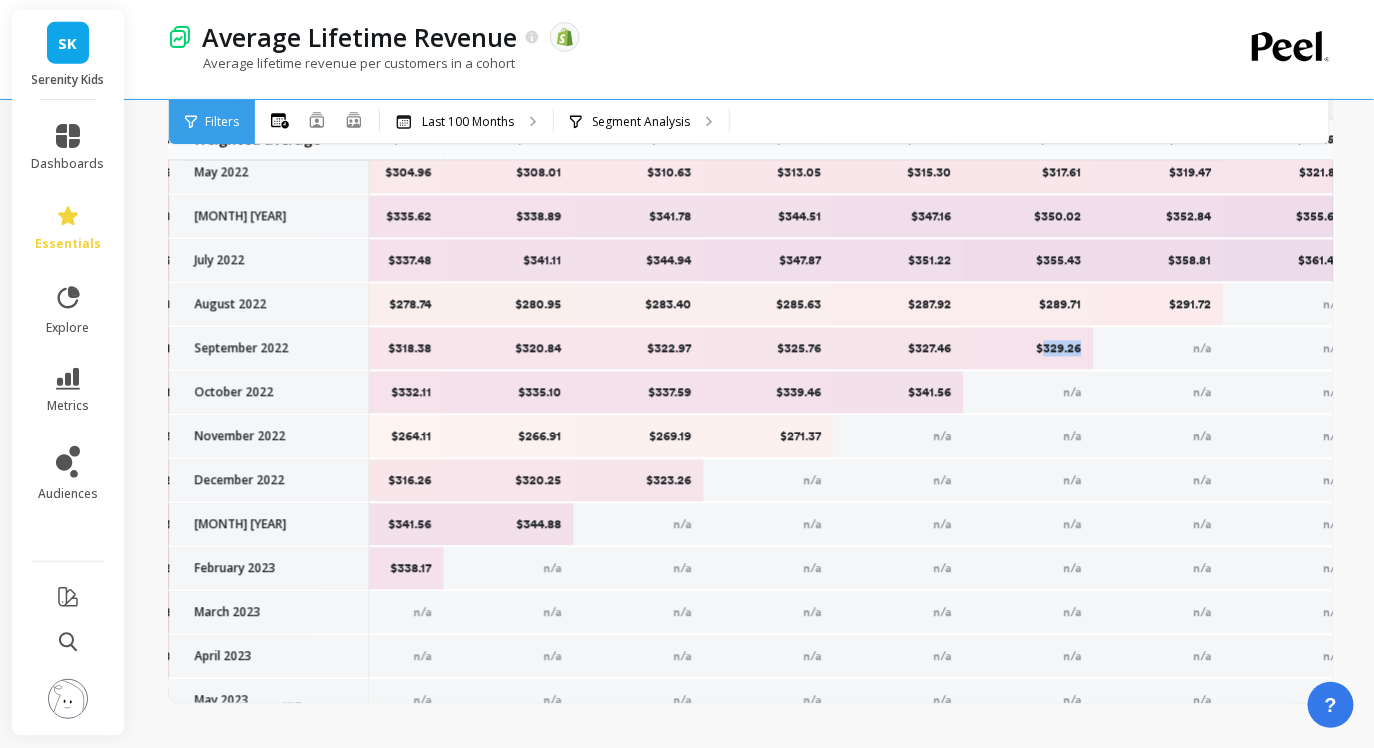 click on "$329.26" at bounding box center [1028, 349] 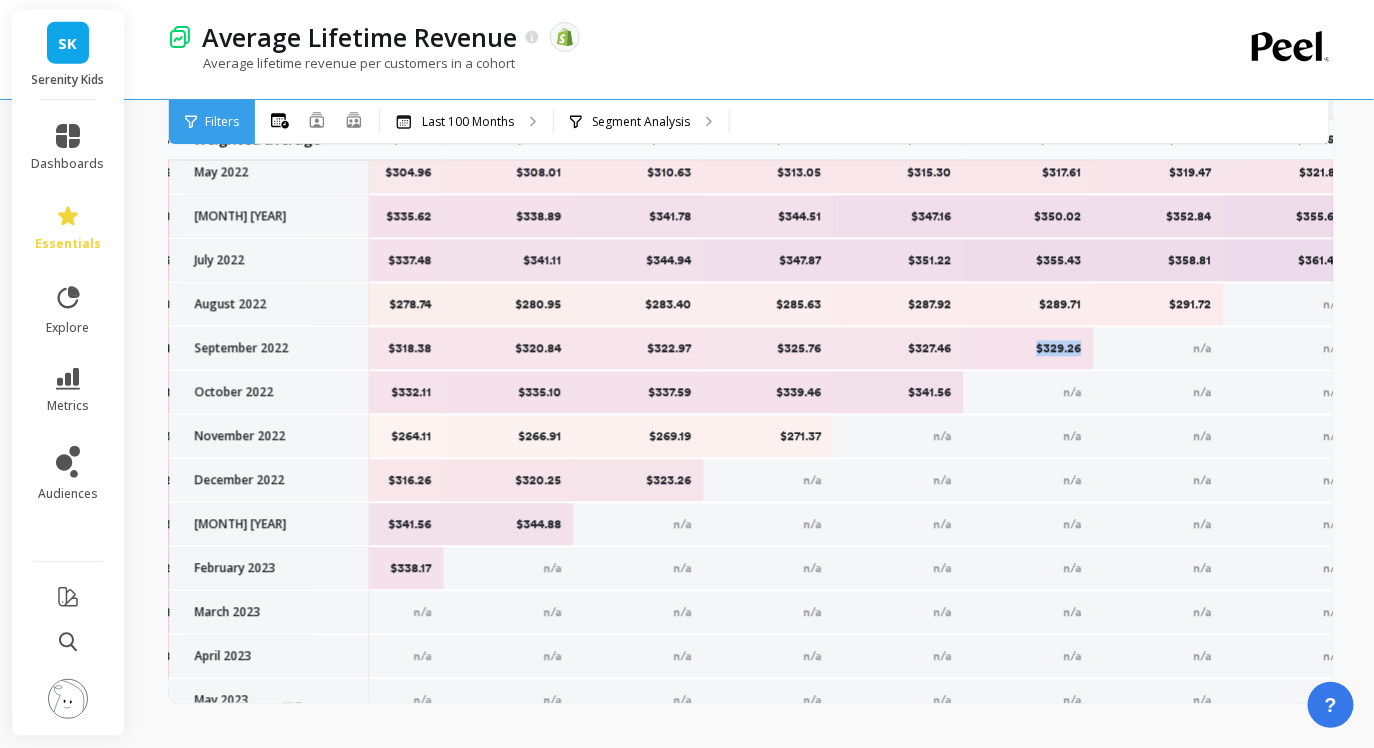 click on "$329.26" at bounding box center [1028, 349] 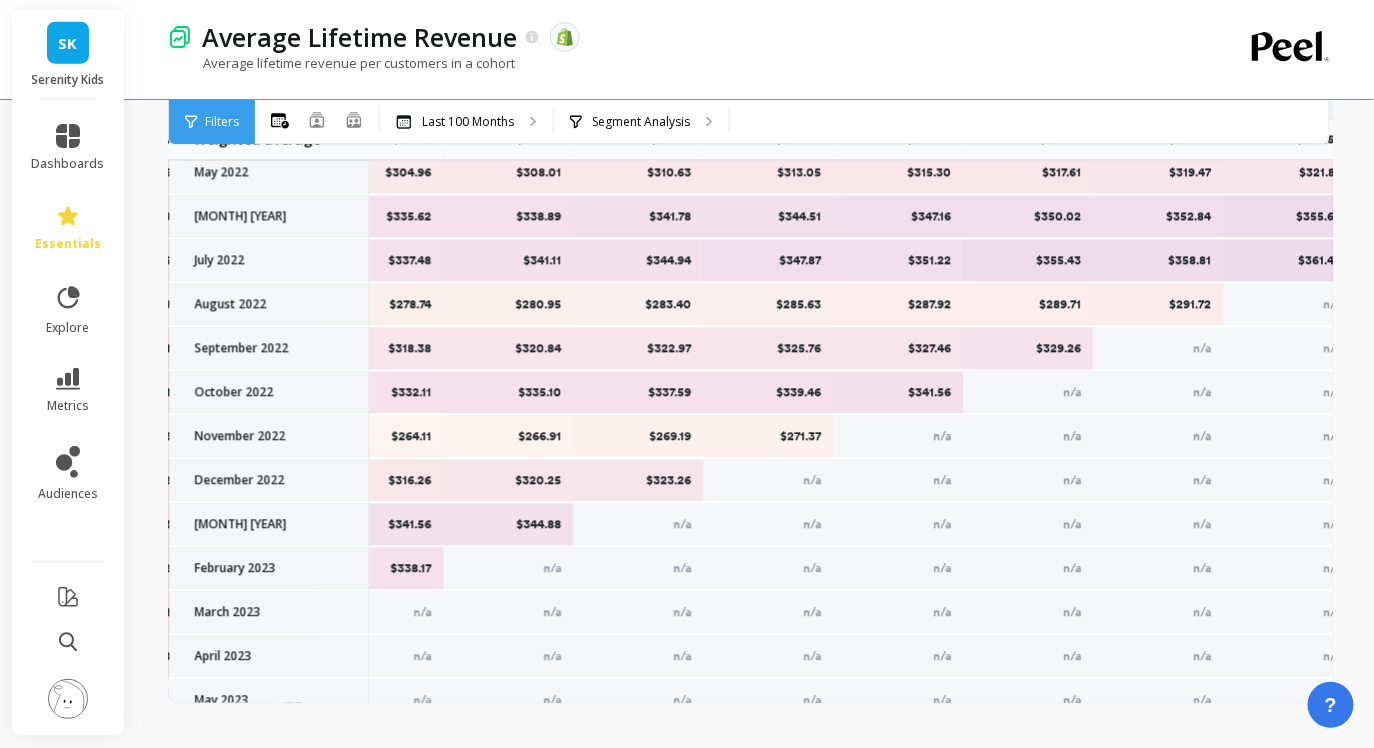 click on "$291.72" at bounding box center (1158, 305) 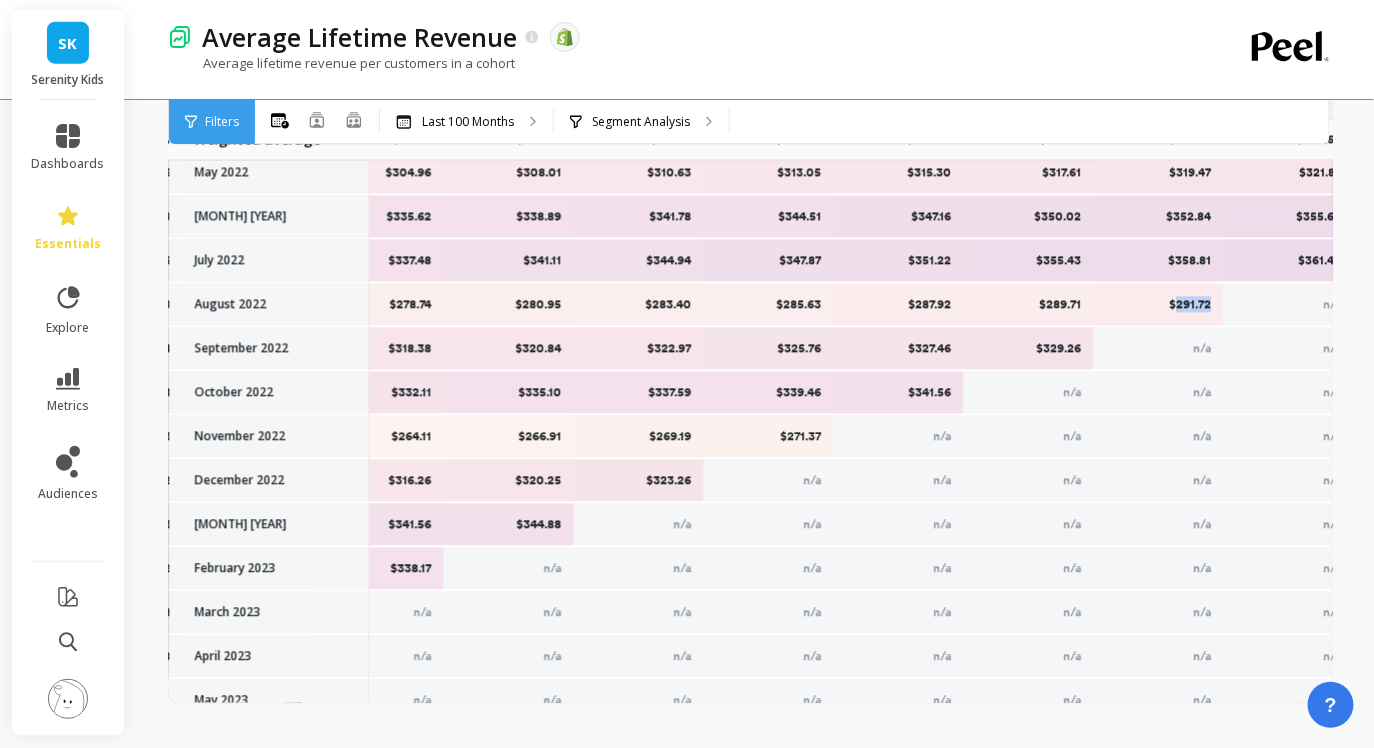 click on "$291.72" at bounding box center (1158, 305) 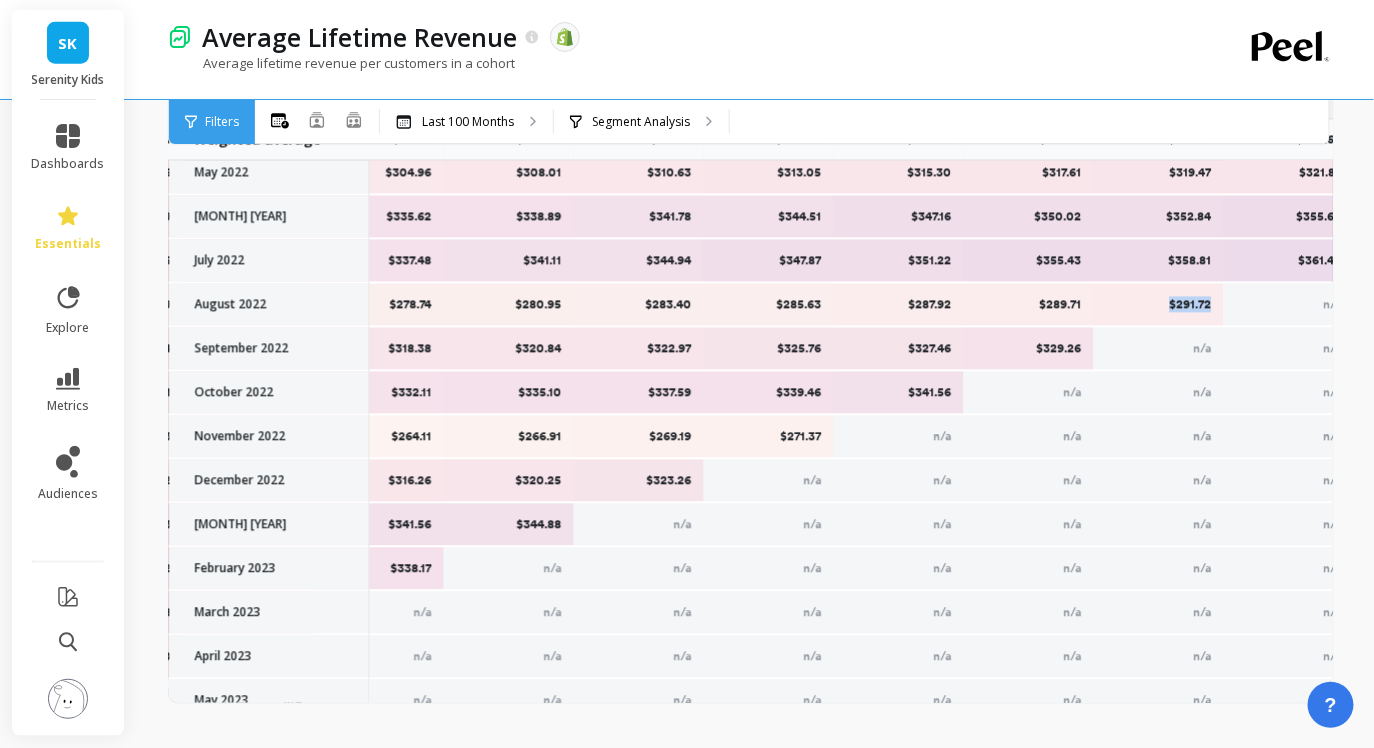 click on "$291.72" at bounding box center (1158, 305) 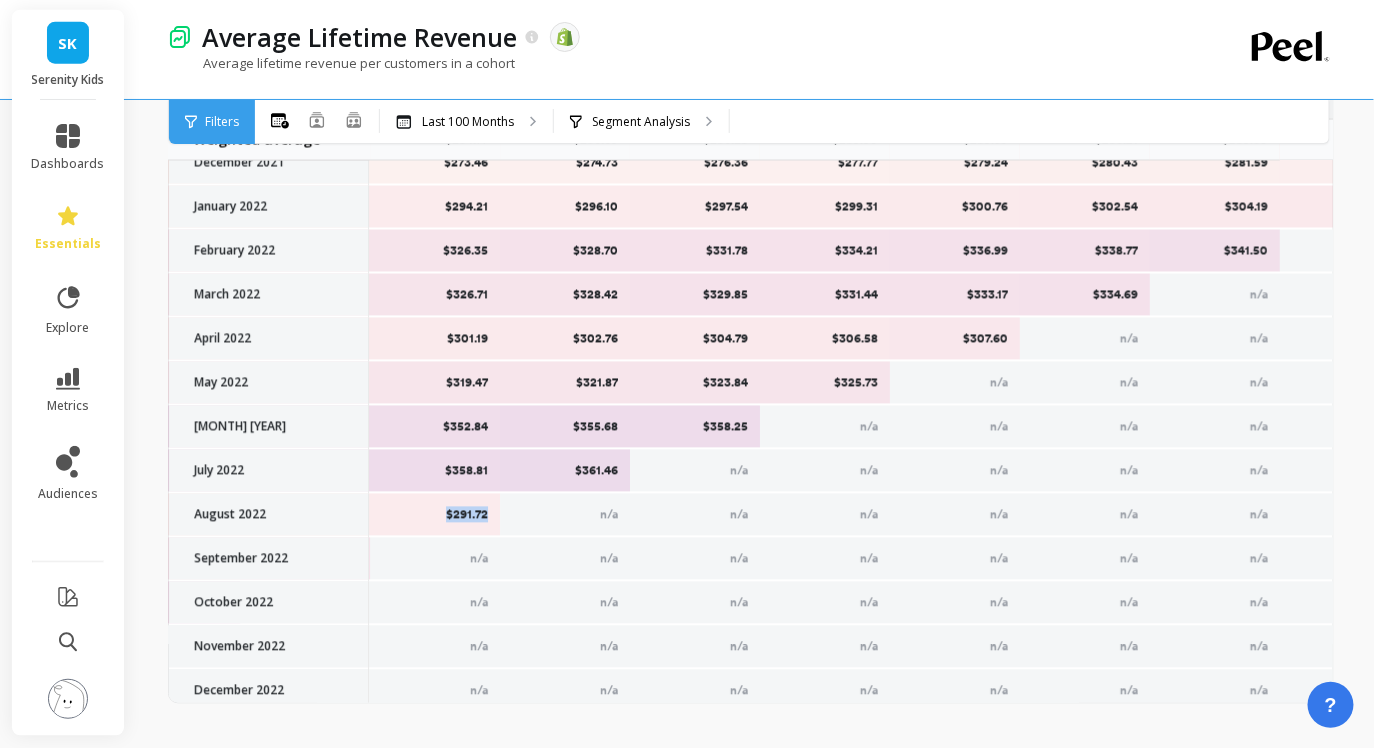 scroll, scrollTop: 1207, scrollLeft: 4688, axis: both 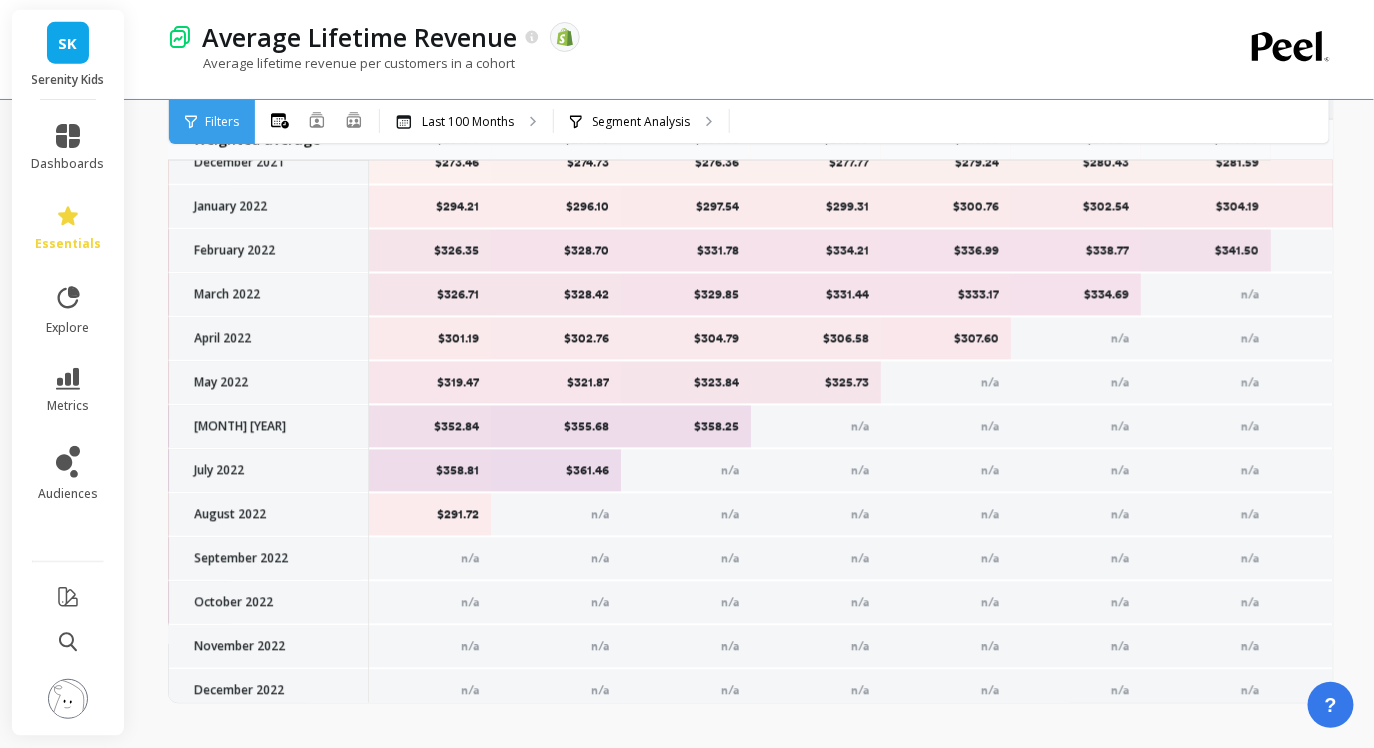 click on "$361.46" at bounding box center (556, 471) 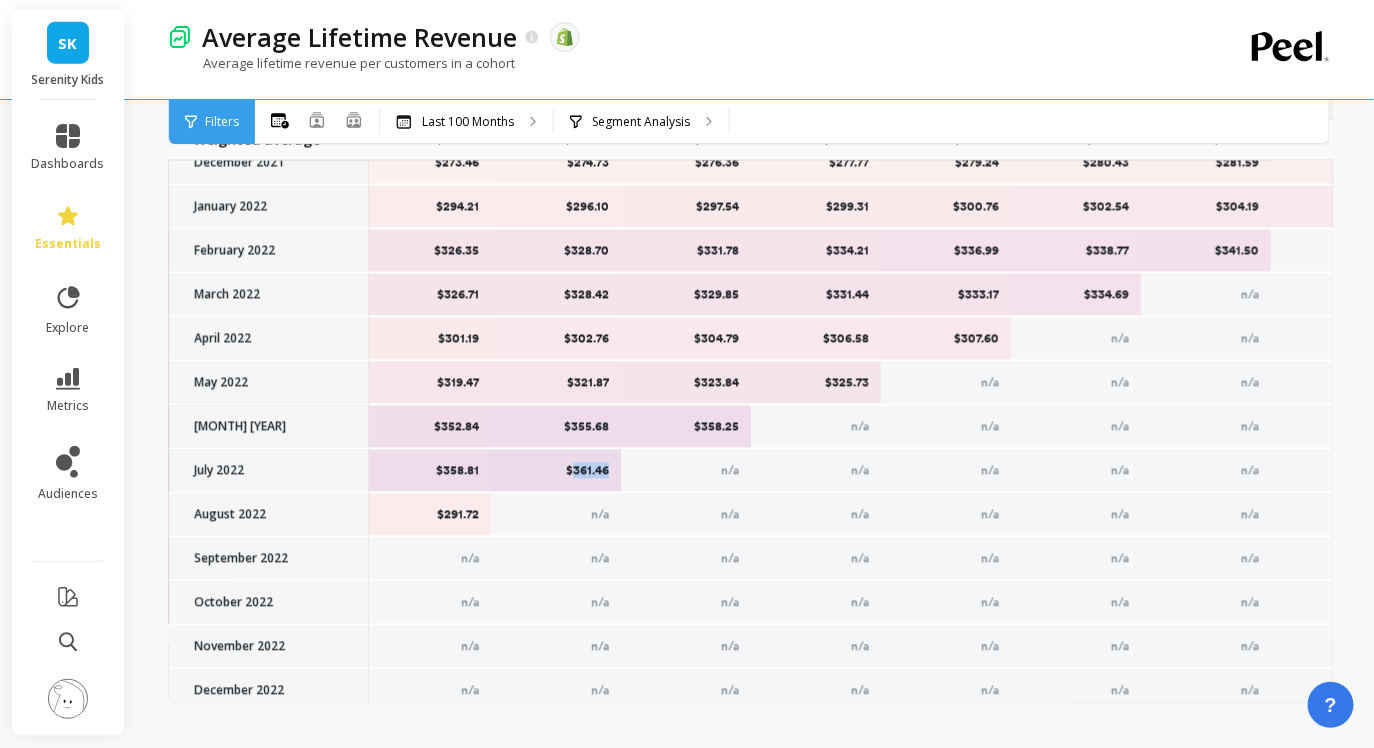 click on "$361.46" at bounding box center [556, 471] 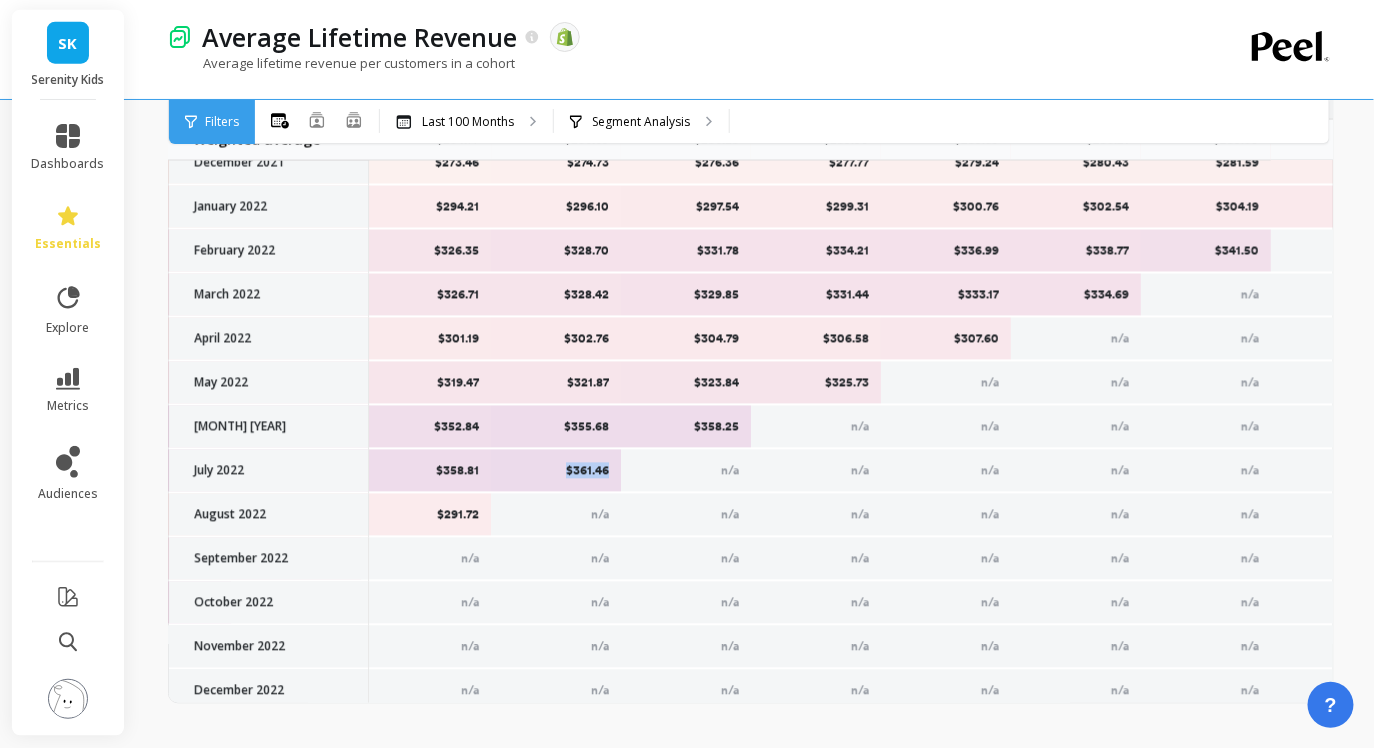 click on "$361.46" at bounding box center [556, 471] 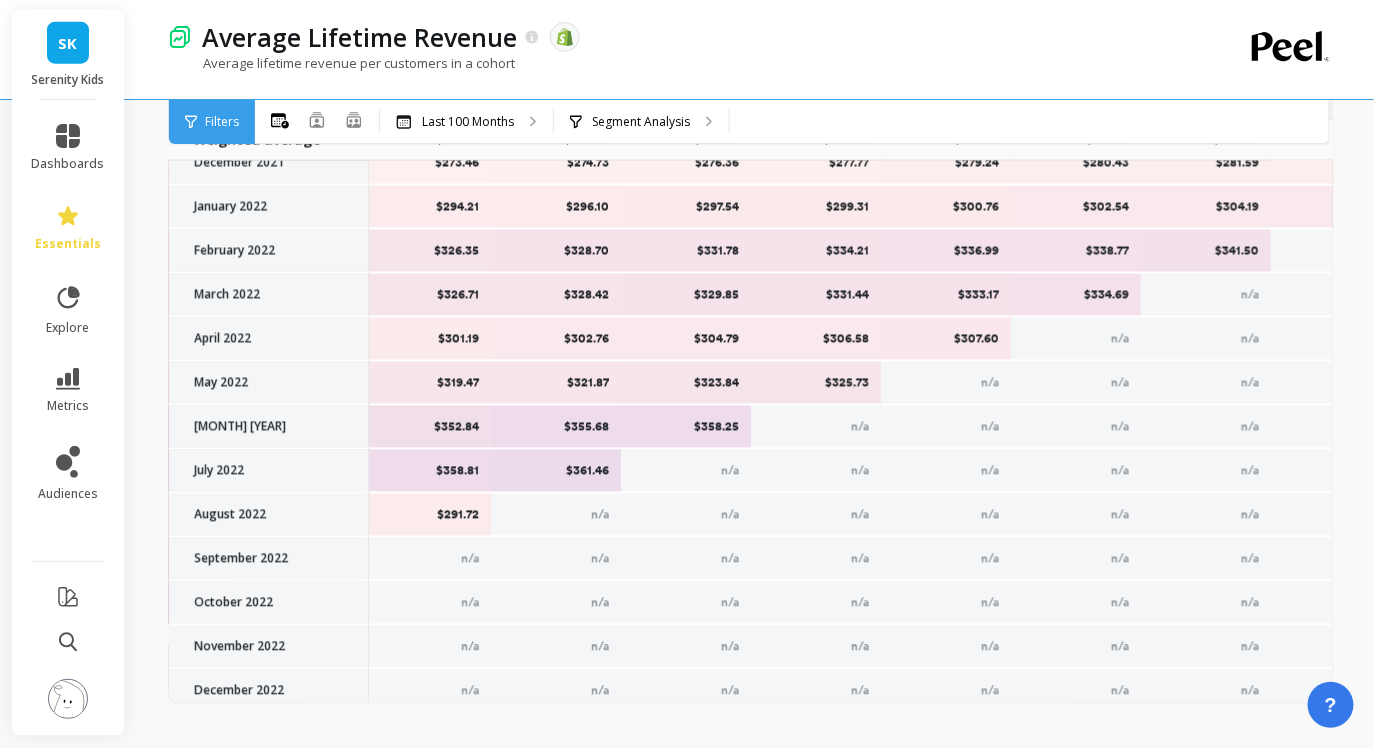 click on "$358.25" at bounding box center (686, 427) 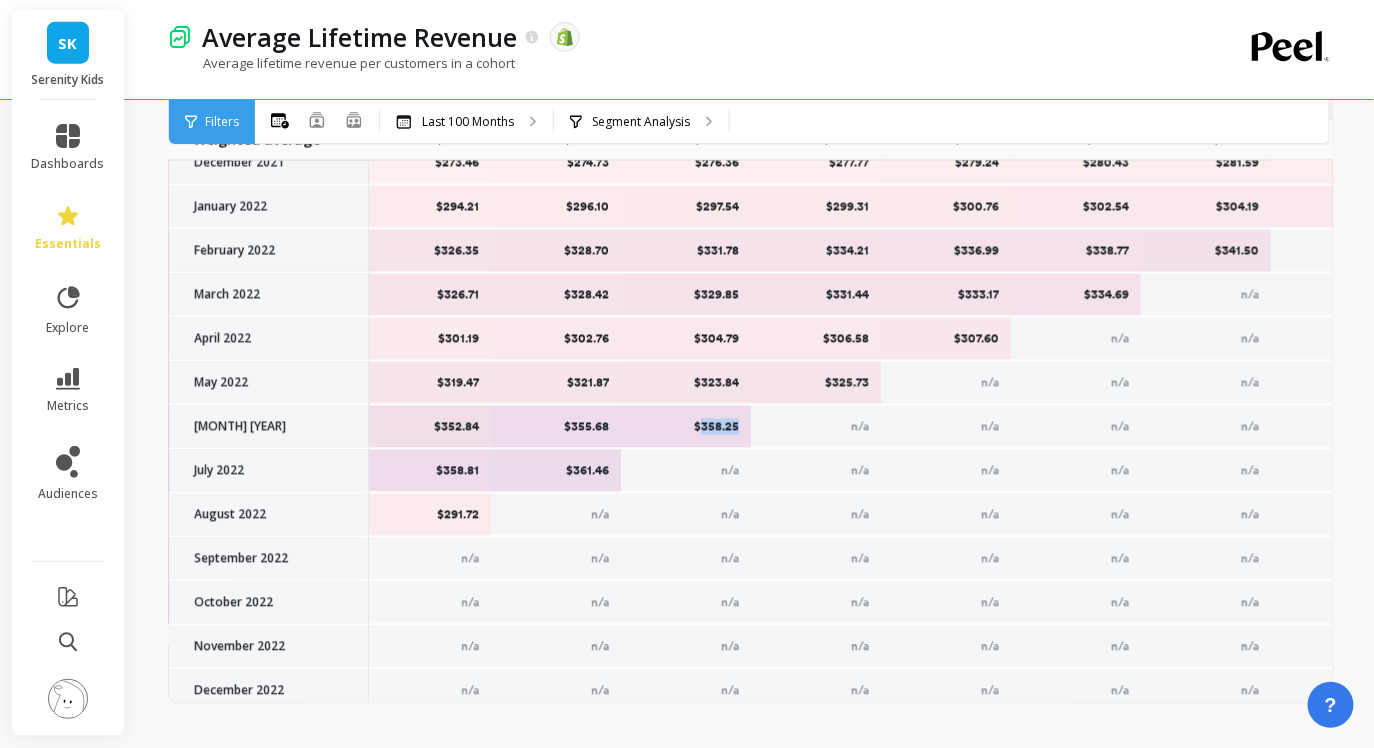 click on "$358.25" at bounding box center (686, 427) 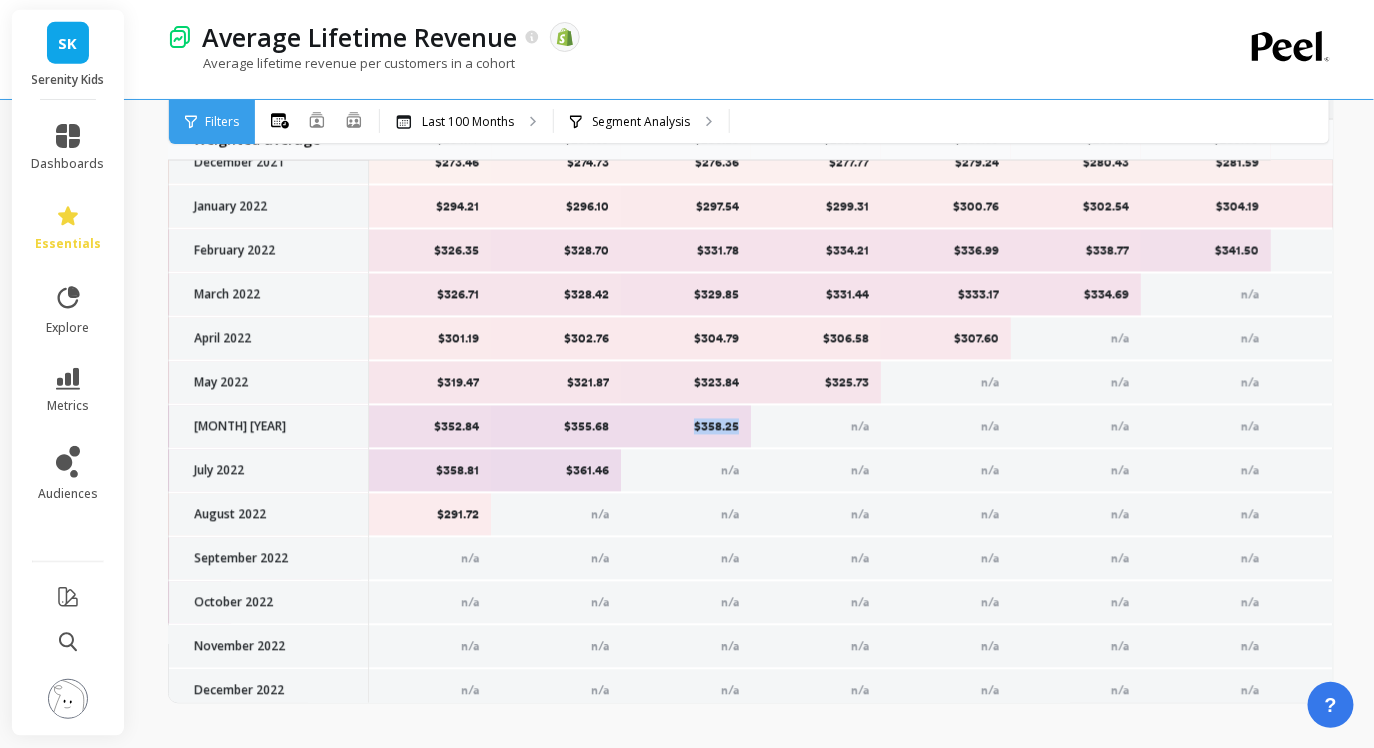 click on "$358.25" at bounding box center [686, 427] 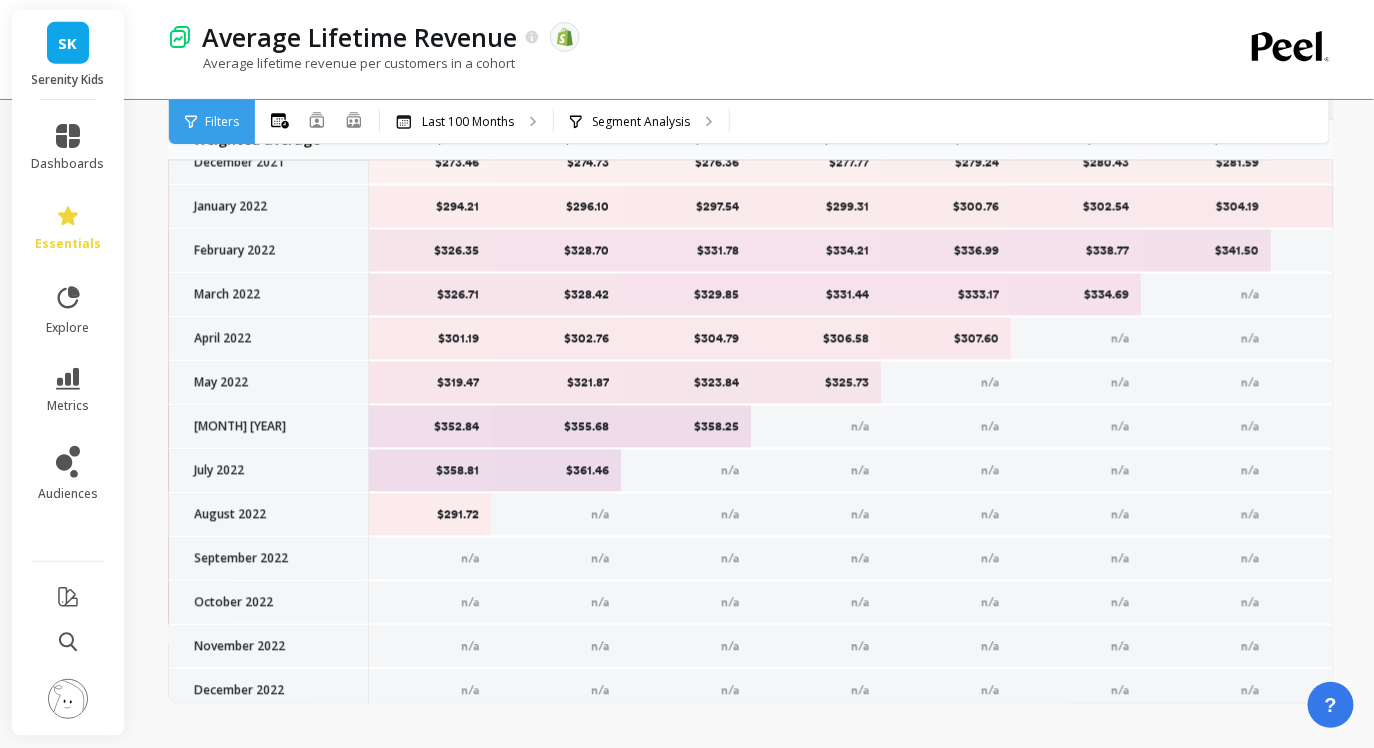 click on "$325.73" at bounding box center [816, 383] 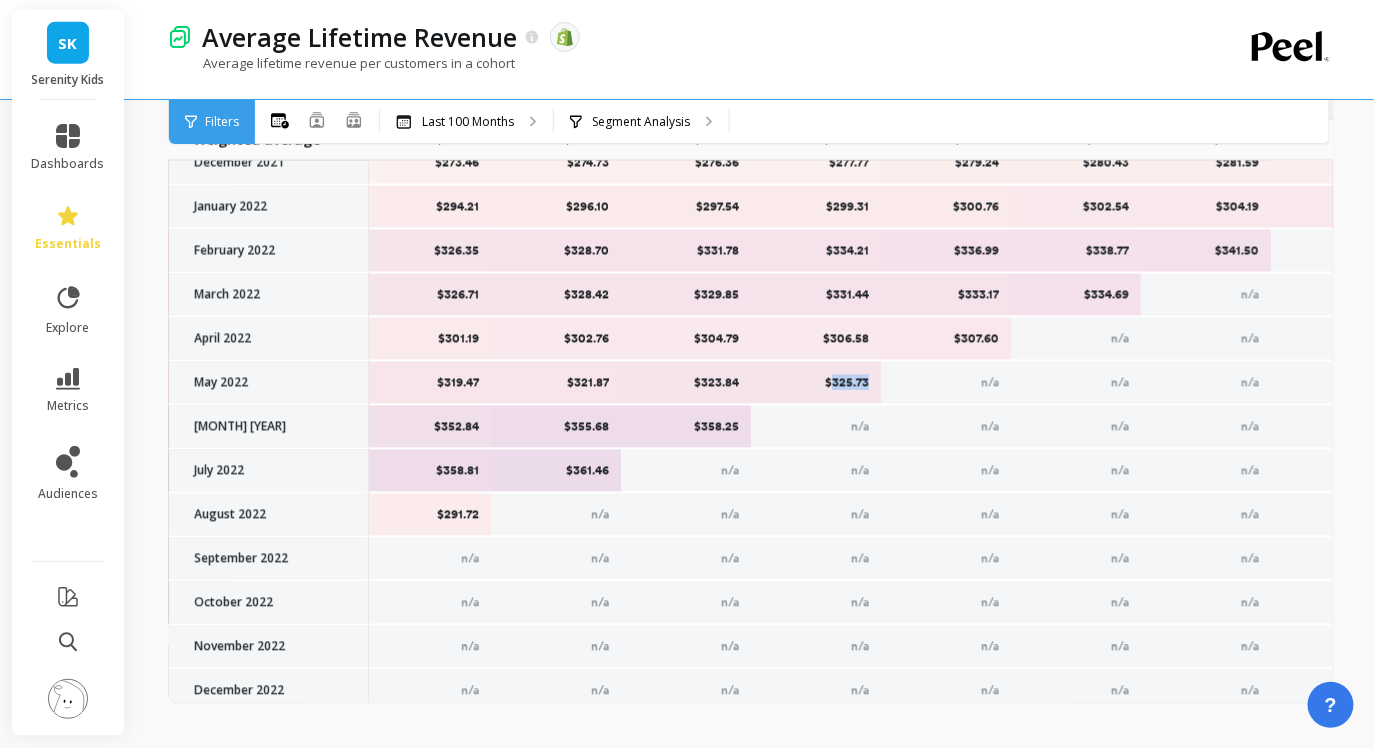 click on "$325.73" at bounding box center (816, 383) 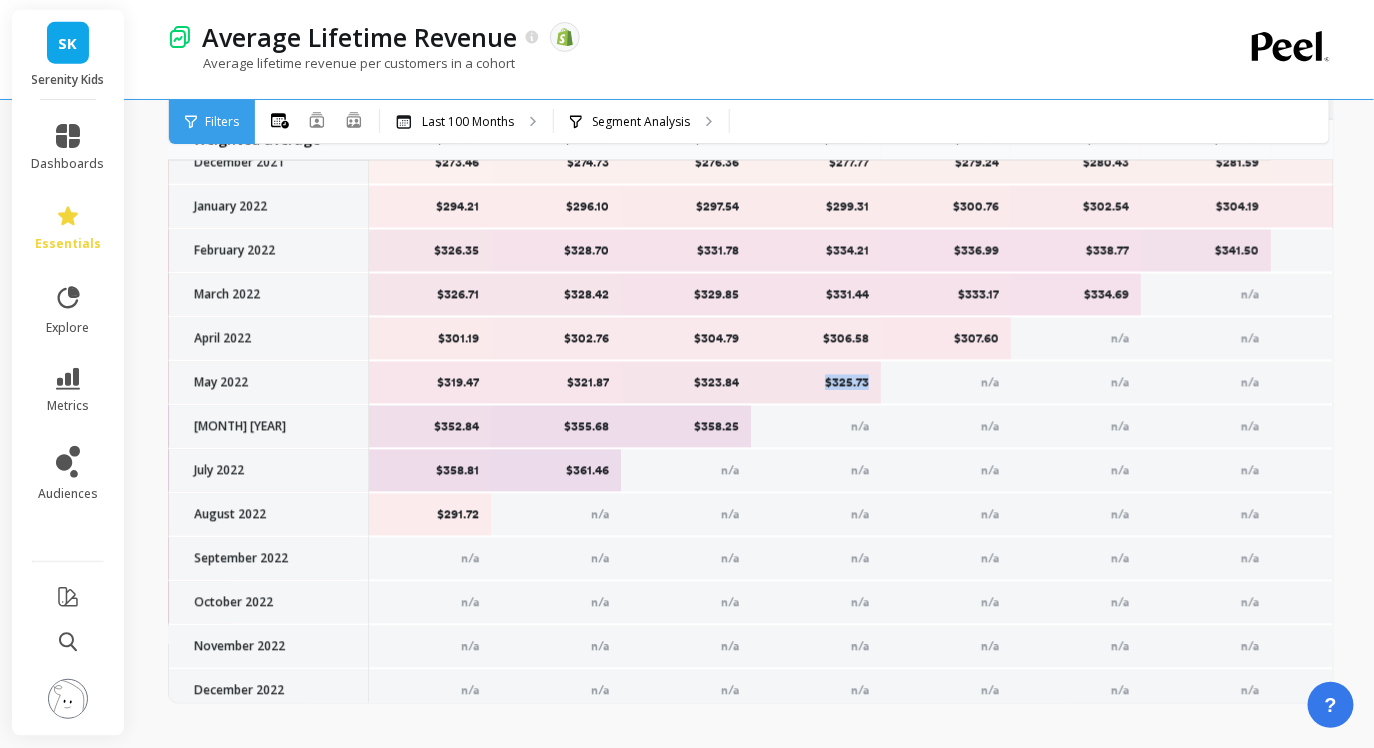 click on "$325.73" at bounding box center (816, 383) 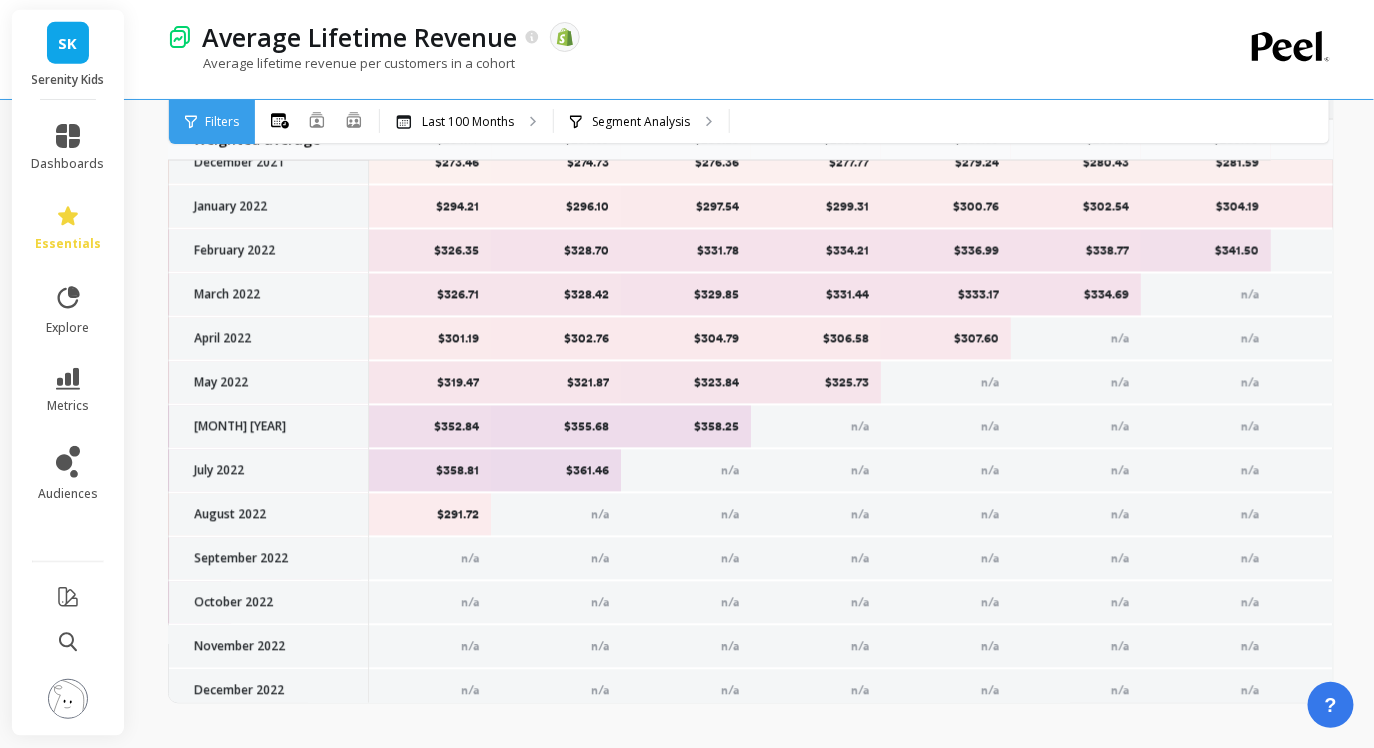 click on "$307.60" at bounding box center (946, 339) 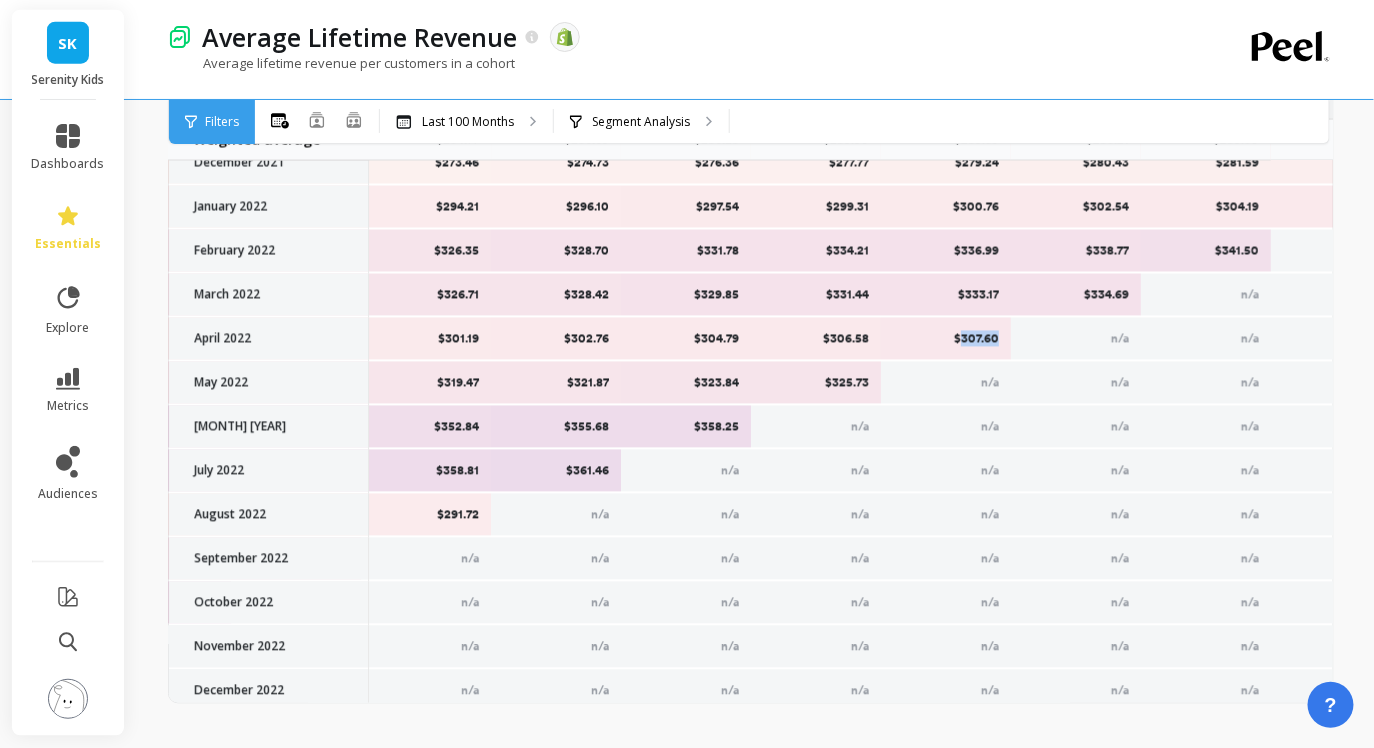 click on "$307.60" at bounding box center [946, 339] 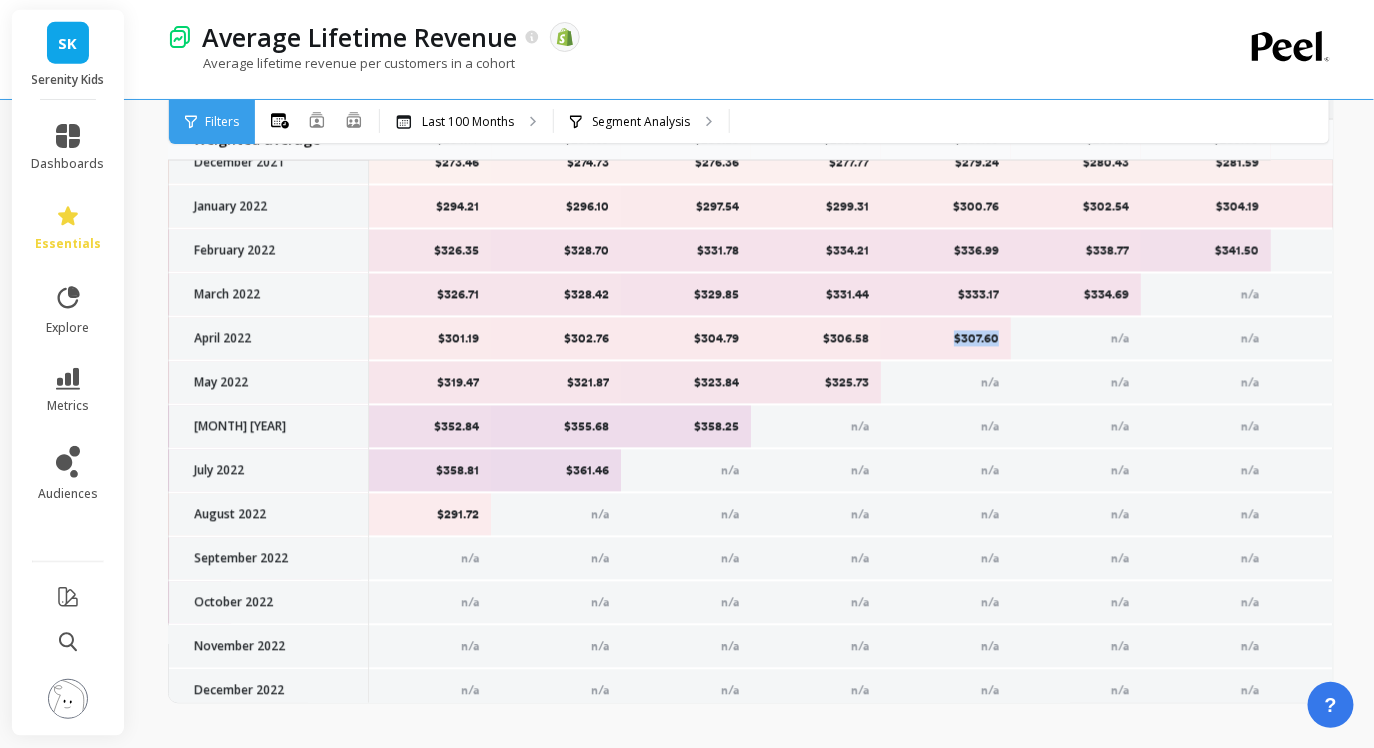 click on "$307.60" at bounding box center [946, 339] 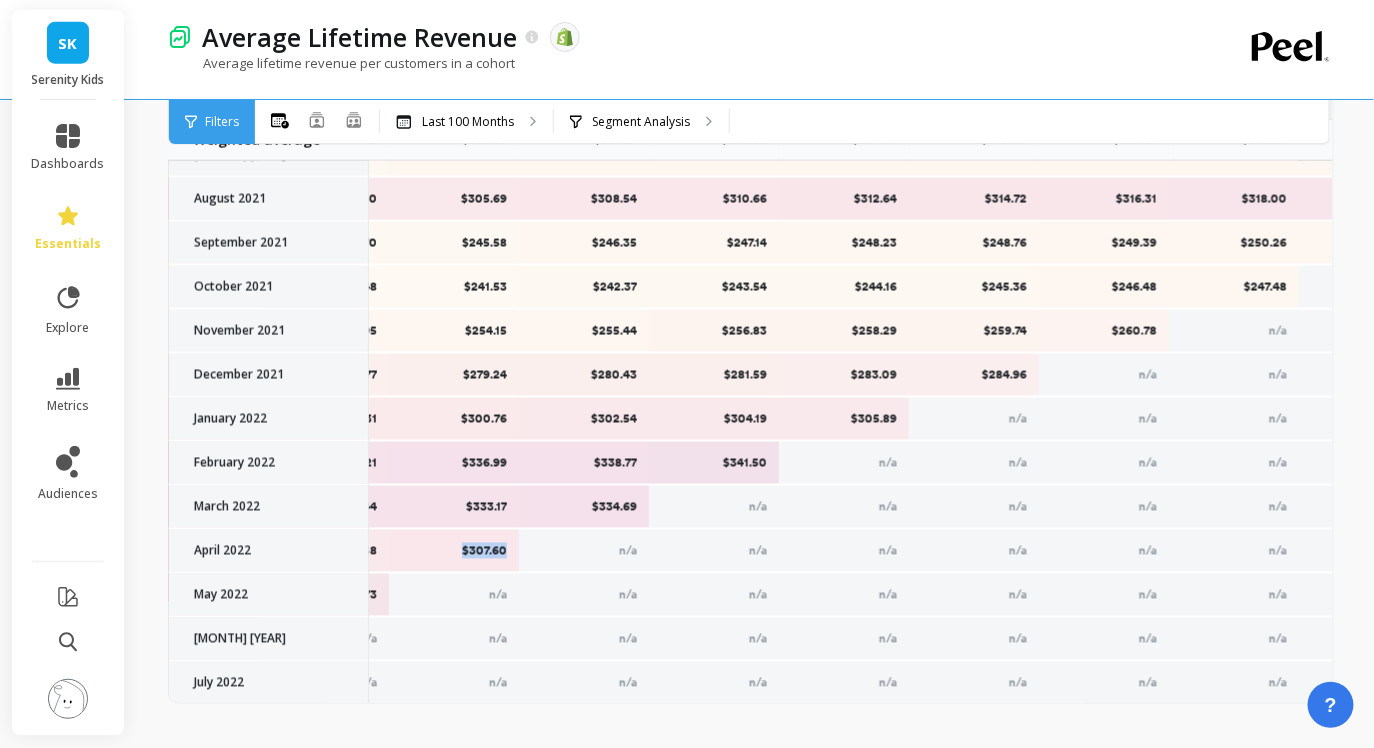 scroll, scrollTop: 995, scrollLeft: 5191, axis: both 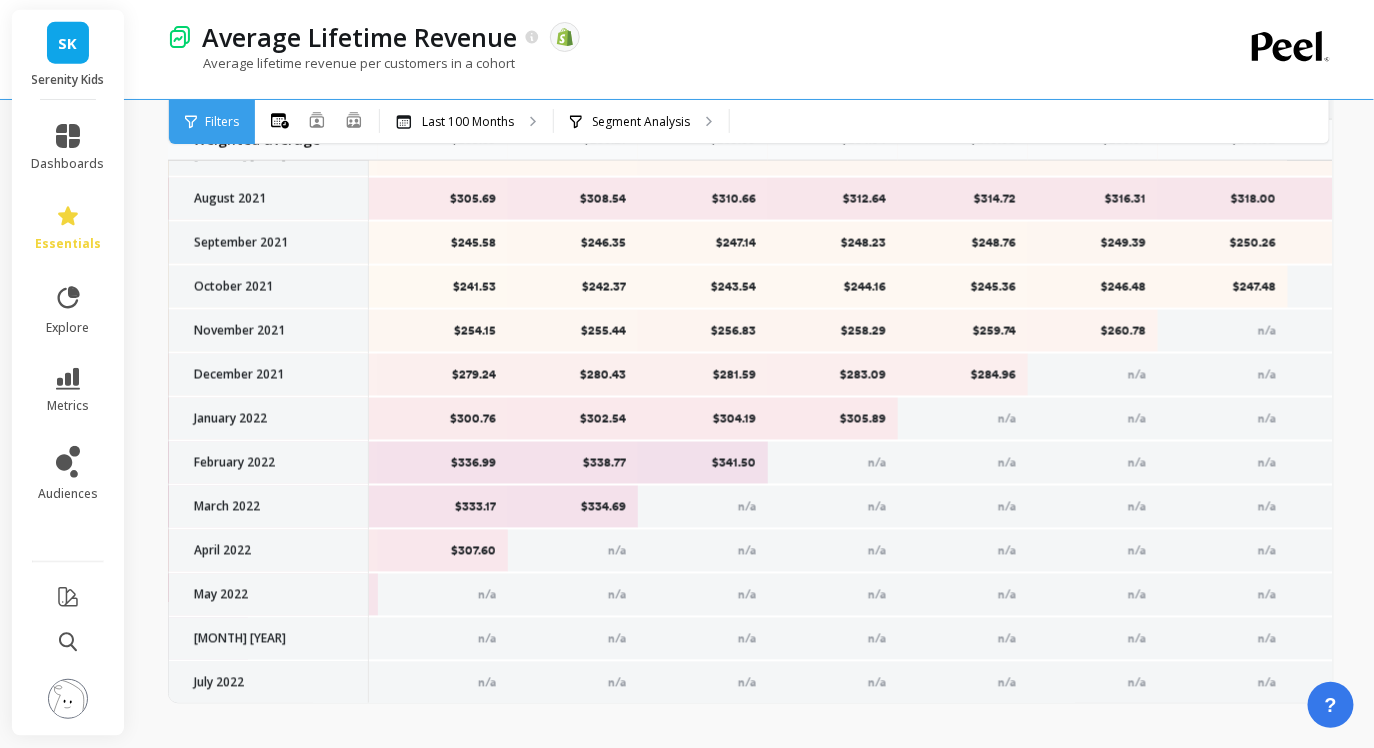 click on "$334.69" at bounding box center (573, 507) 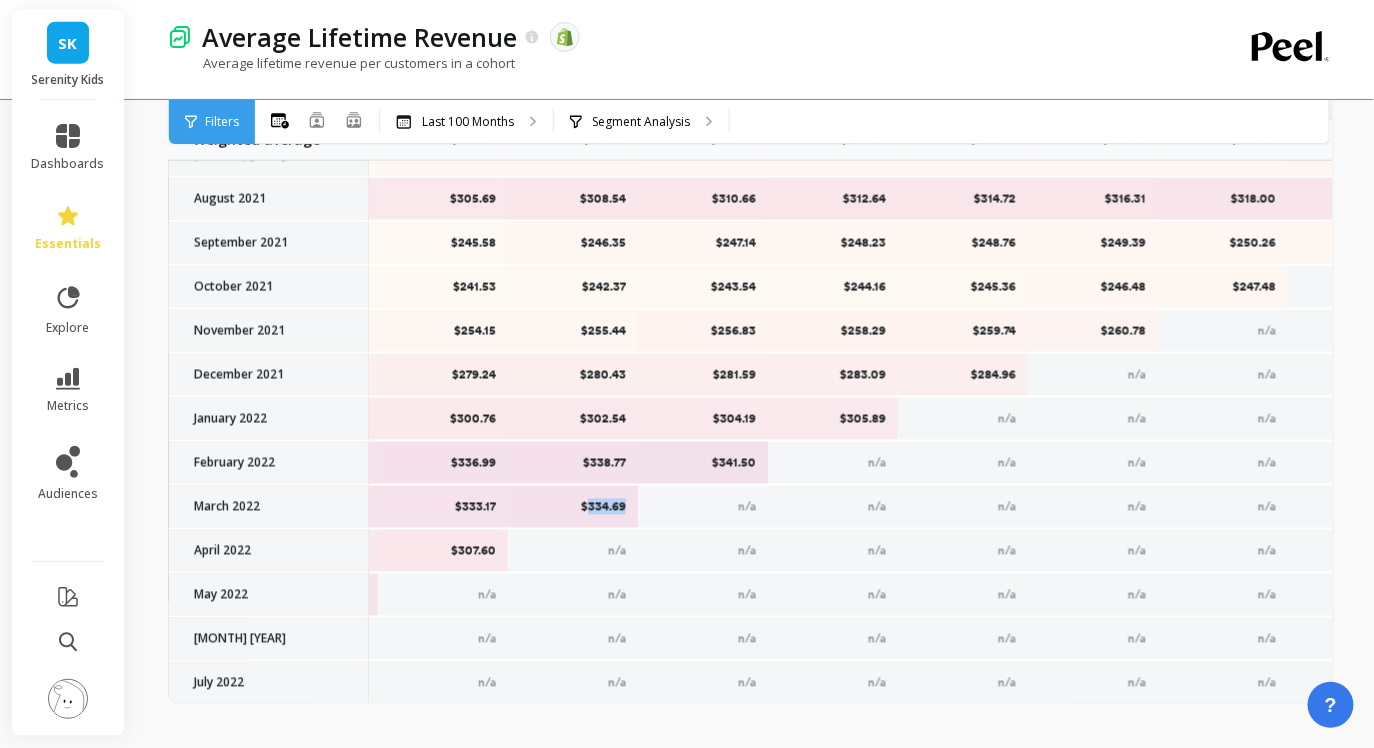 click on "$334.69" at bounding box center [573, 507] 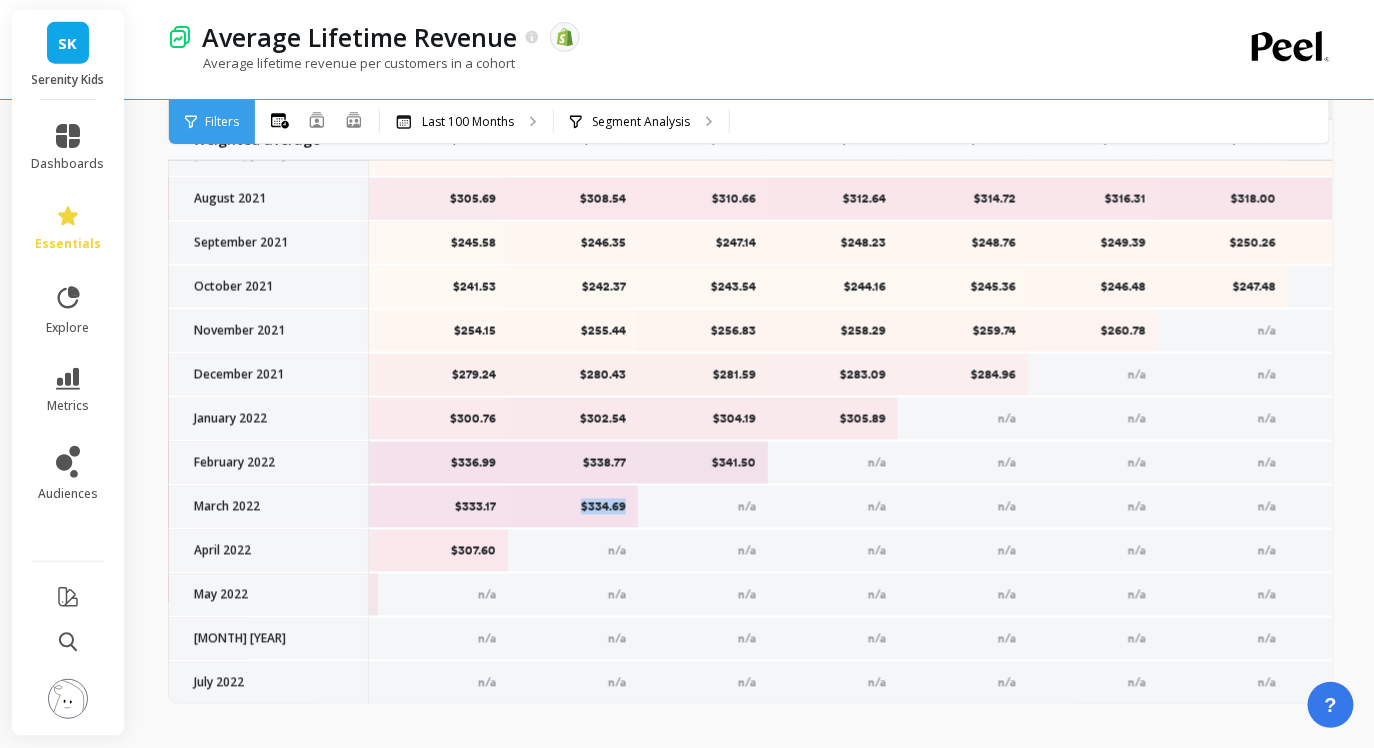 click on "$334.69" at bounding box center [573, 507] 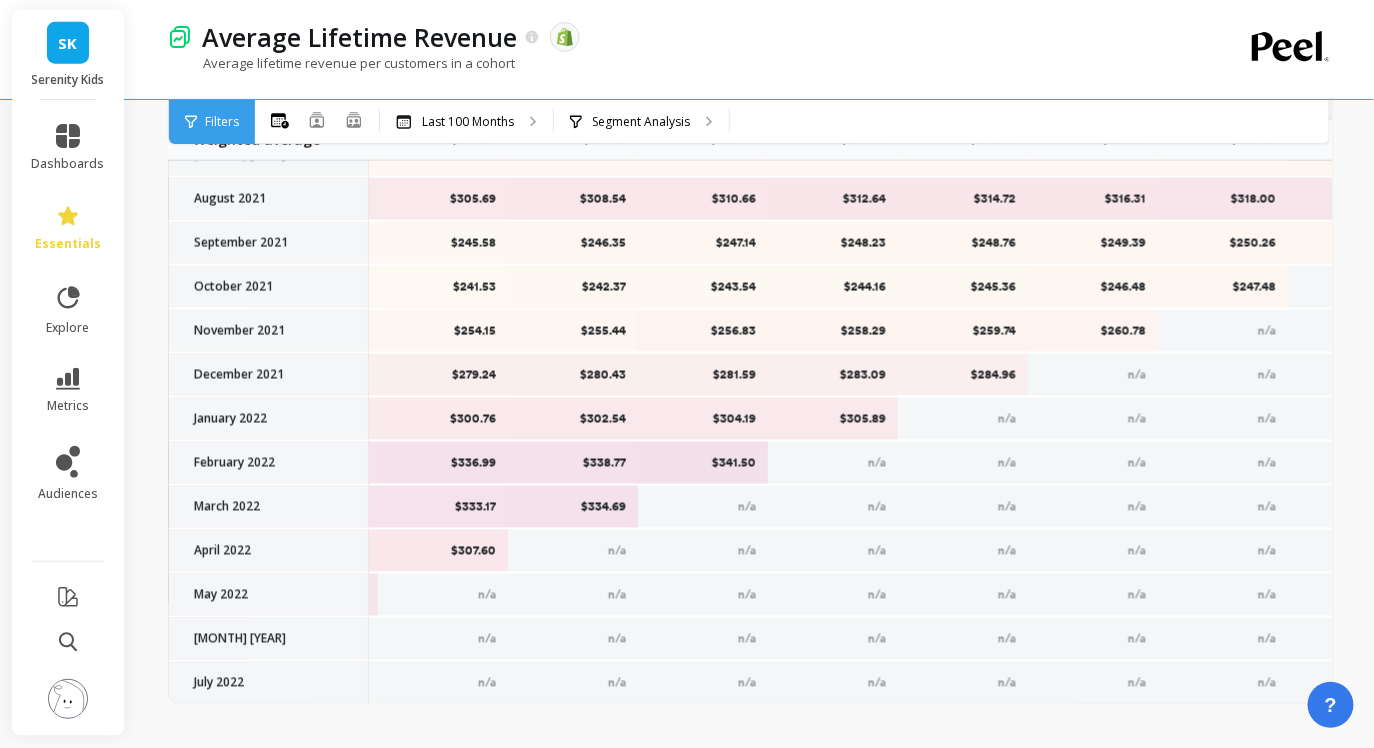 click on "$341.50" at bounding box center [703, 463] 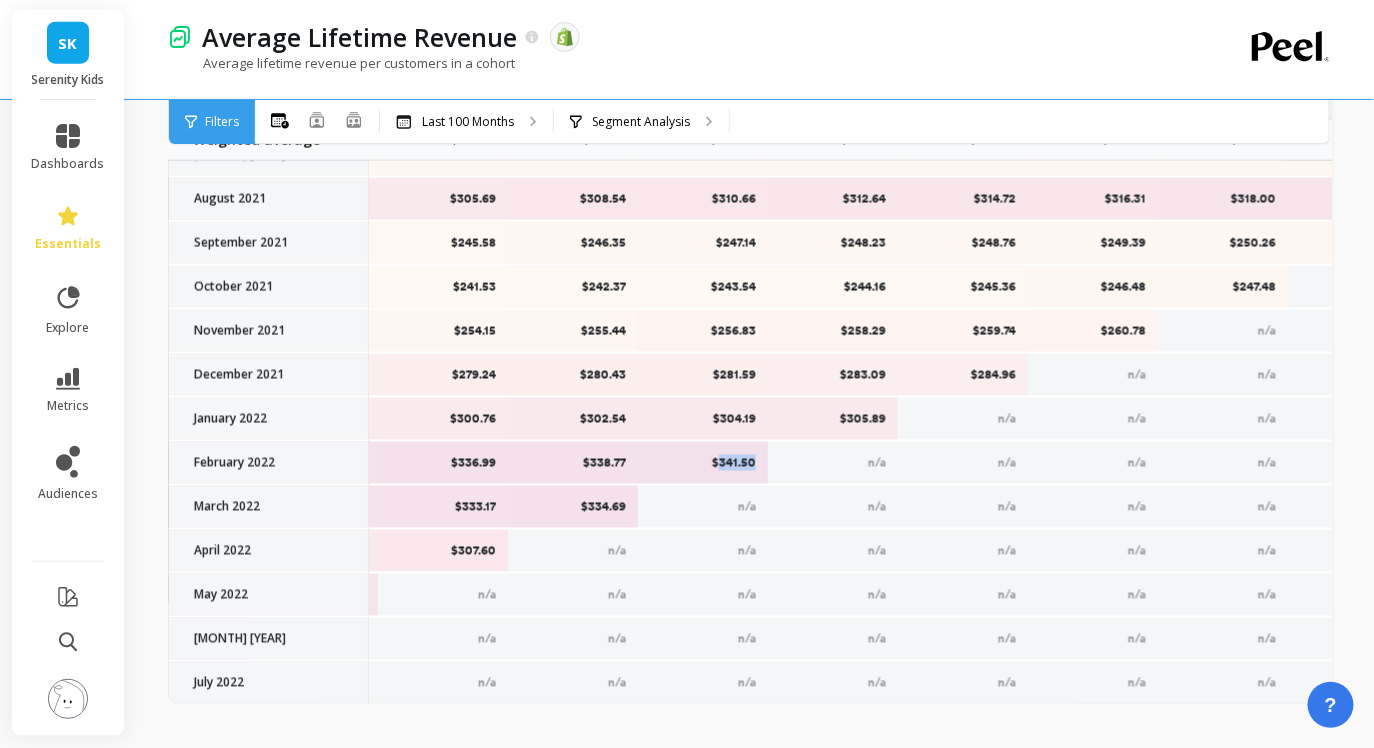 click on "$341.50" at bounding box center [703, 463] 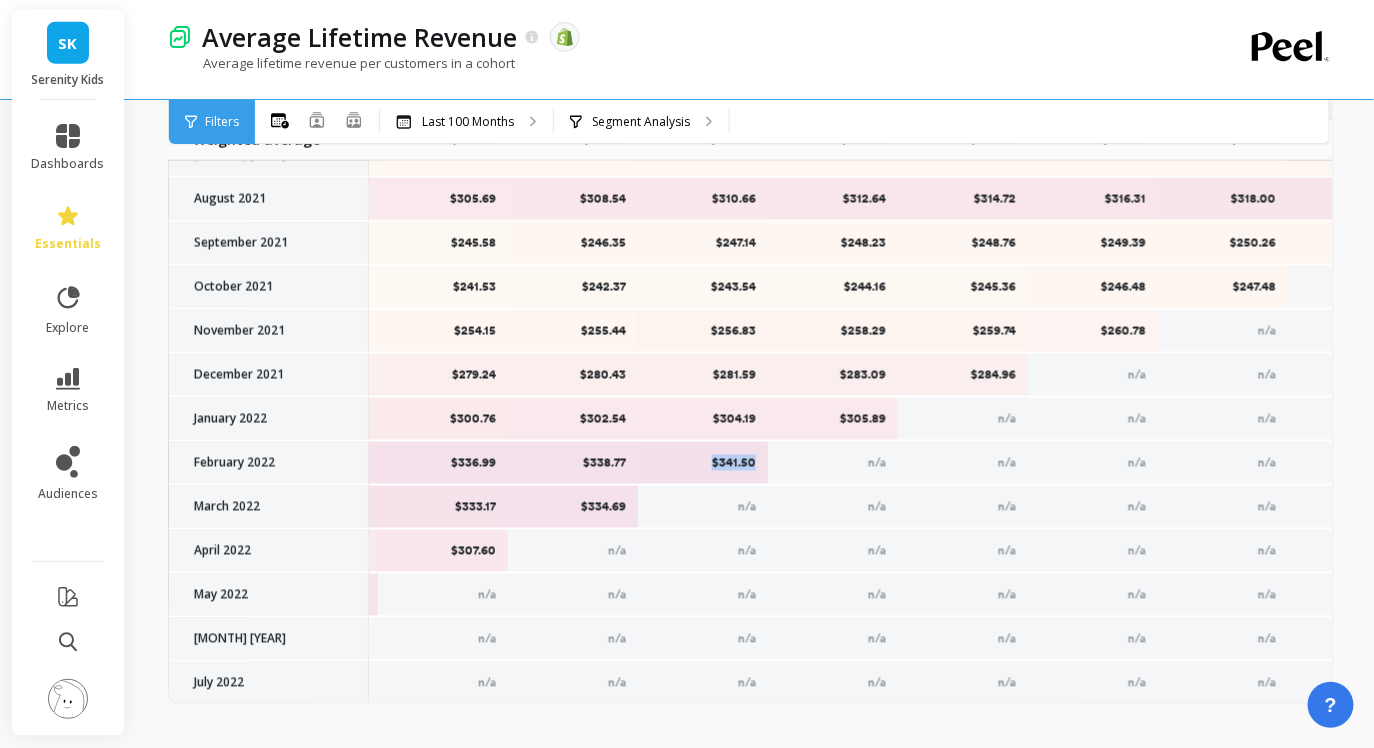 click on "$341.50" at bounding box center (703, 463) 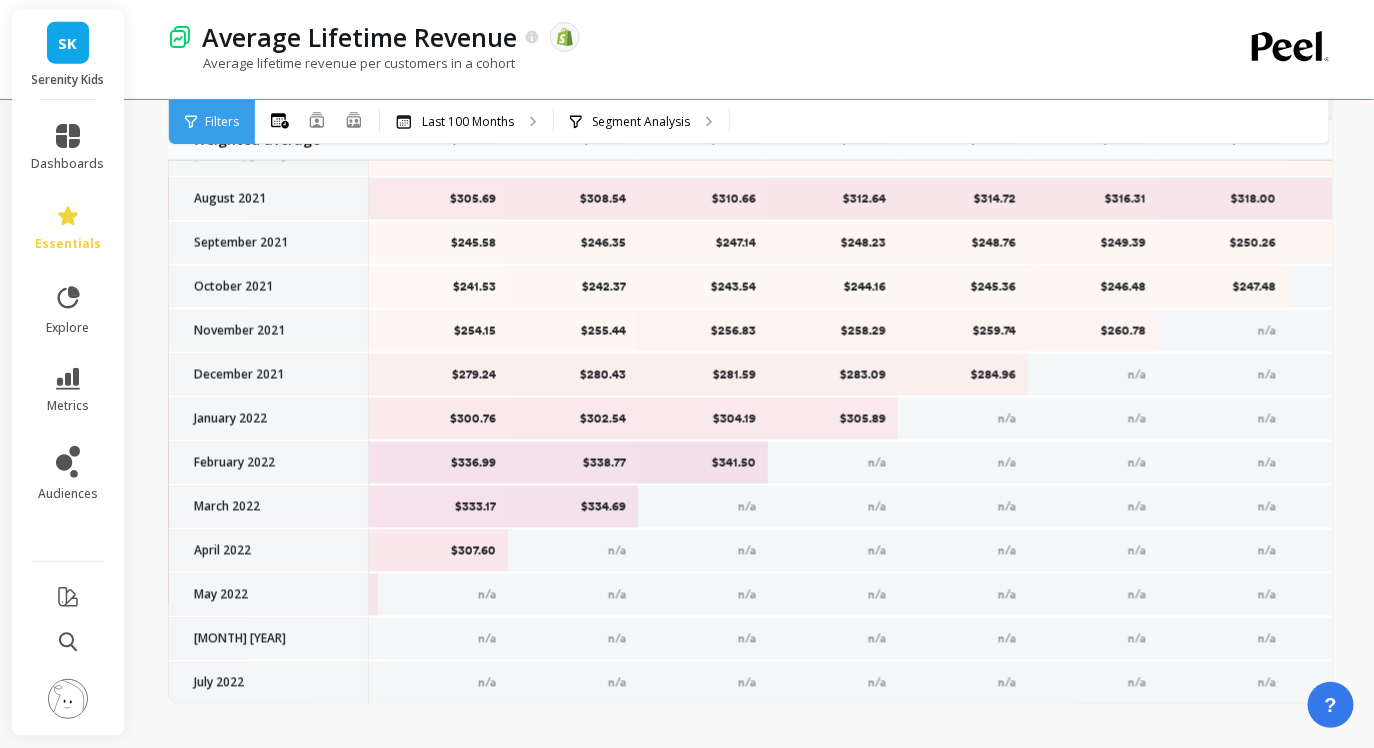 click on "$305.89" at bounding box center (833, 419) 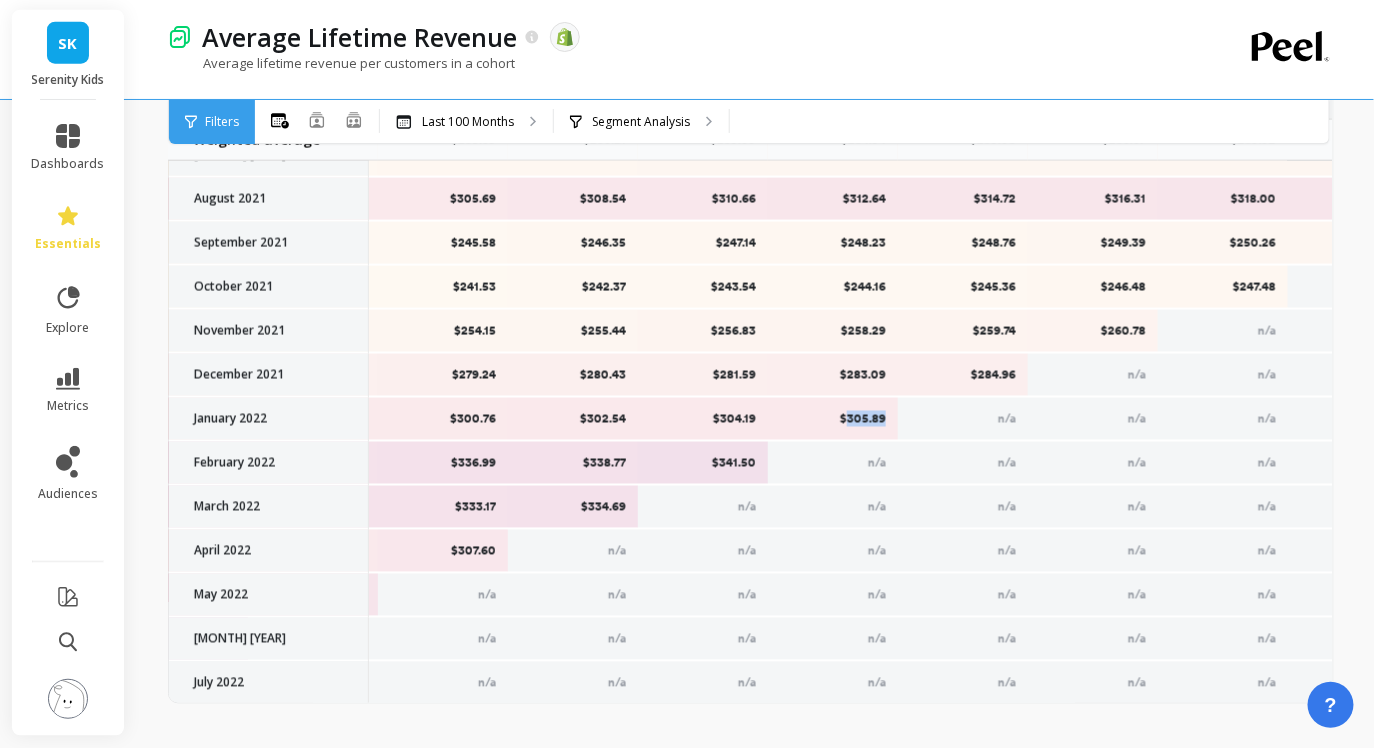 click on "$305.89" at bounding box center (833, 419) 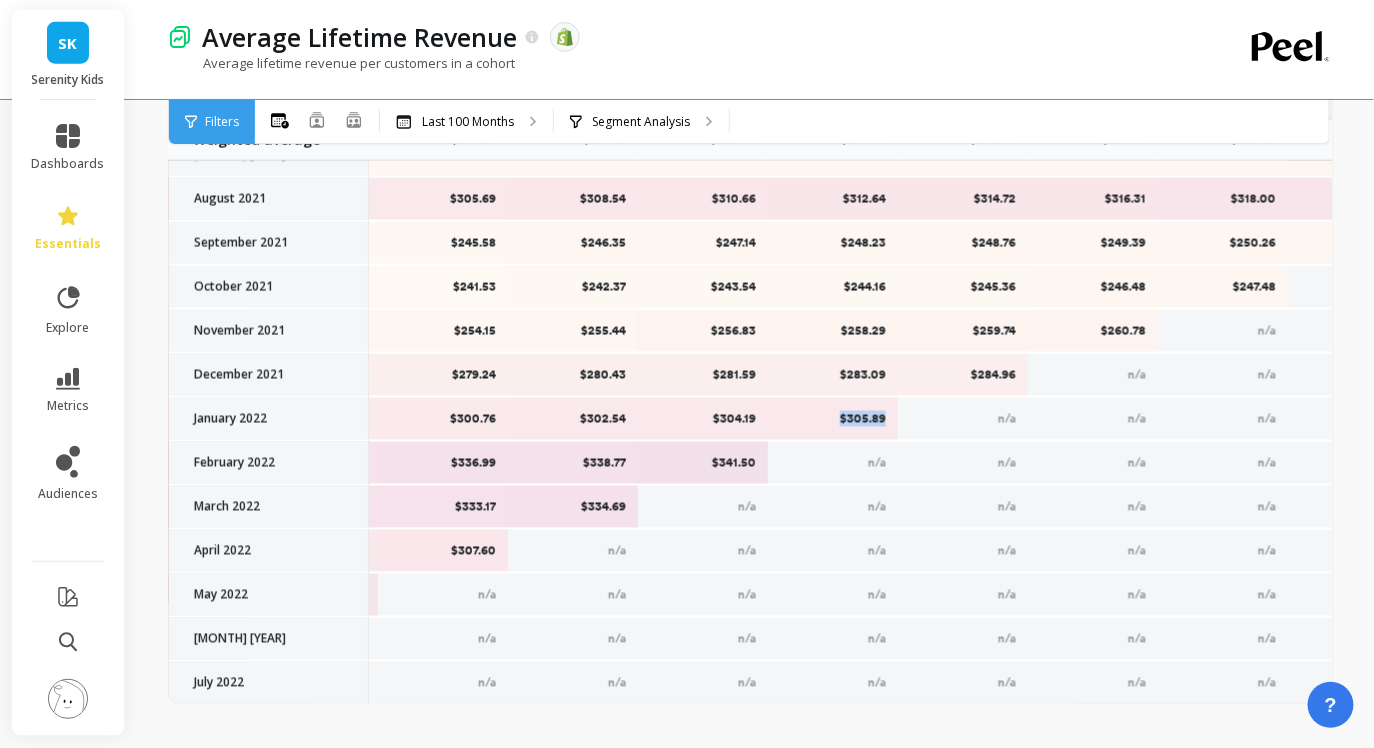 click on "$305.89" at bounding box center [833, 419] 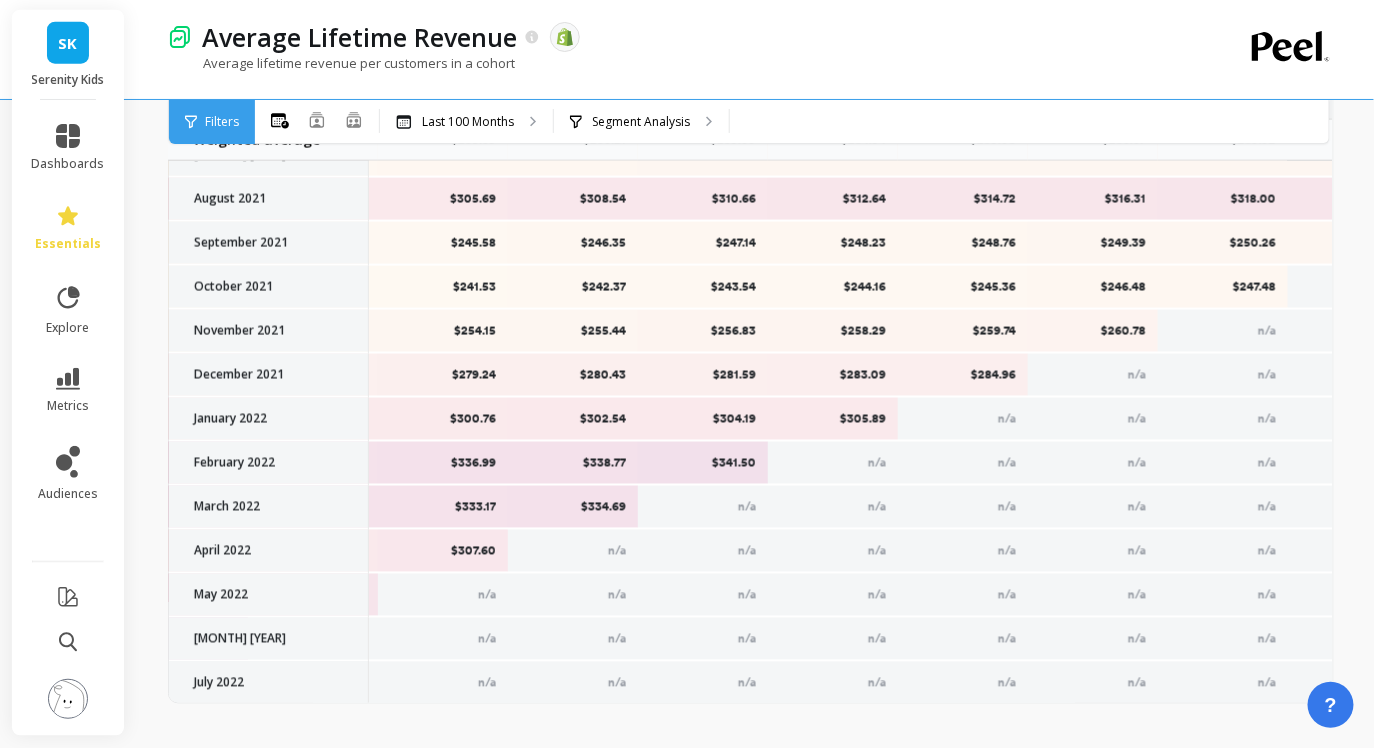 click on "$284.96" at bounding box center (963, 375) 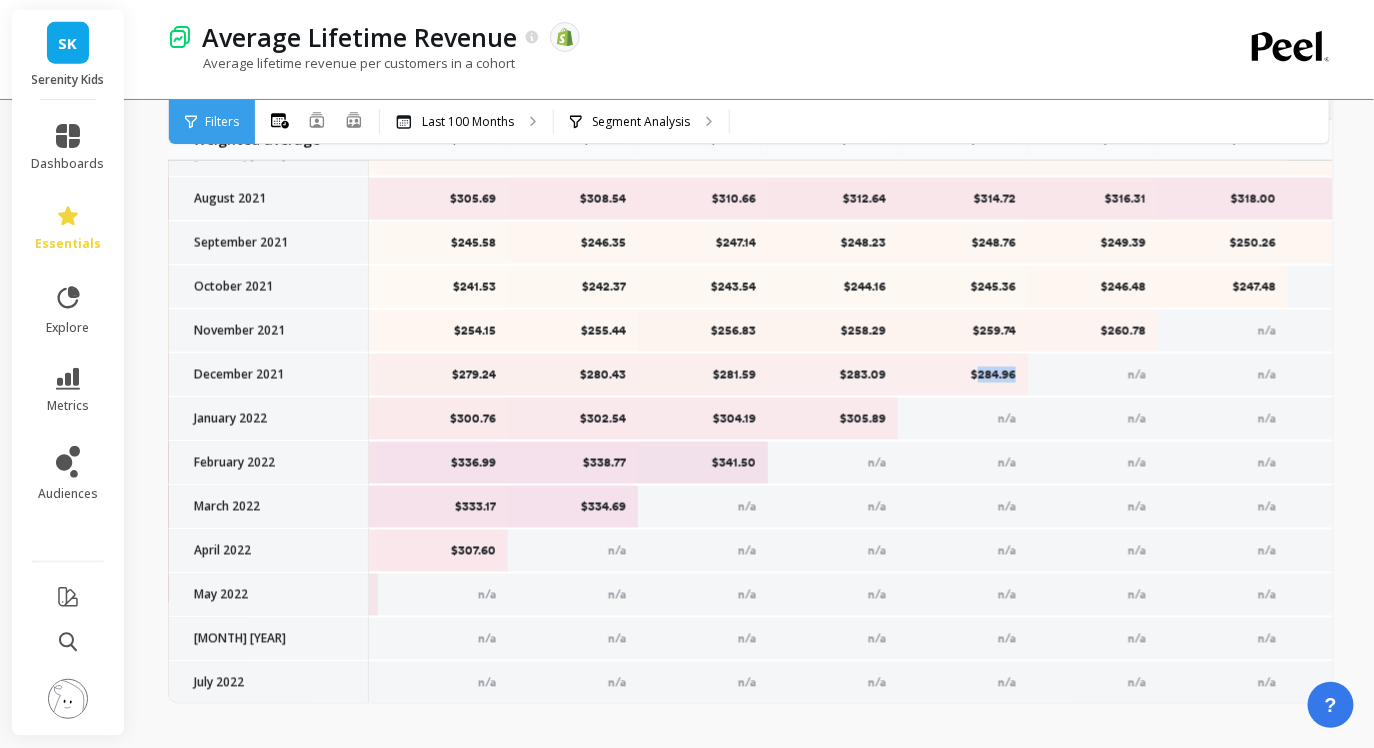 click on "$284.96" at bounding box center (963, 375) 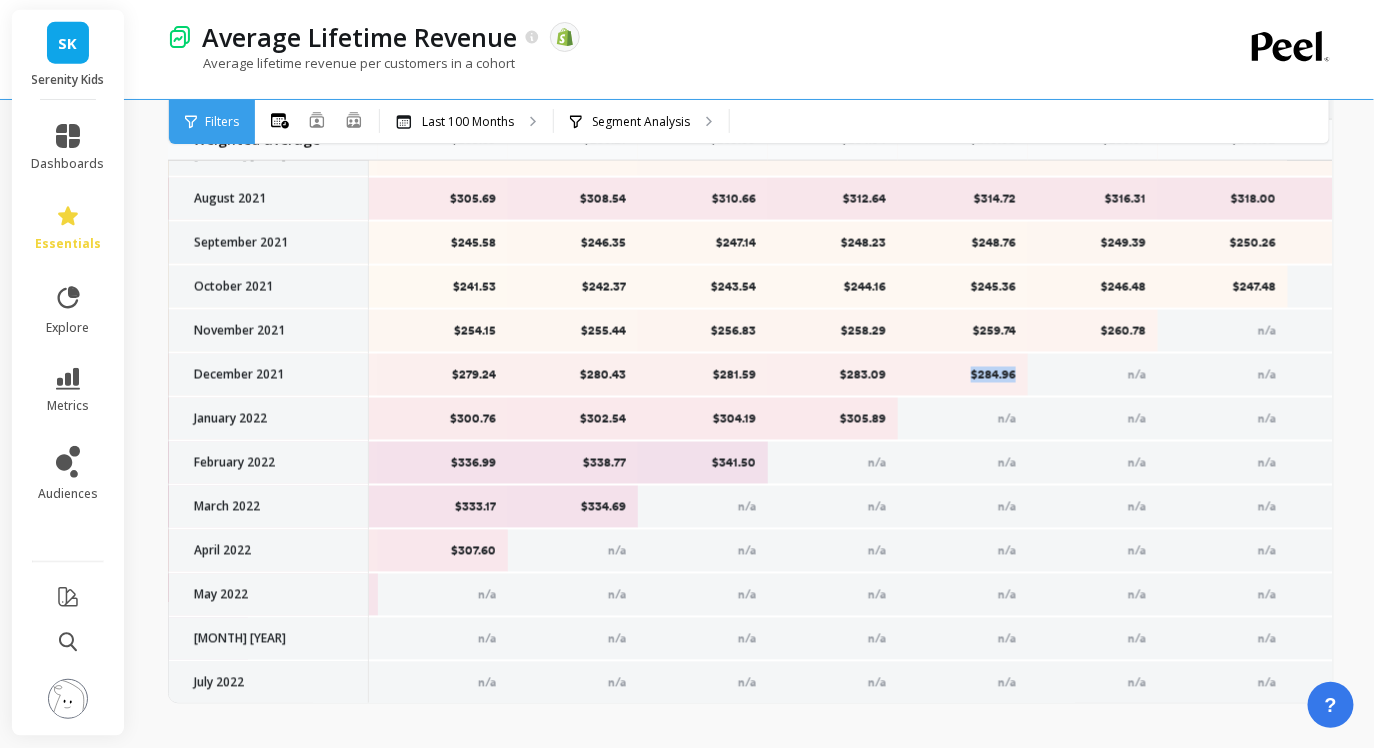 click on "$284.96" at bounding box center (963, 375) 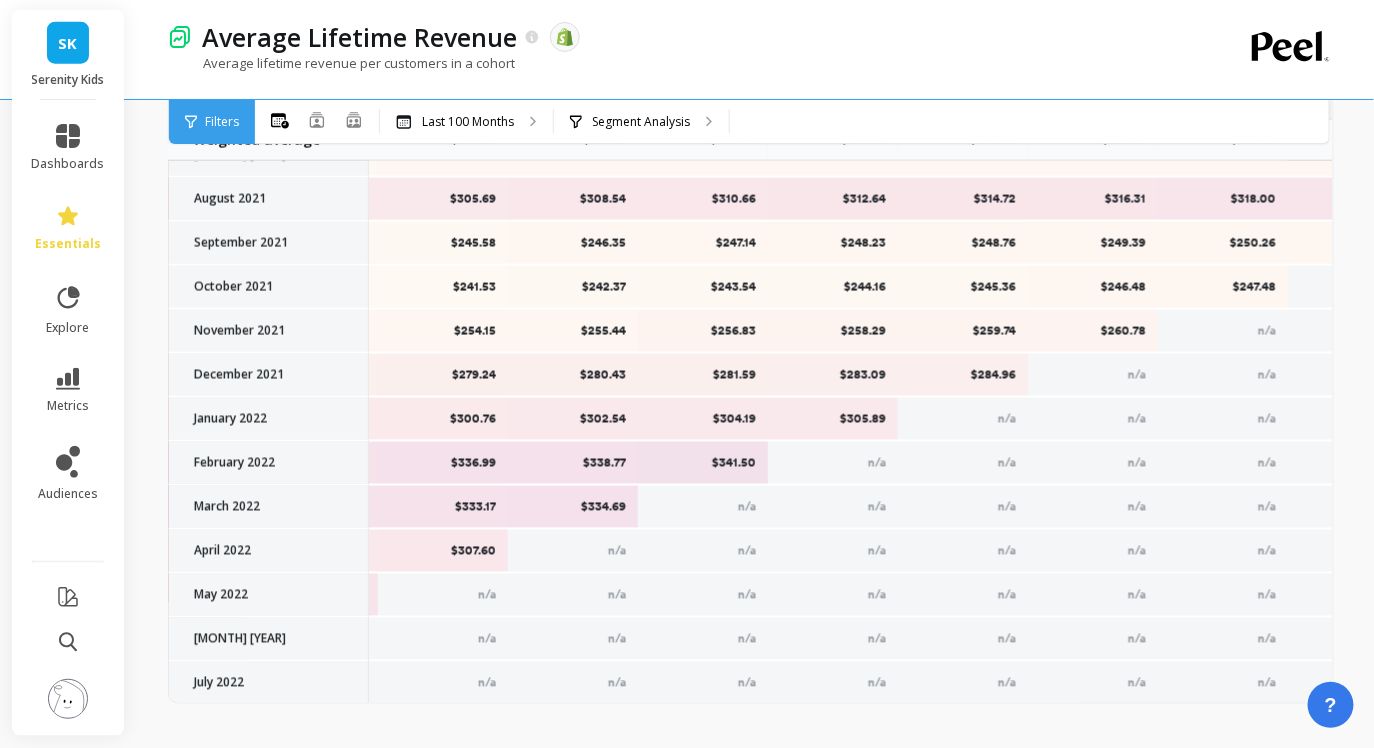 click on "$260.78" at bounding box center [1093, 331] 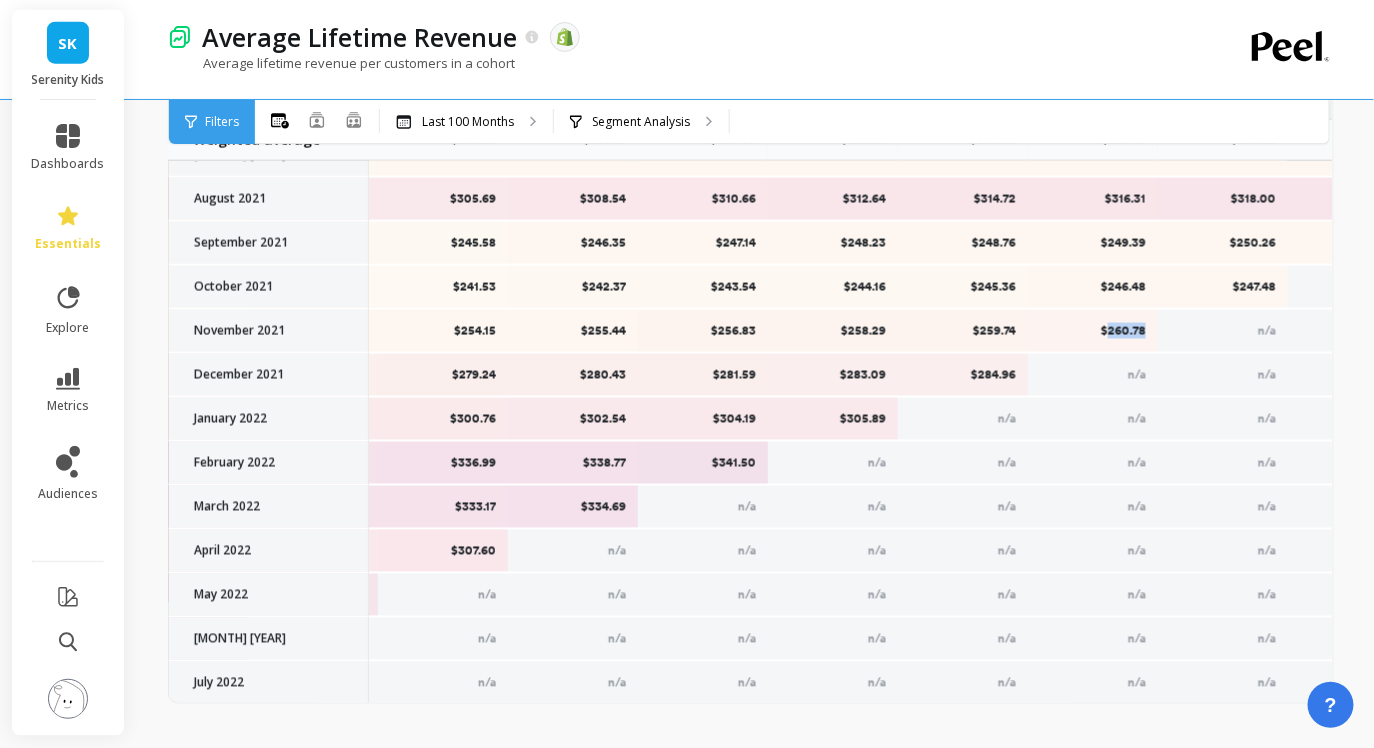 click on "$260.78" at bounding box center [1093, 331] 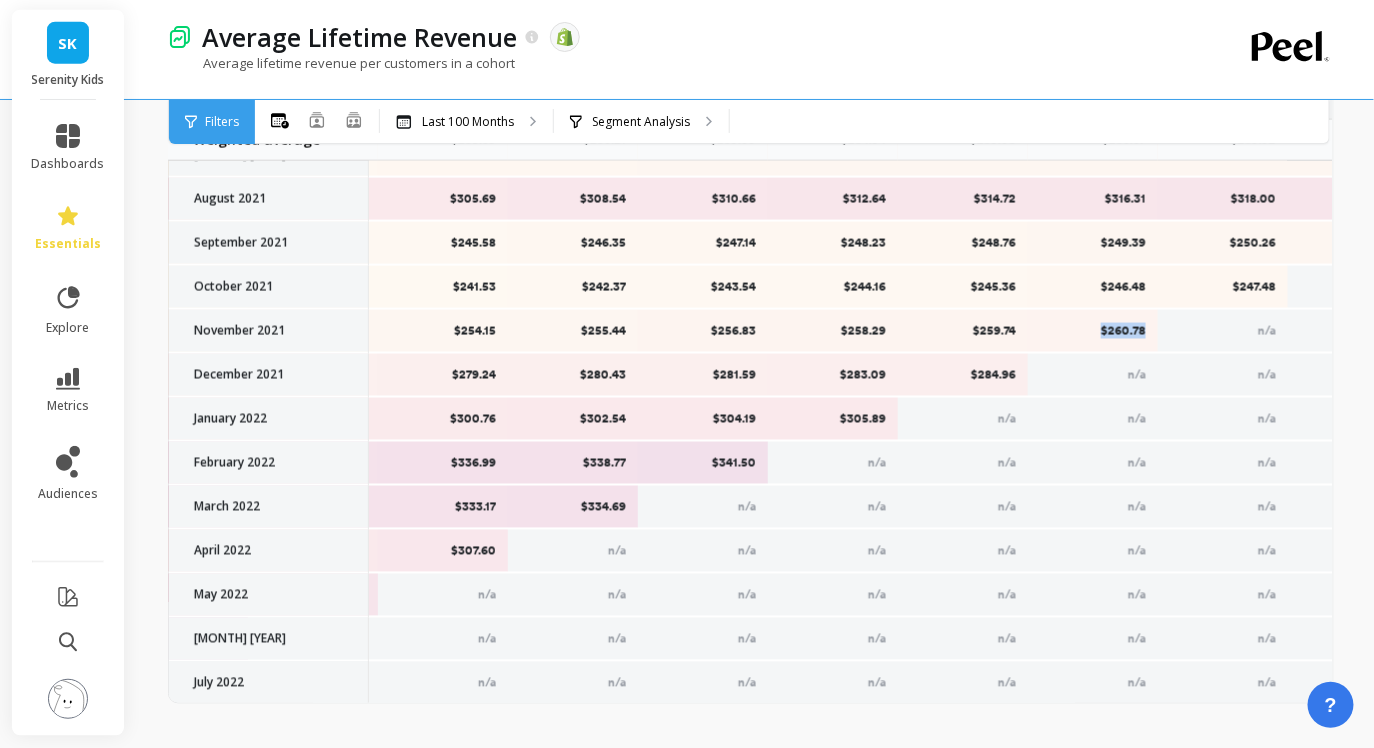 click on "$260.78" at bounding box center [1093, 331] 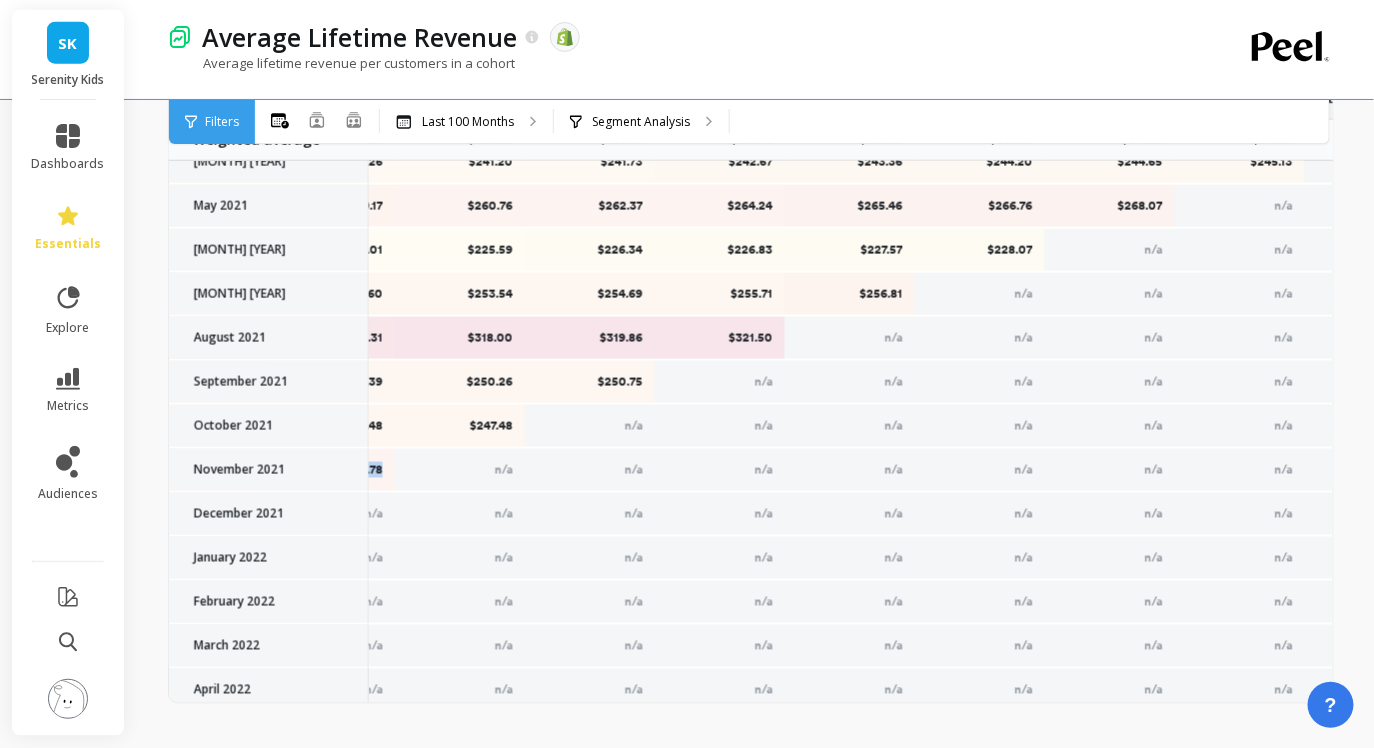 scroll, scrollTop: 856, scrollLeft: 5961, axis: both 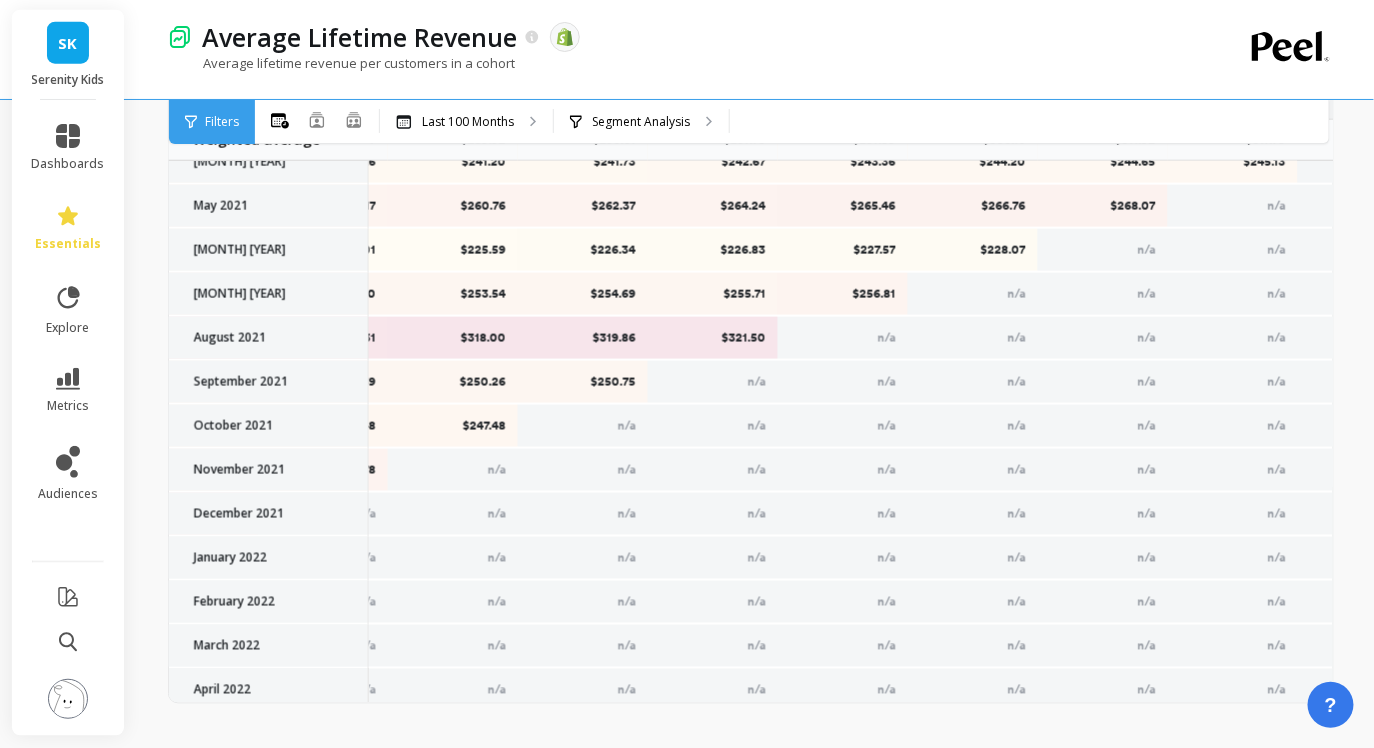 click on "$247.48" at bounding box center (453, 426) 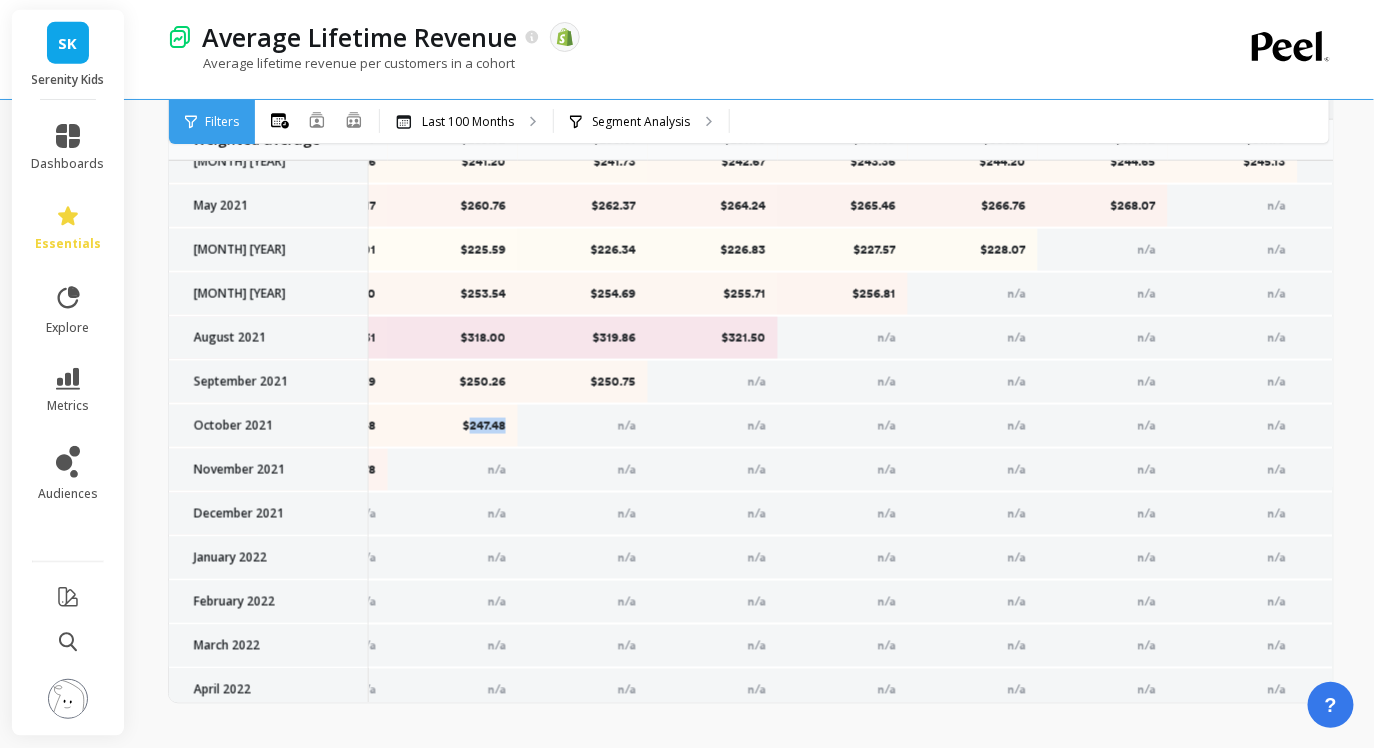 click on "$247.48" at bounding box center [453, 426] 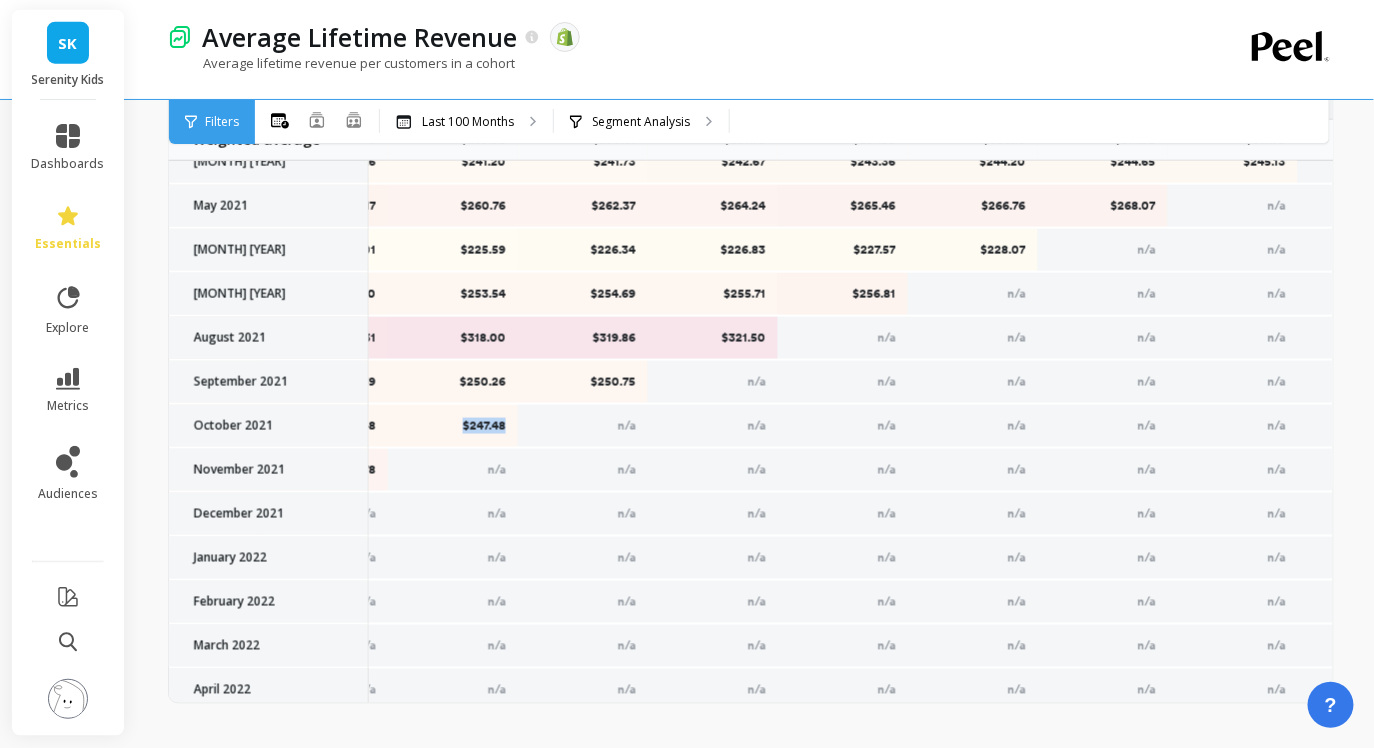 click on "$247.48" at bounding box center [453, 426] 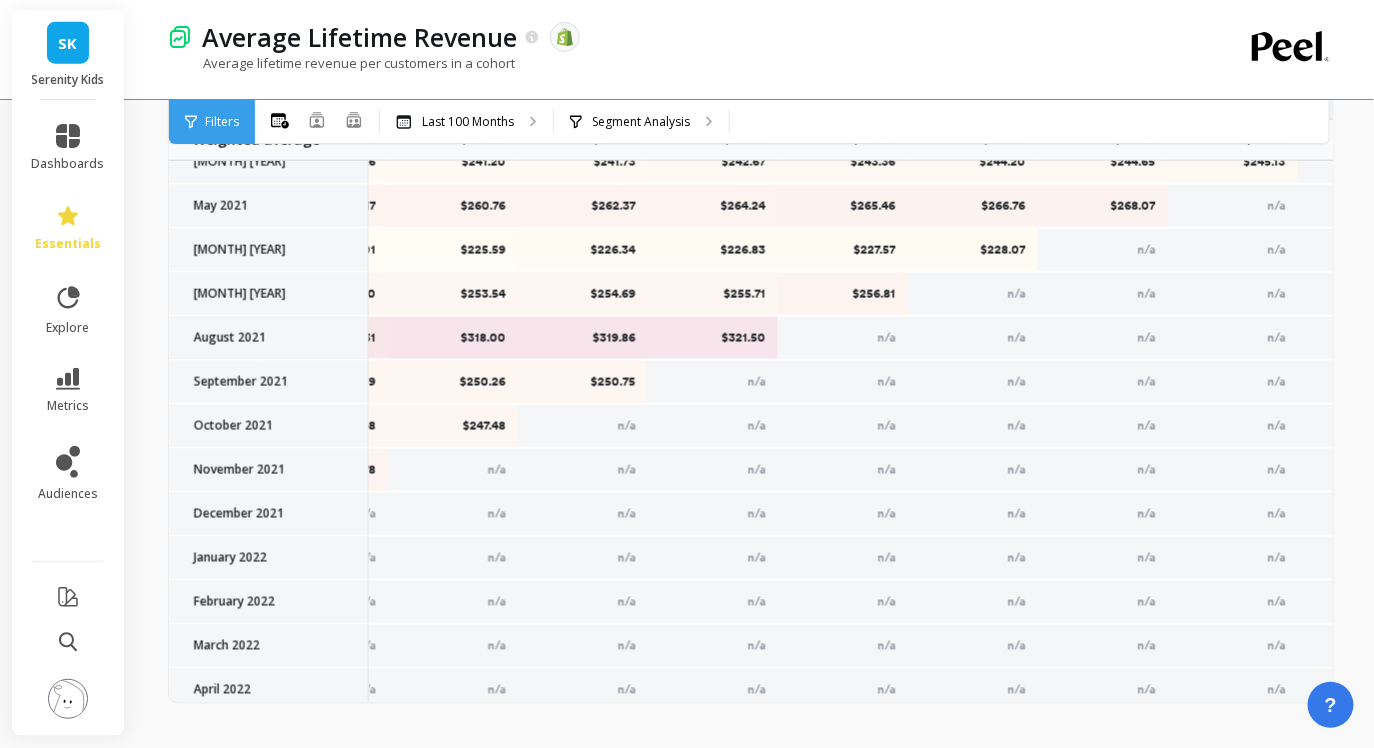 click on "$250.75" at bounding box center [583, 382] 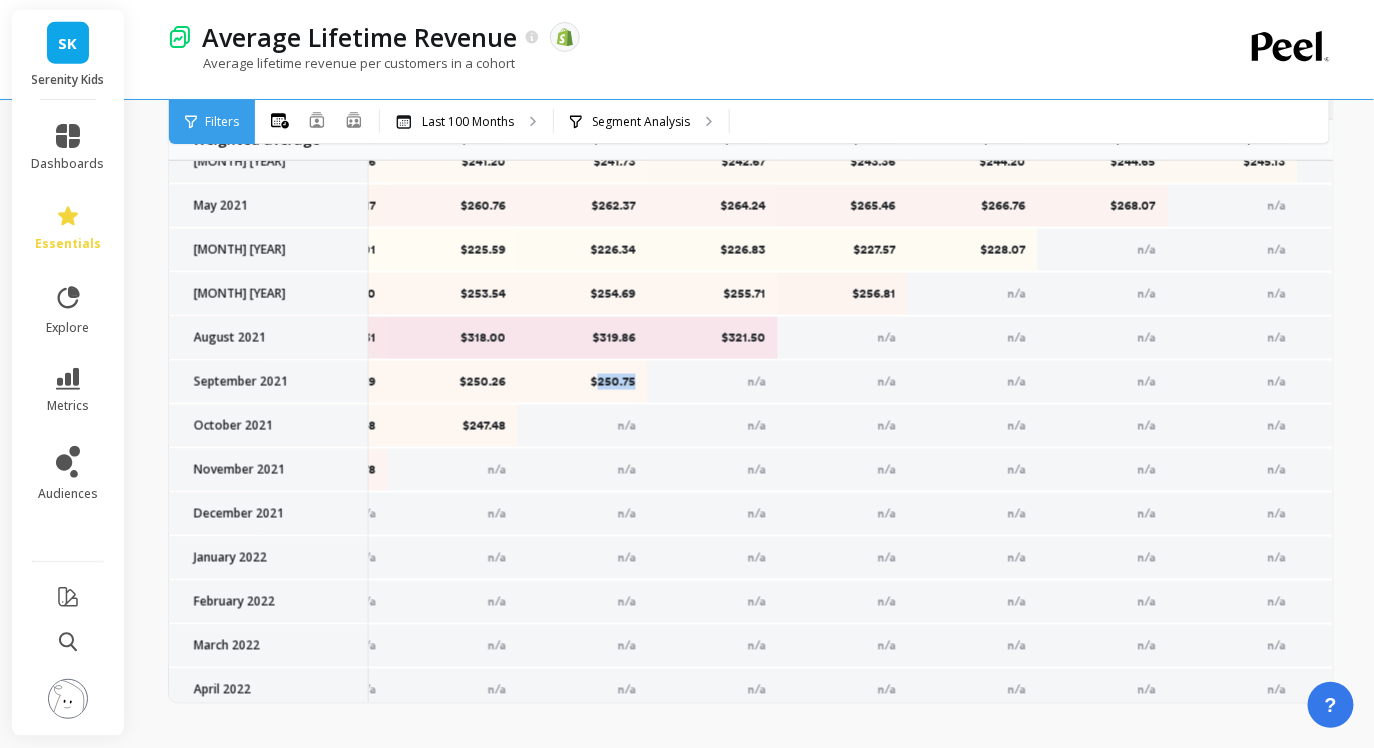 click on "$250.75" at bounding box center (583, 382) 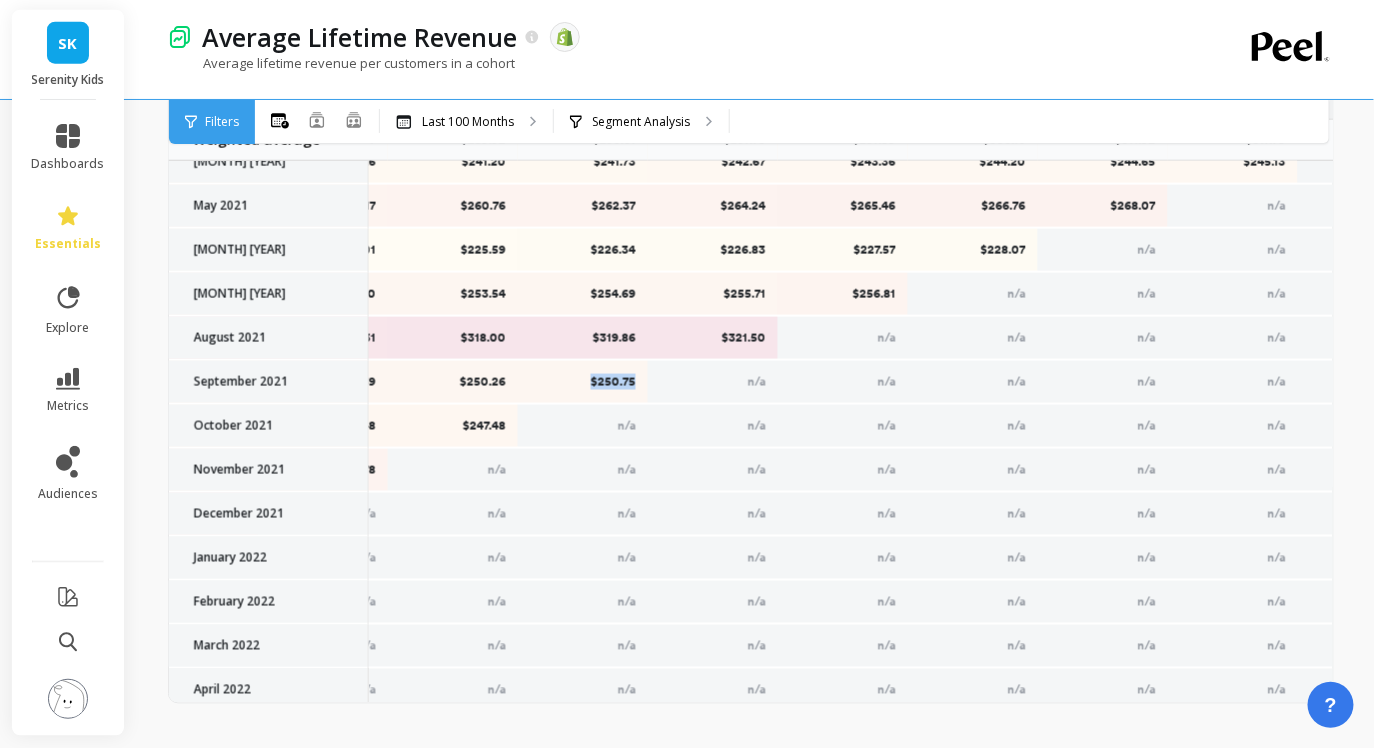 click on "$250.75" at bounding box center (583, 382) 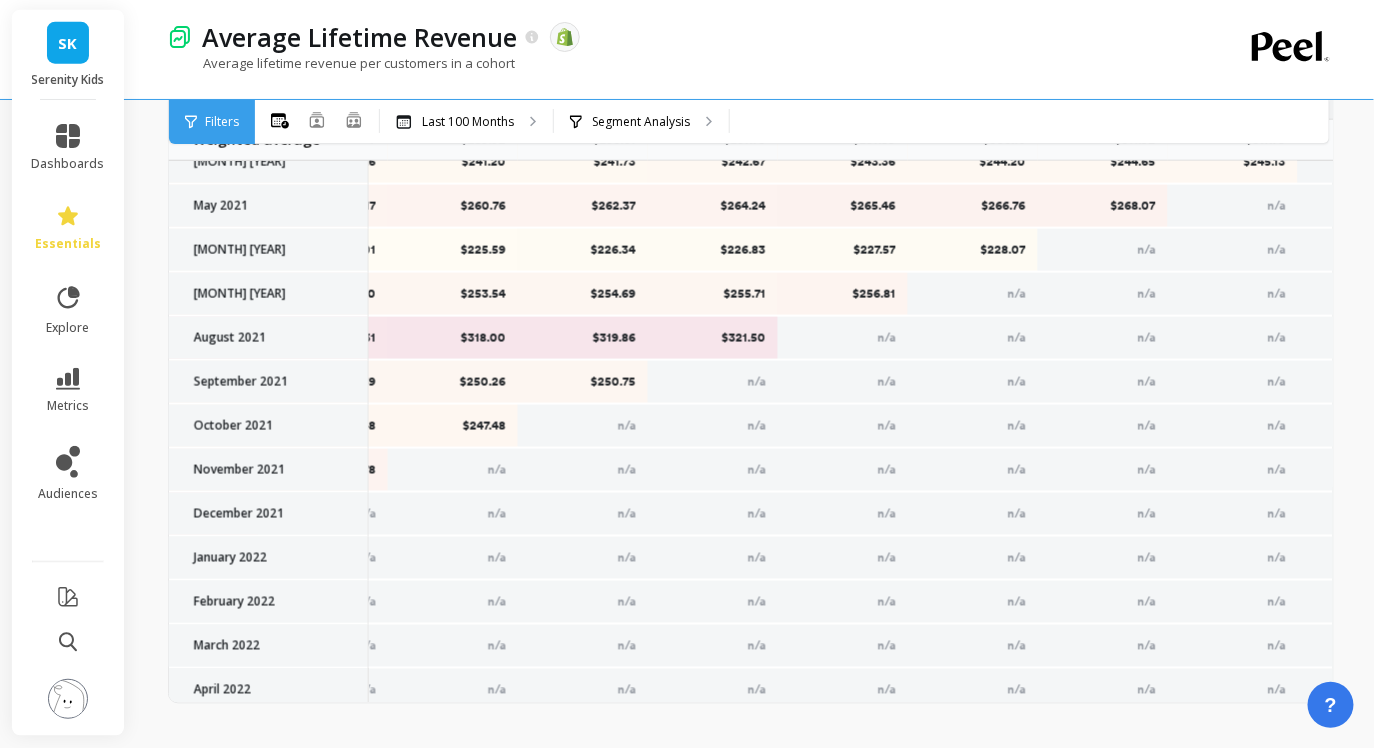 click on "$321.50" at bounding box center [713, 338] 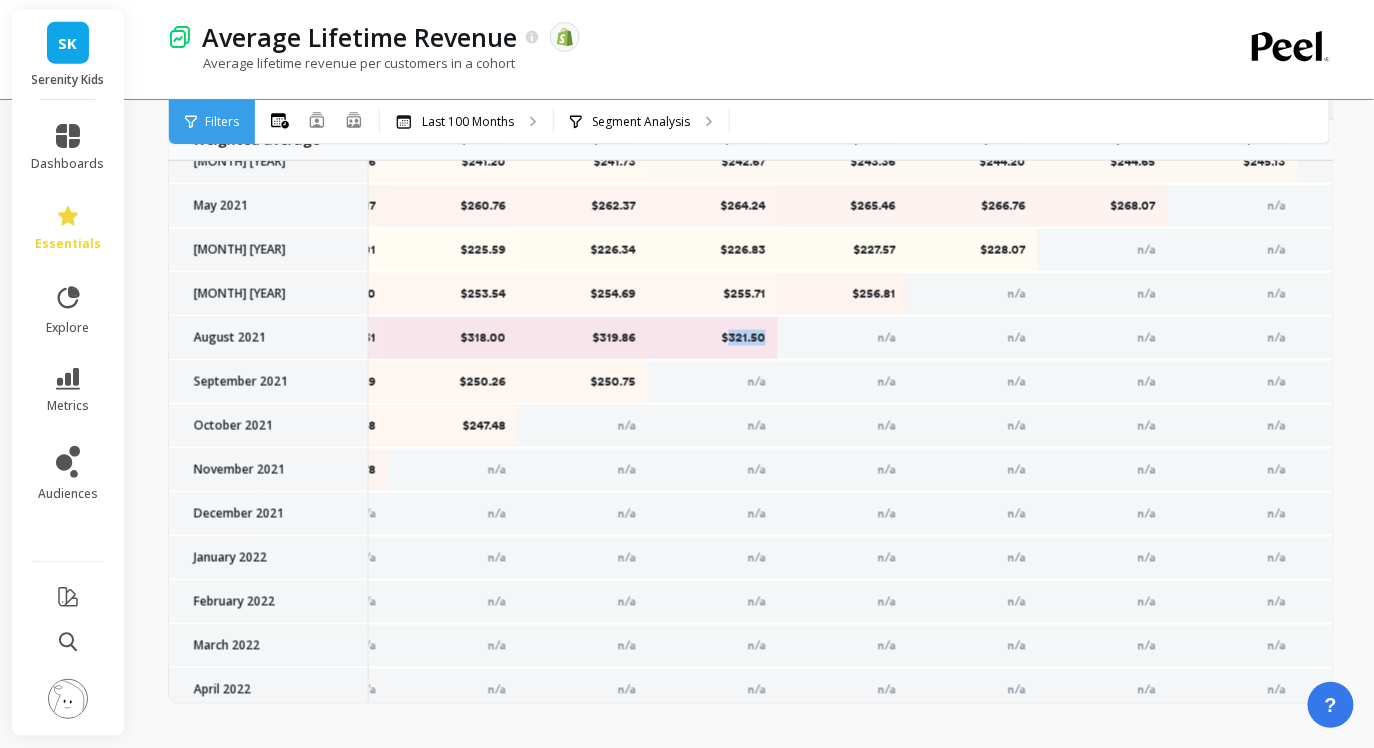 click on "$321.50" at bounding box center (713, 338) 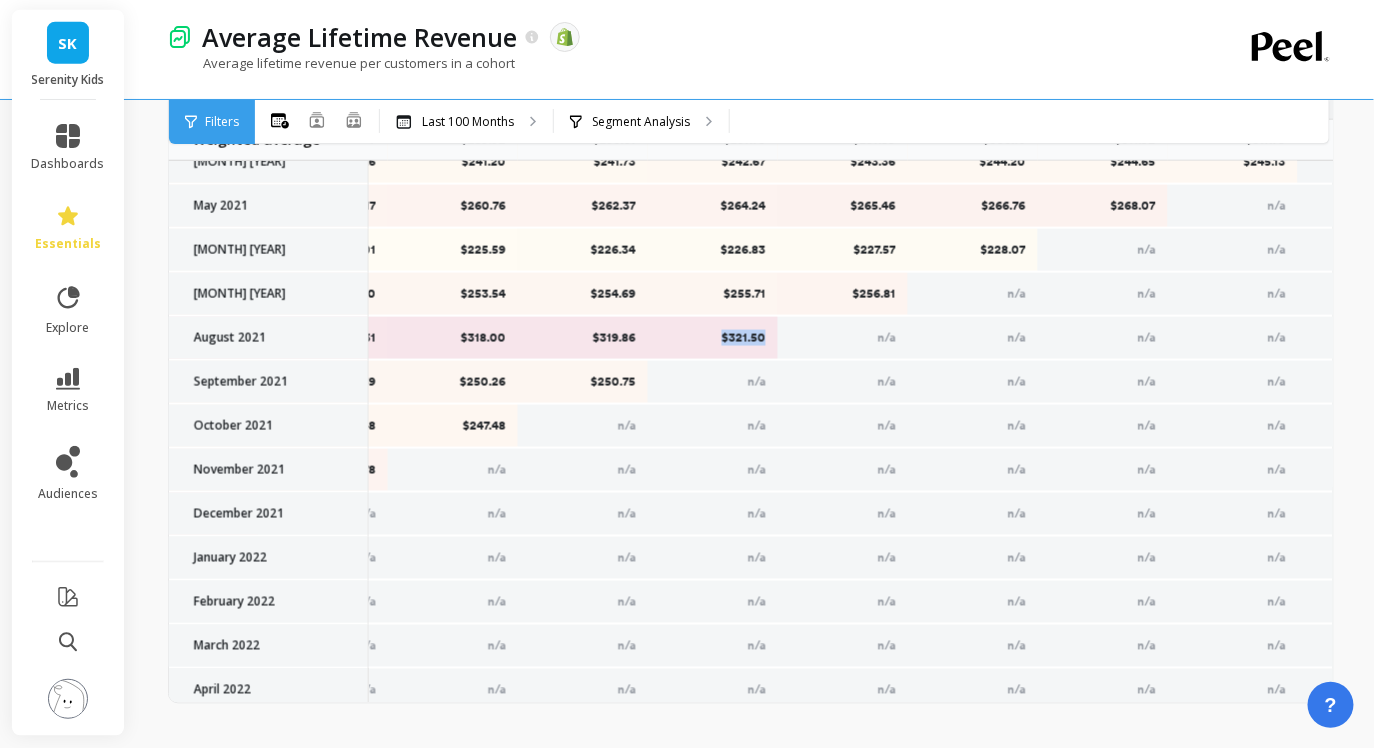 click on "$321.50" at bounding box center (713, 338) 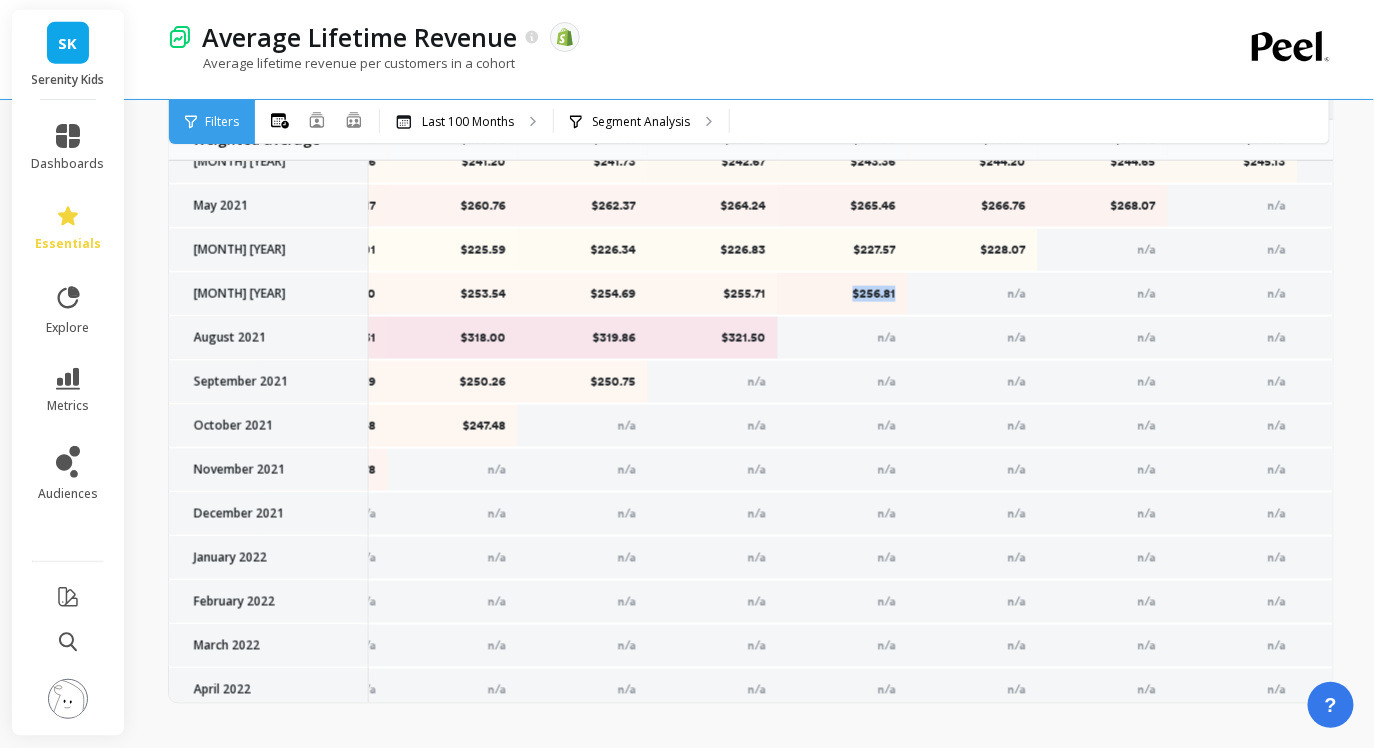 click on "$256.81" at bounding box center [843, 294] 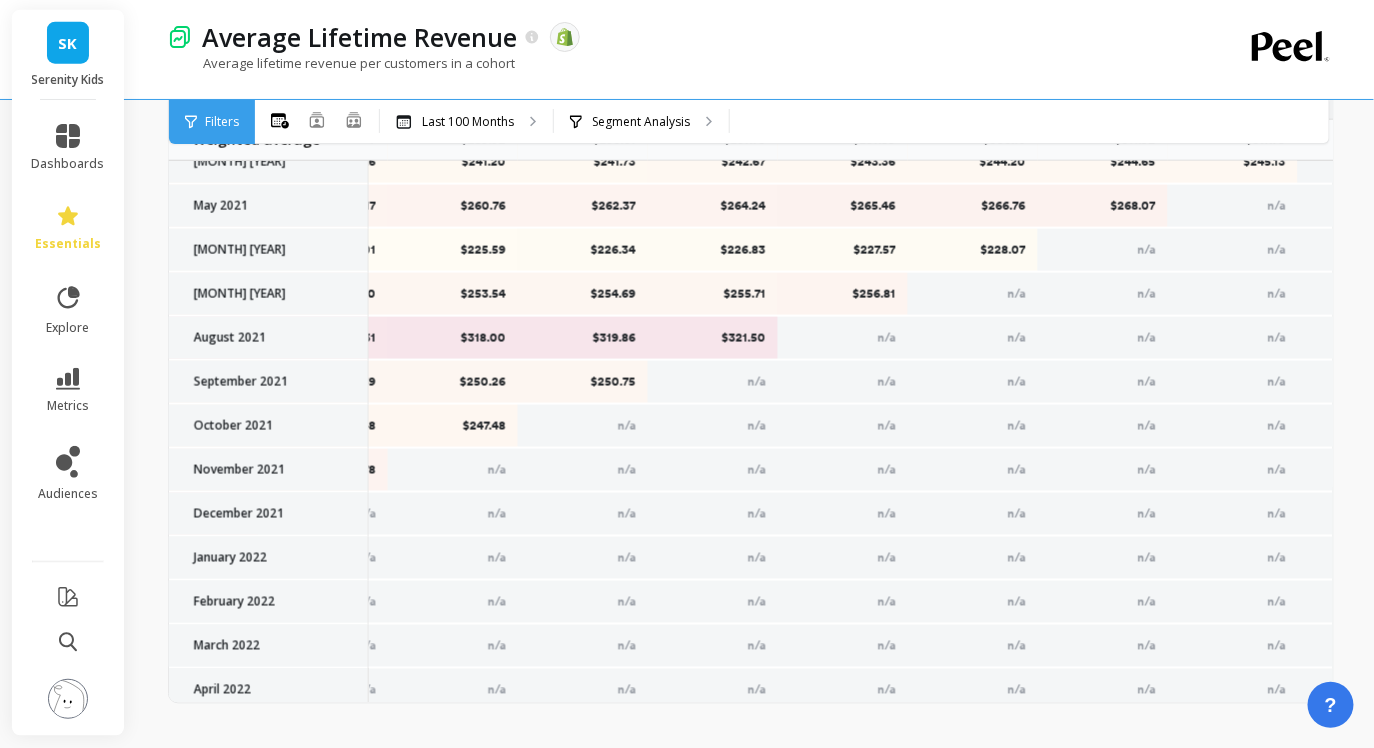click on "$228.07" at bounding box center [973, 250] 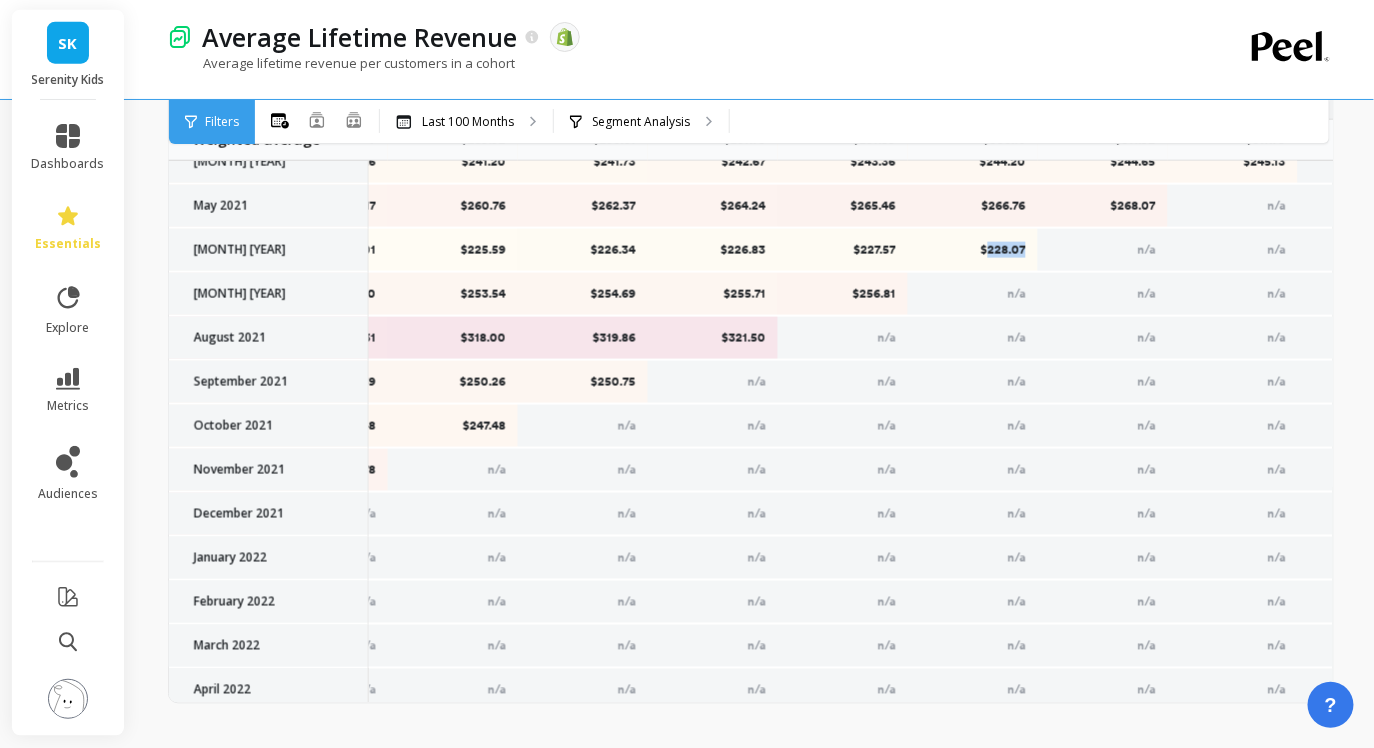 click on "$228.07" at bounding box center [973, 250] 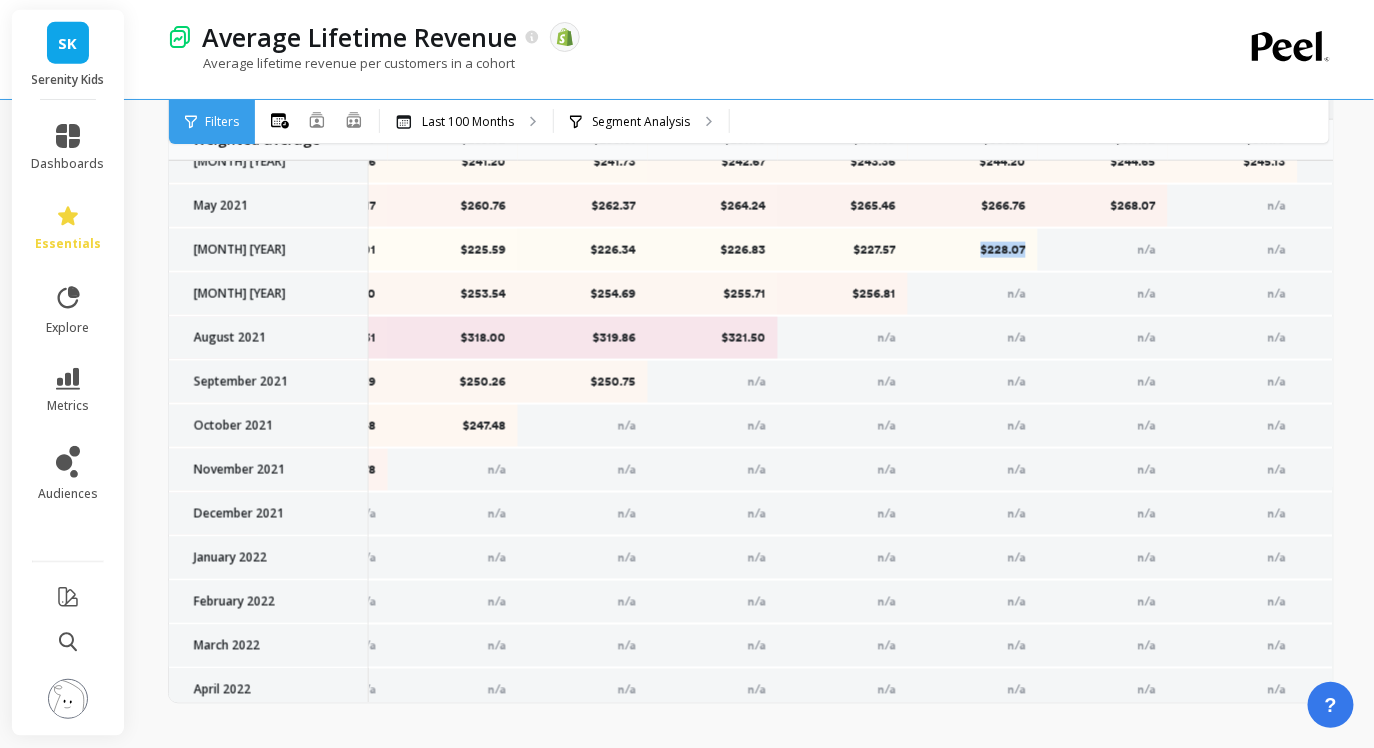 click on "$228.07" at bounding box center (973, 250) 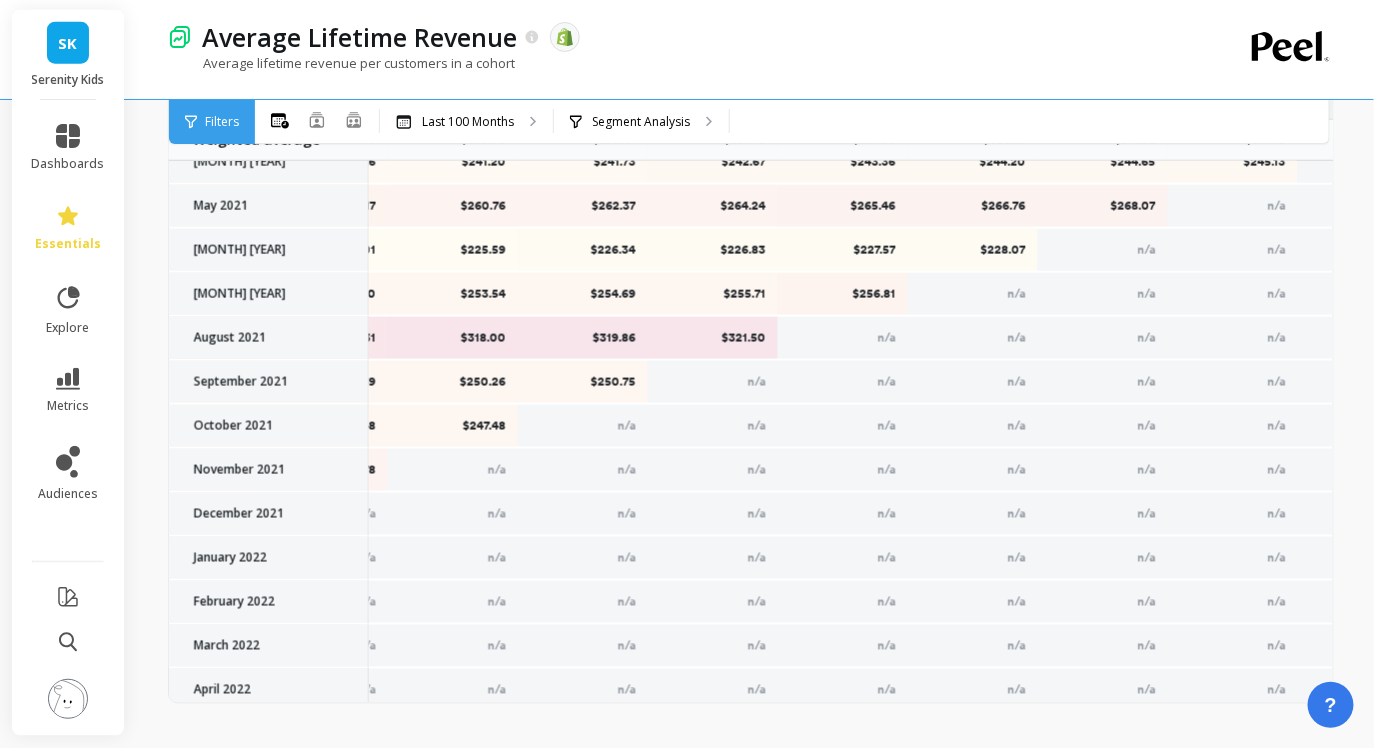 click on "$268.07" at bounding box center (1103, 206) 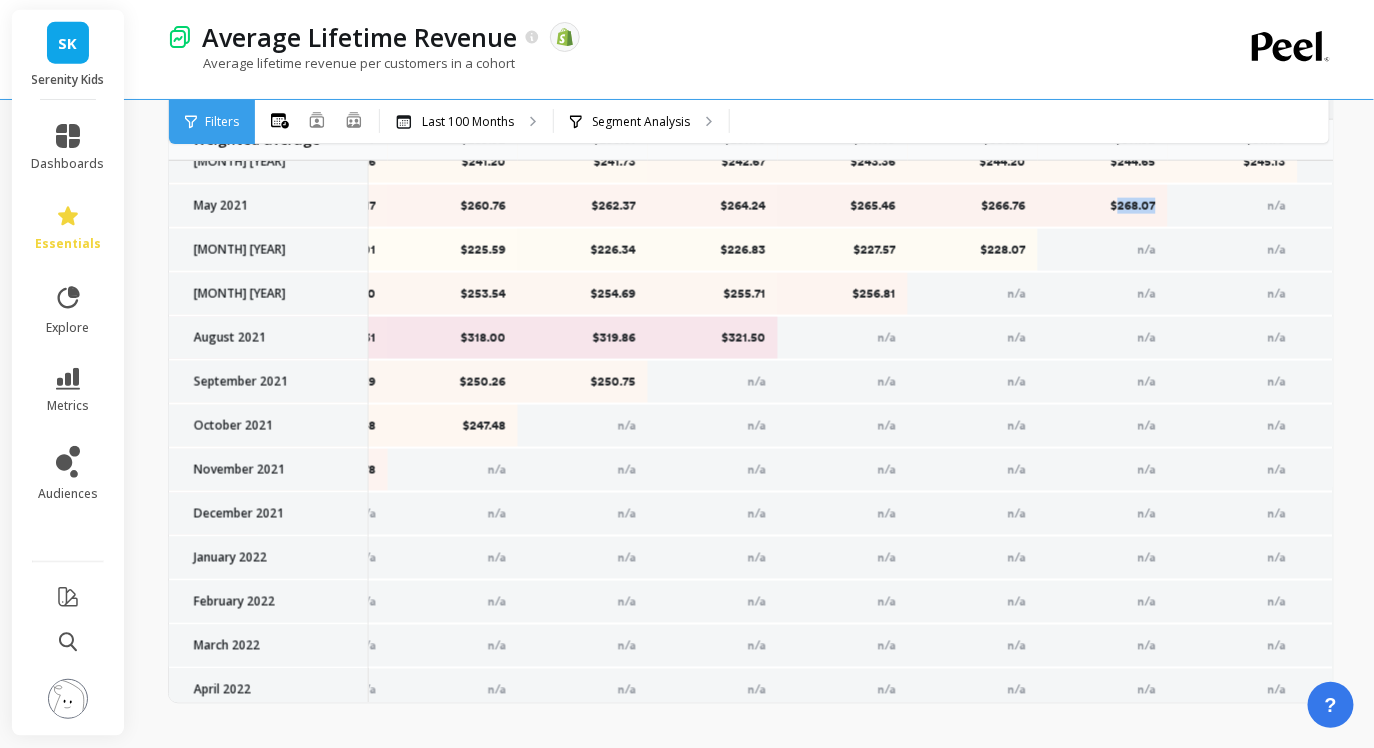 click on "$268.07" at bounding box center [1103, 206] 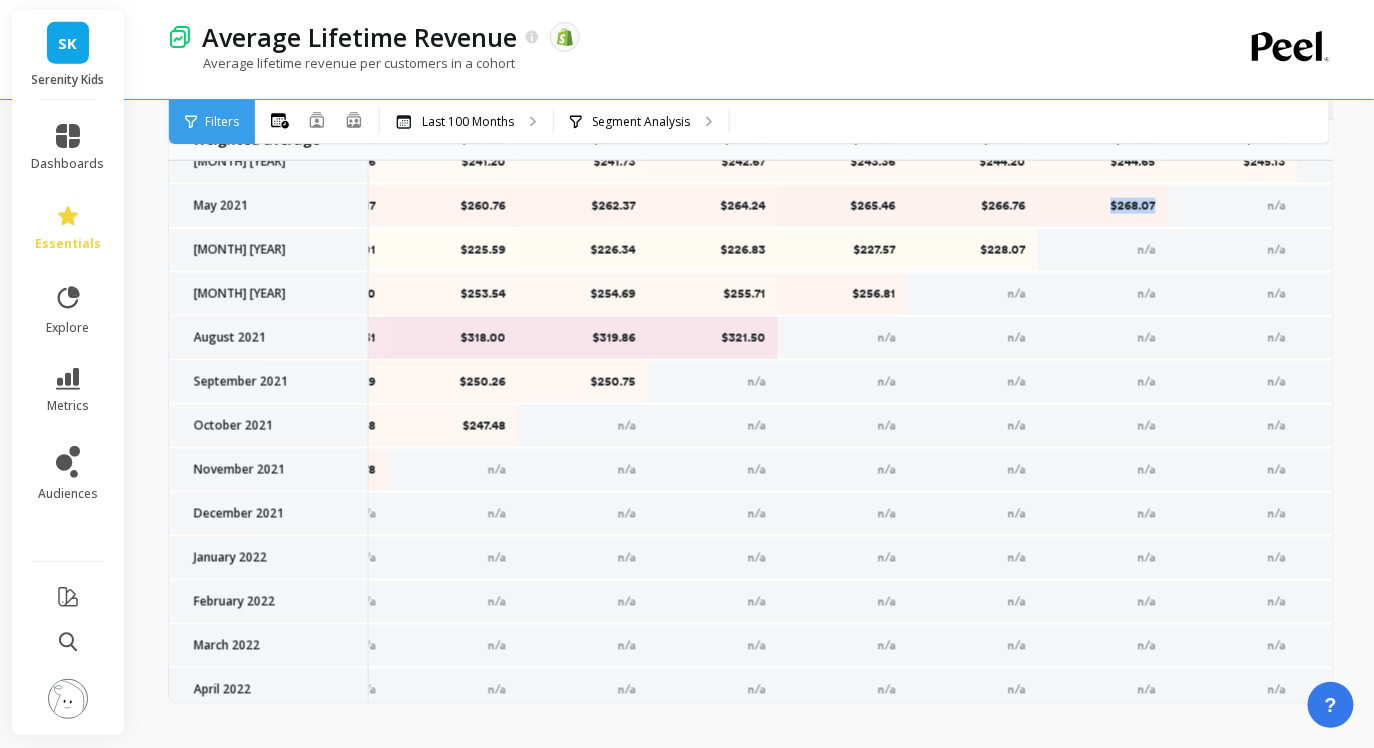 click on "$268.07" at bounding box center (1103, 206) 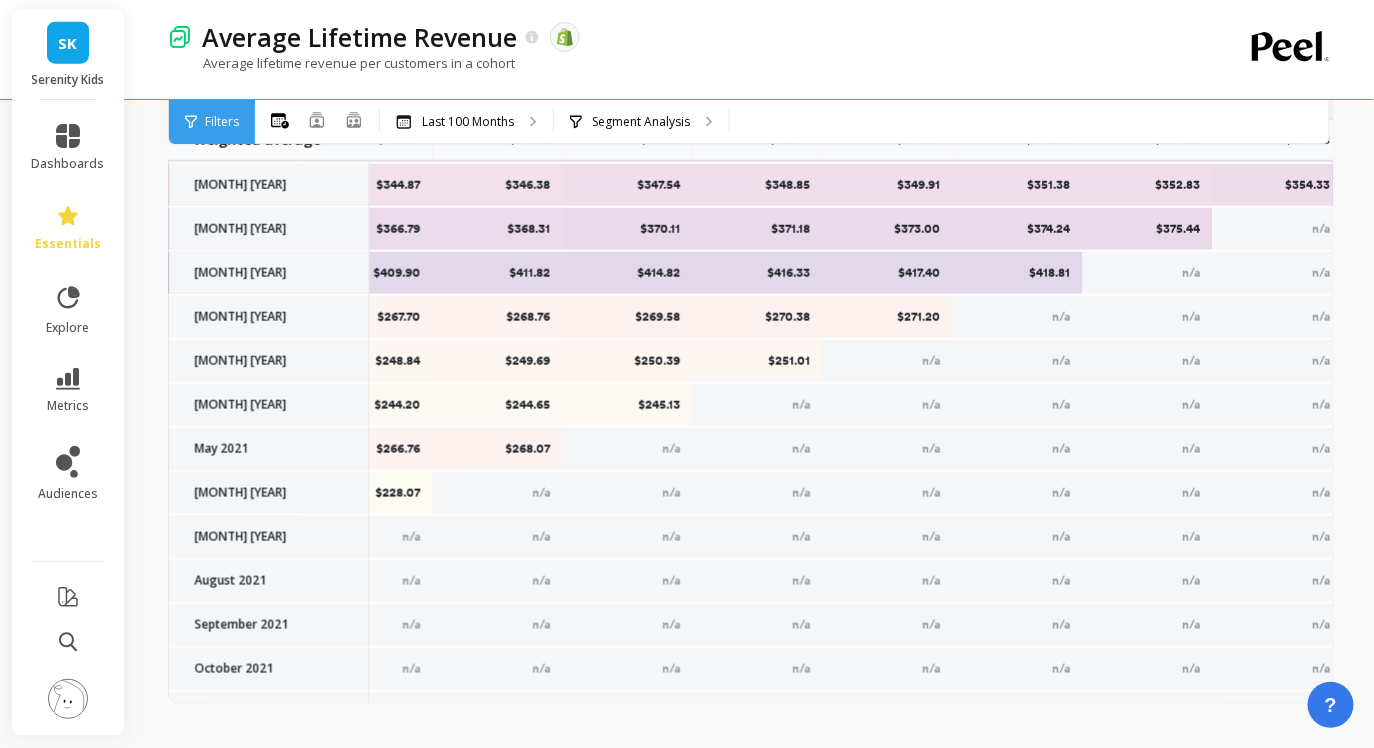 scroll, scrollTop: 613, scrollLeft: 6568, axis: both 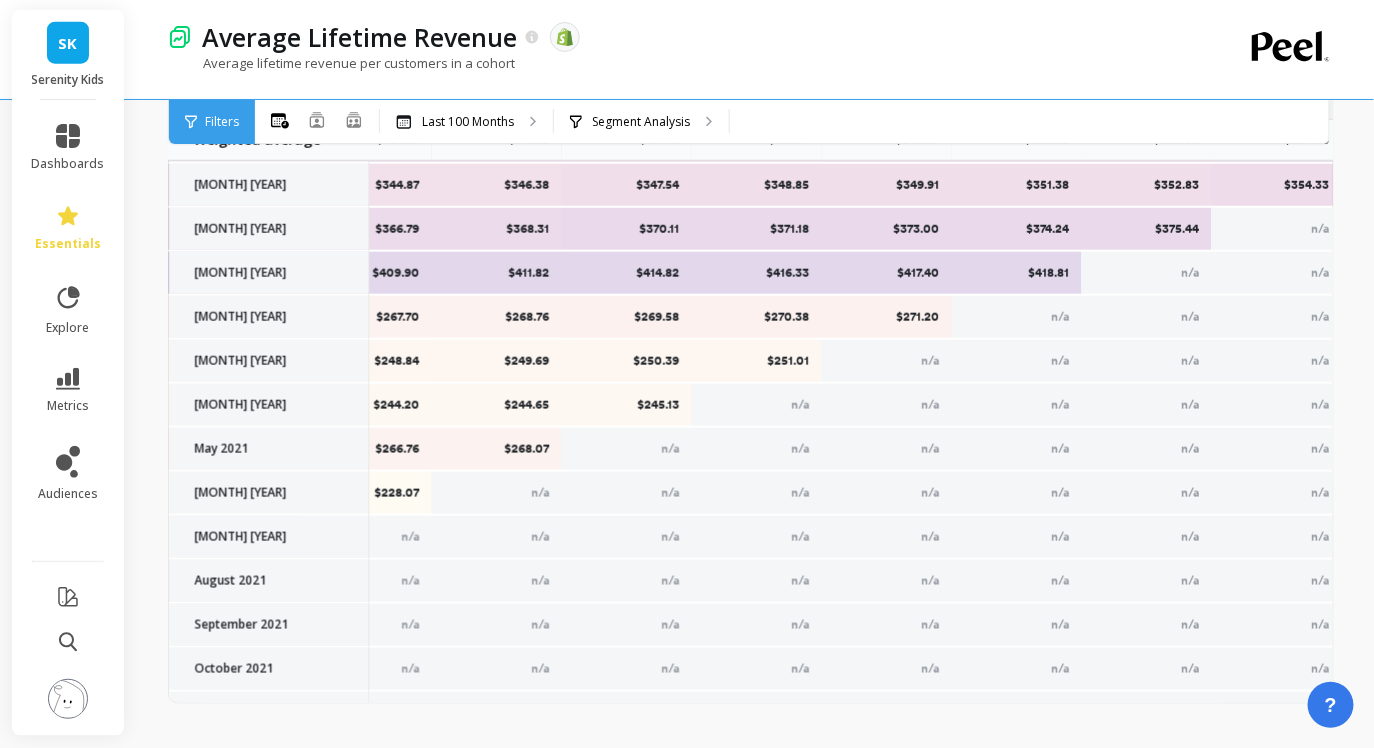 click on "$268.07" at bounding box center [496, 449] 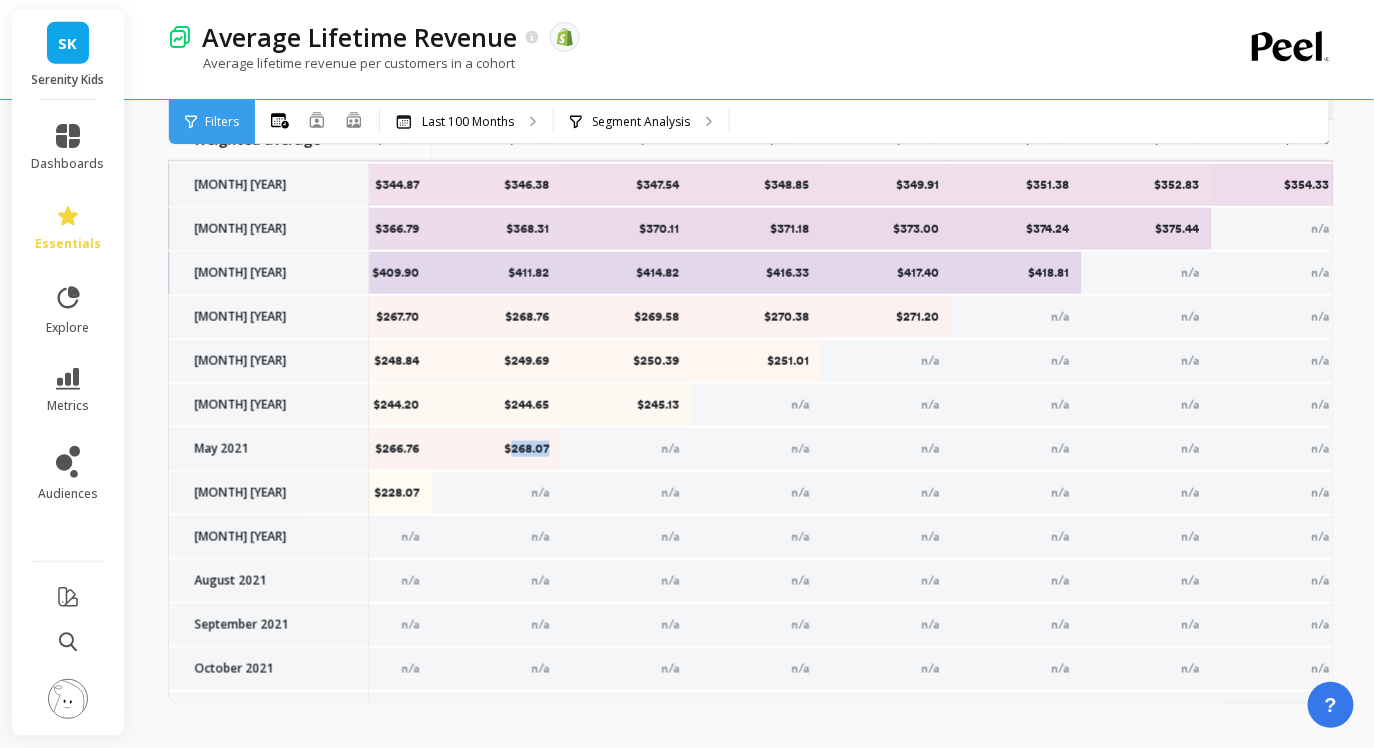 click on "$268.07" at bounding box center [496, 449] 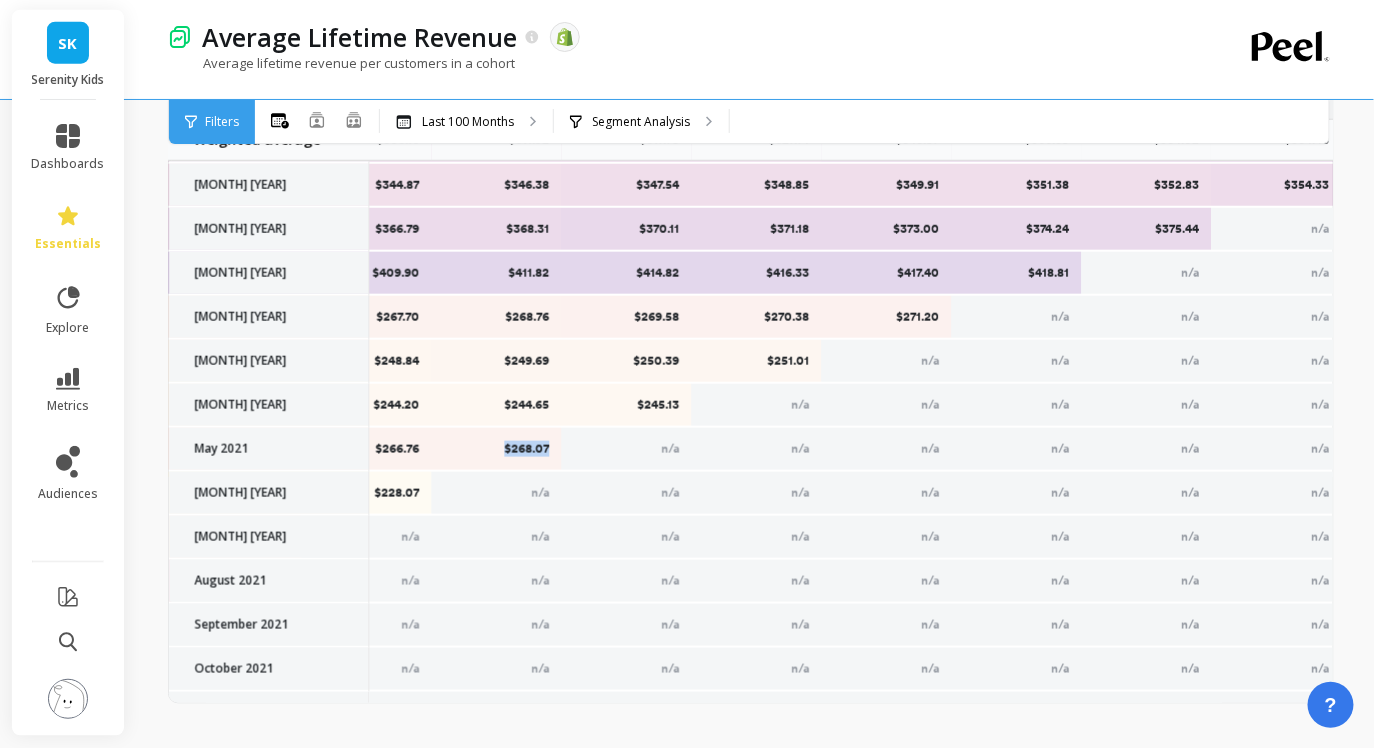 click on "$268.07" at bounding box center [496, 449] 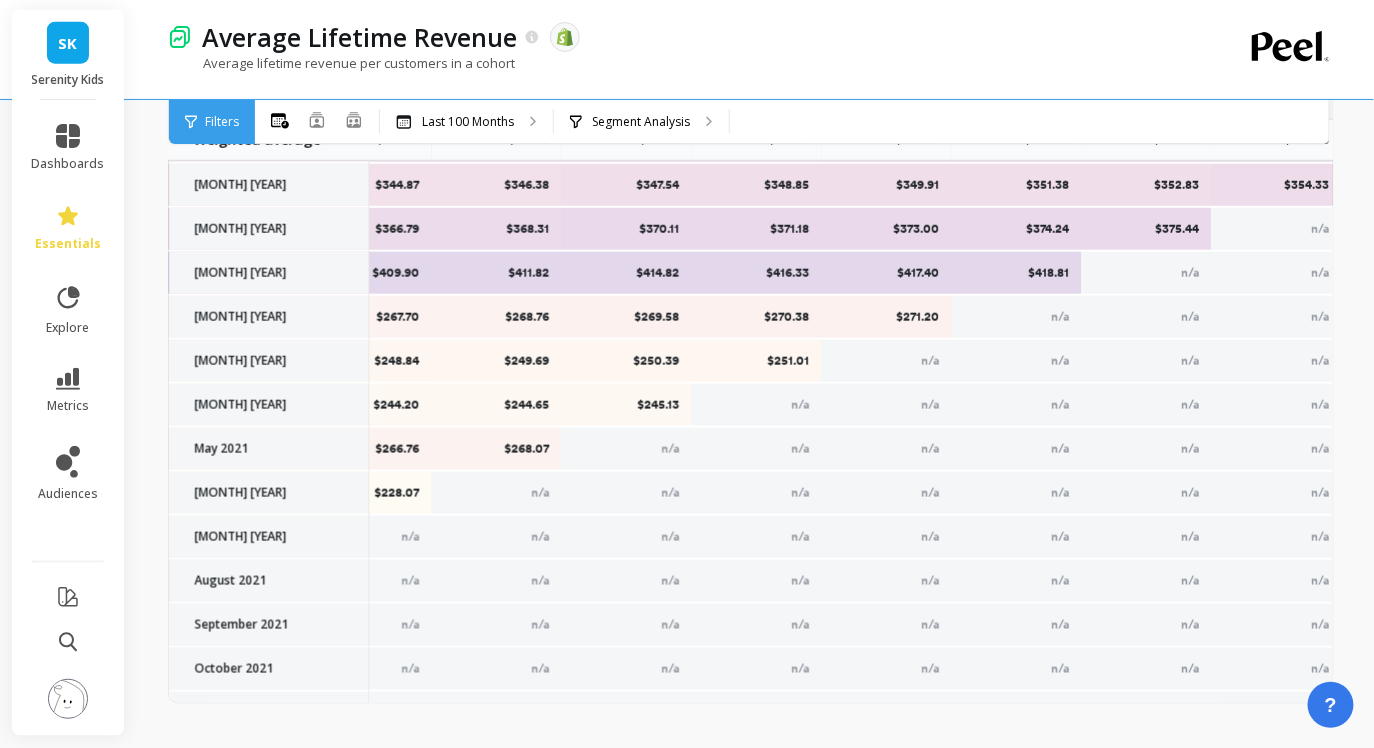 click on "$245.13" at bounding box center (626, 405) 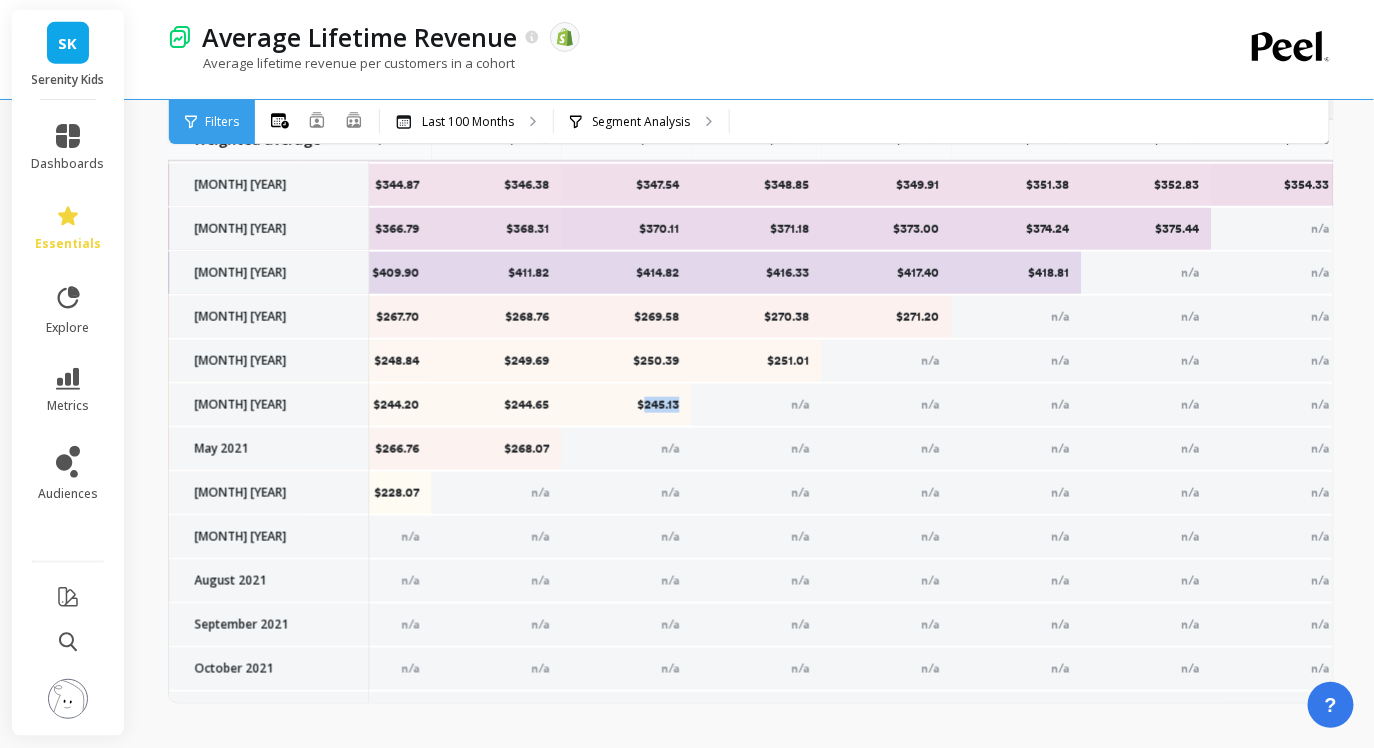 click on "$245.13" at bounding box center [626, 405] 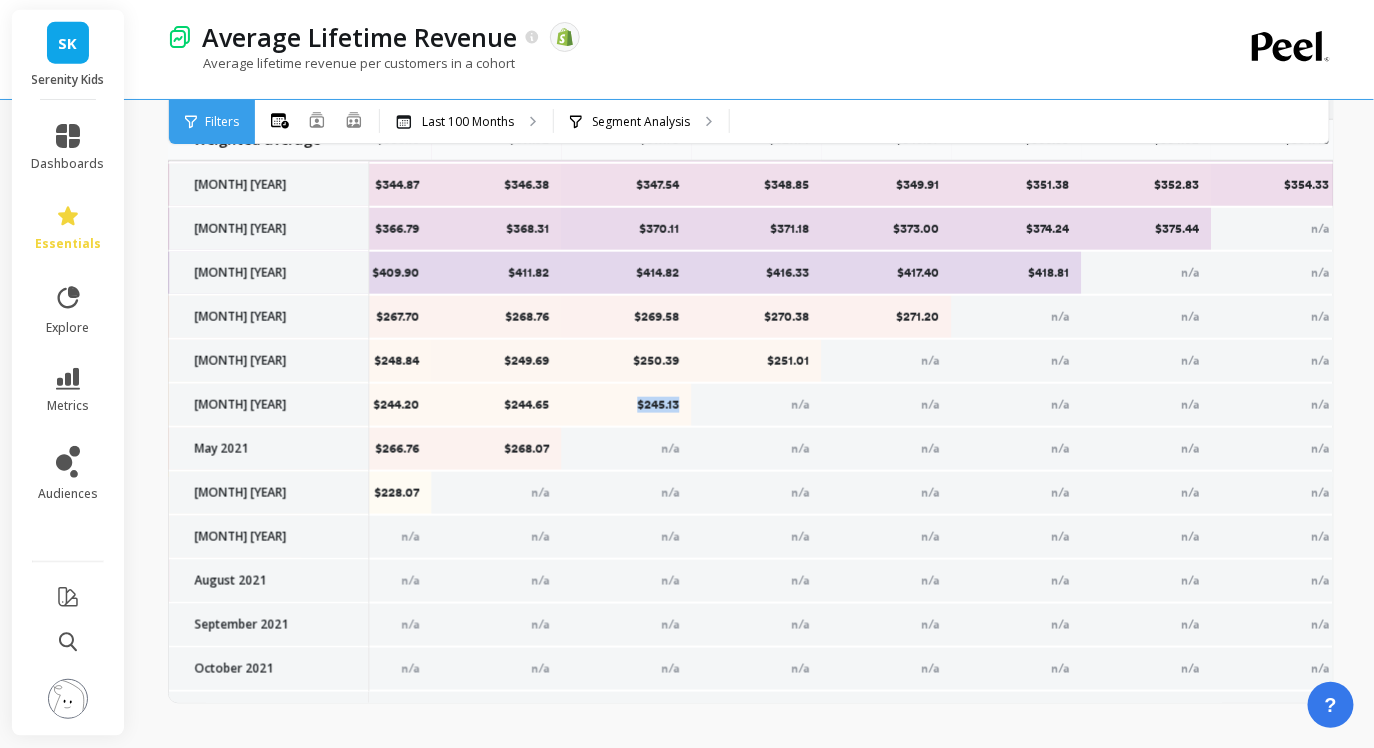 click on "$245.13" at bounding box center (626, 405) 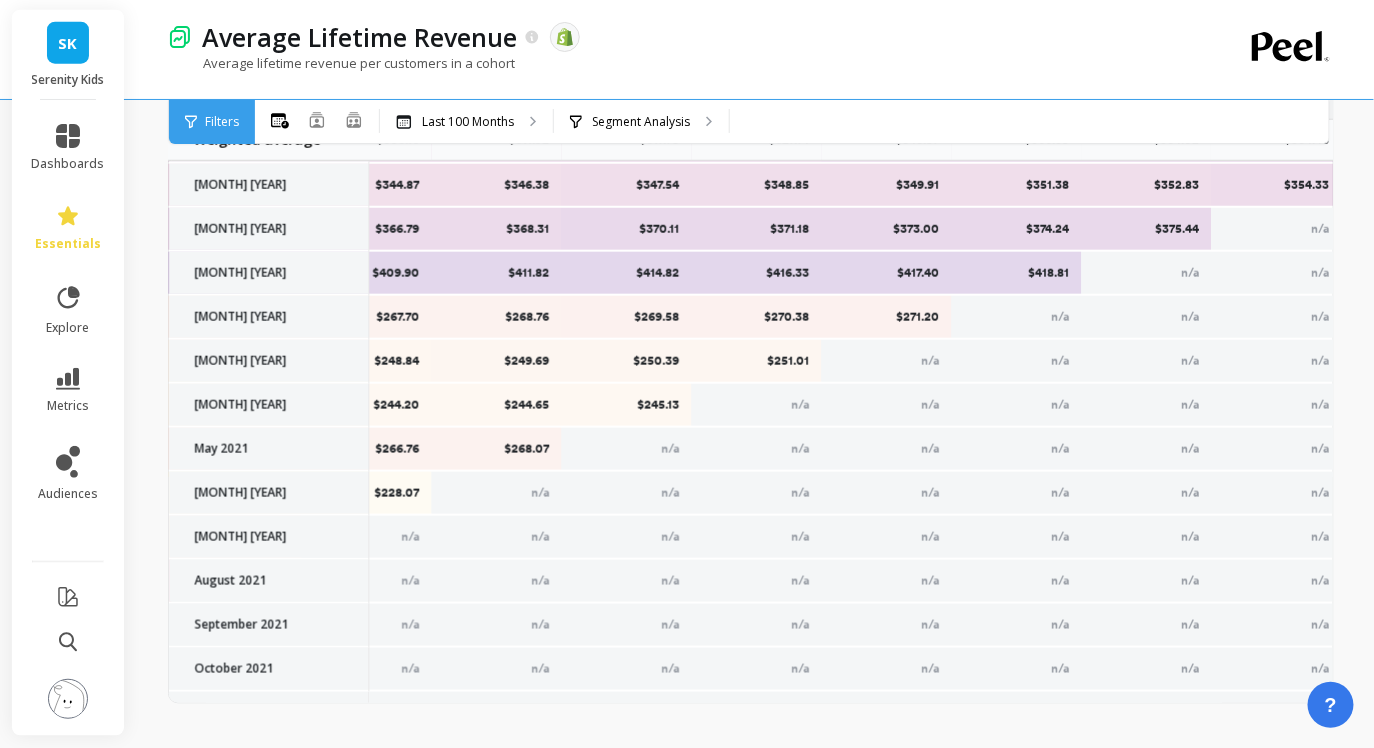click on "$251.01" at bounding box center (756, 361) 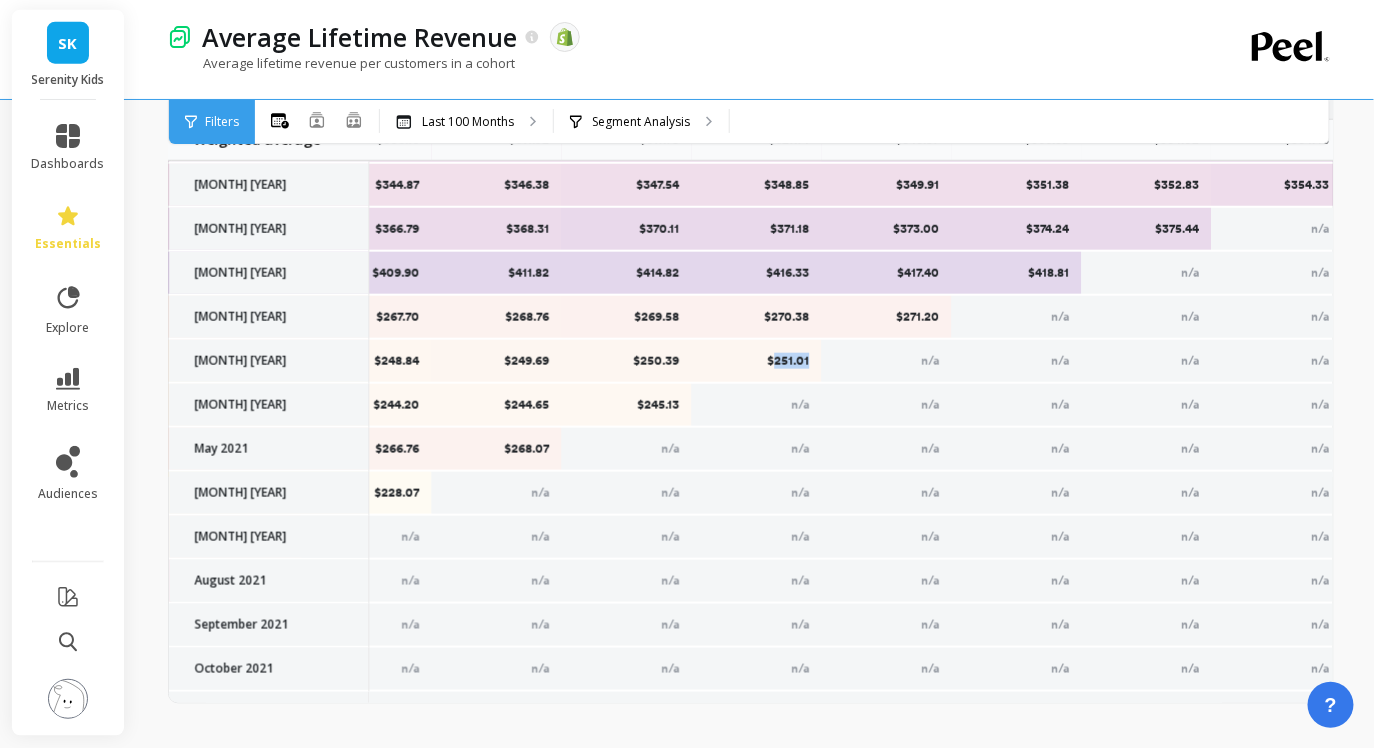 click on "$251.01" at bounding box center [756, 361] 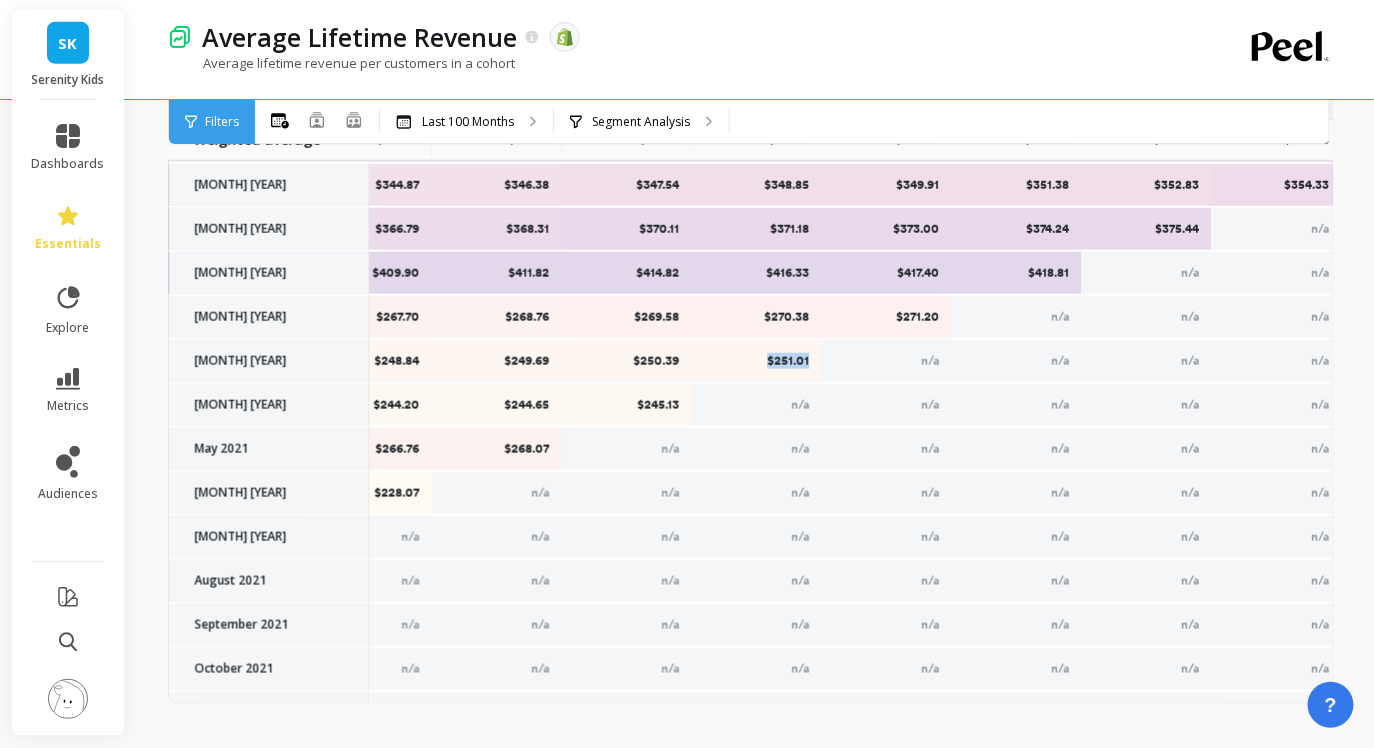 click on "$251.01" at bounding box center (756, 361) 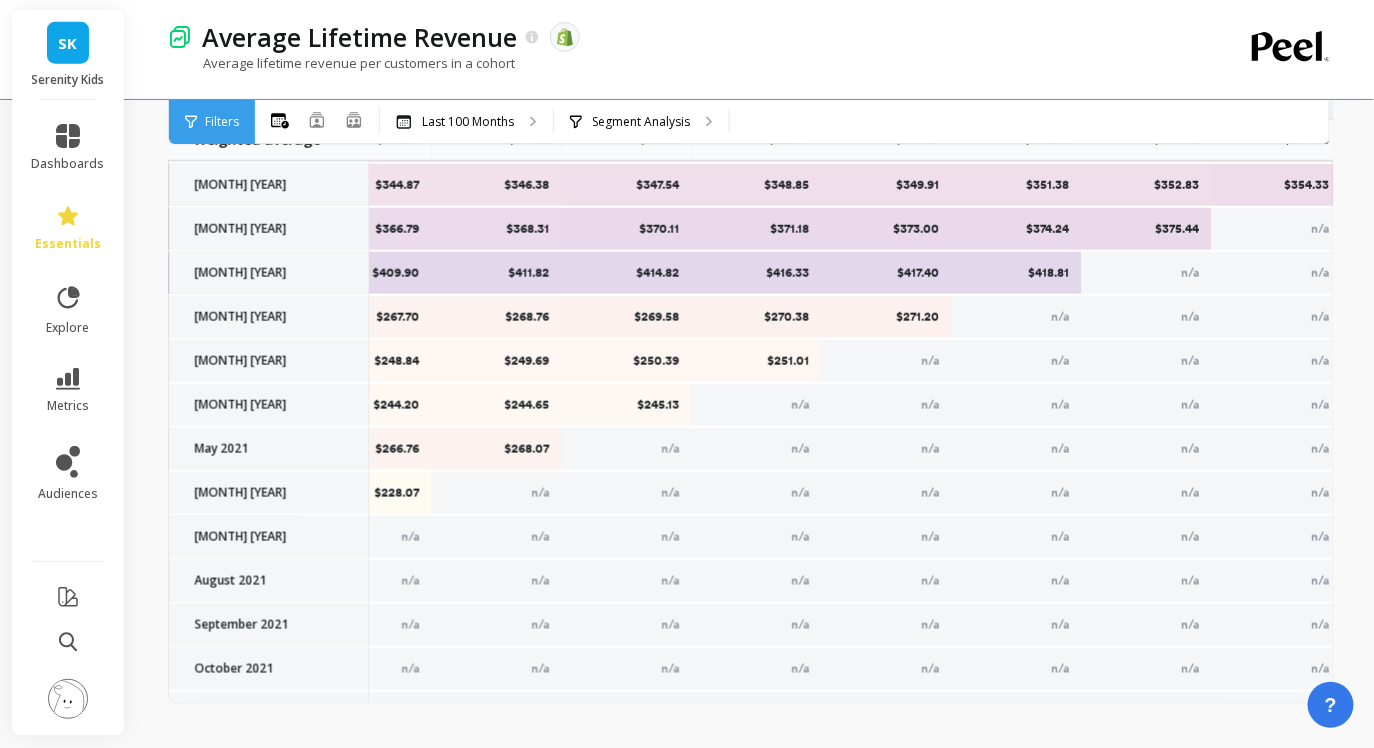 click on "$271.20" at bounding box center [886, 317] 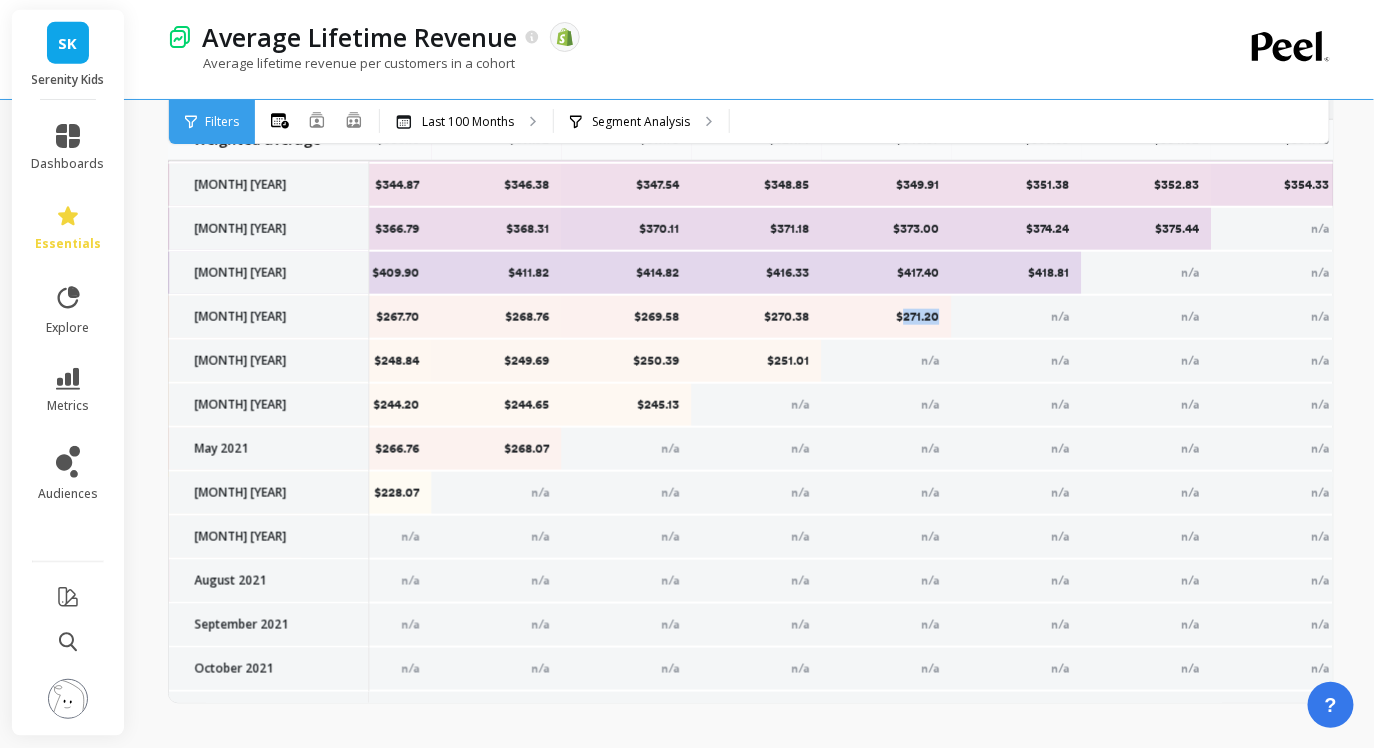click on "$271.20" at bounding box center [886, 317] 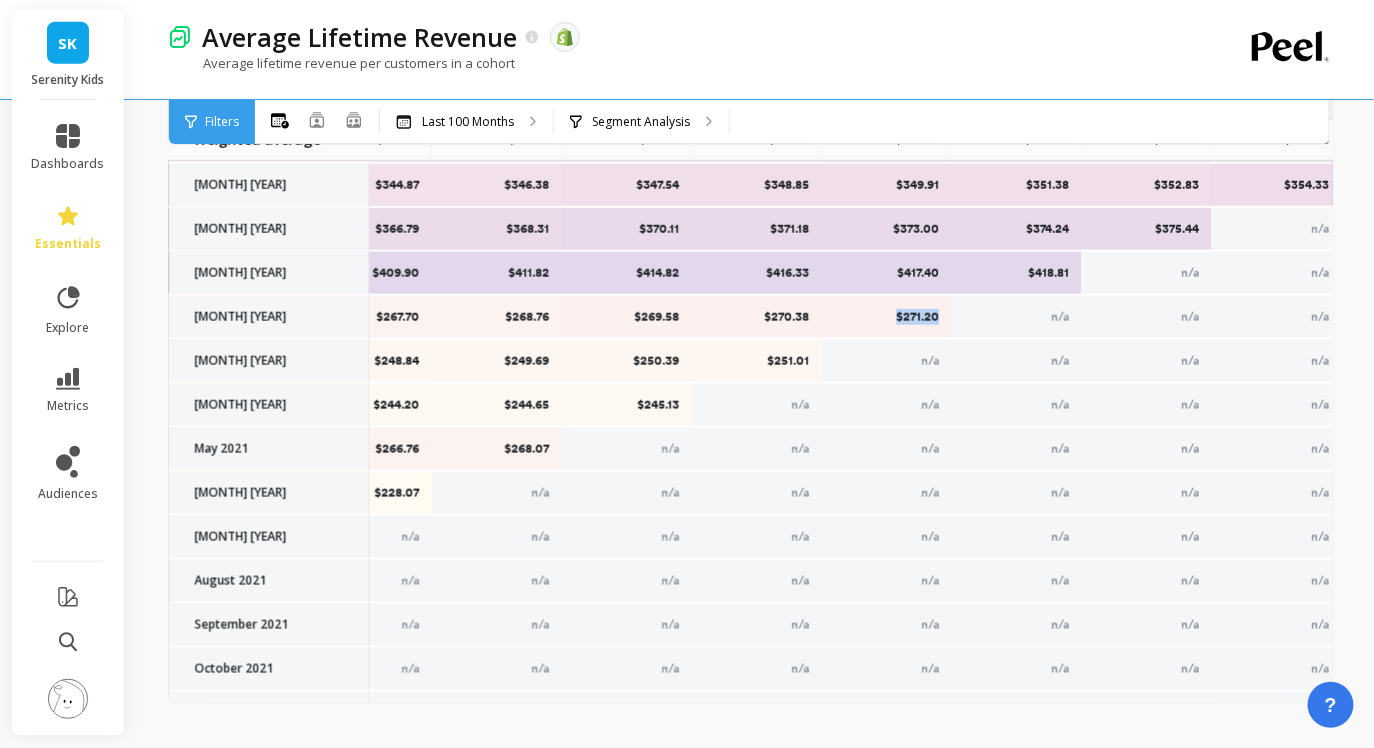 click on "$271.20" at bounding box center [886, 317] 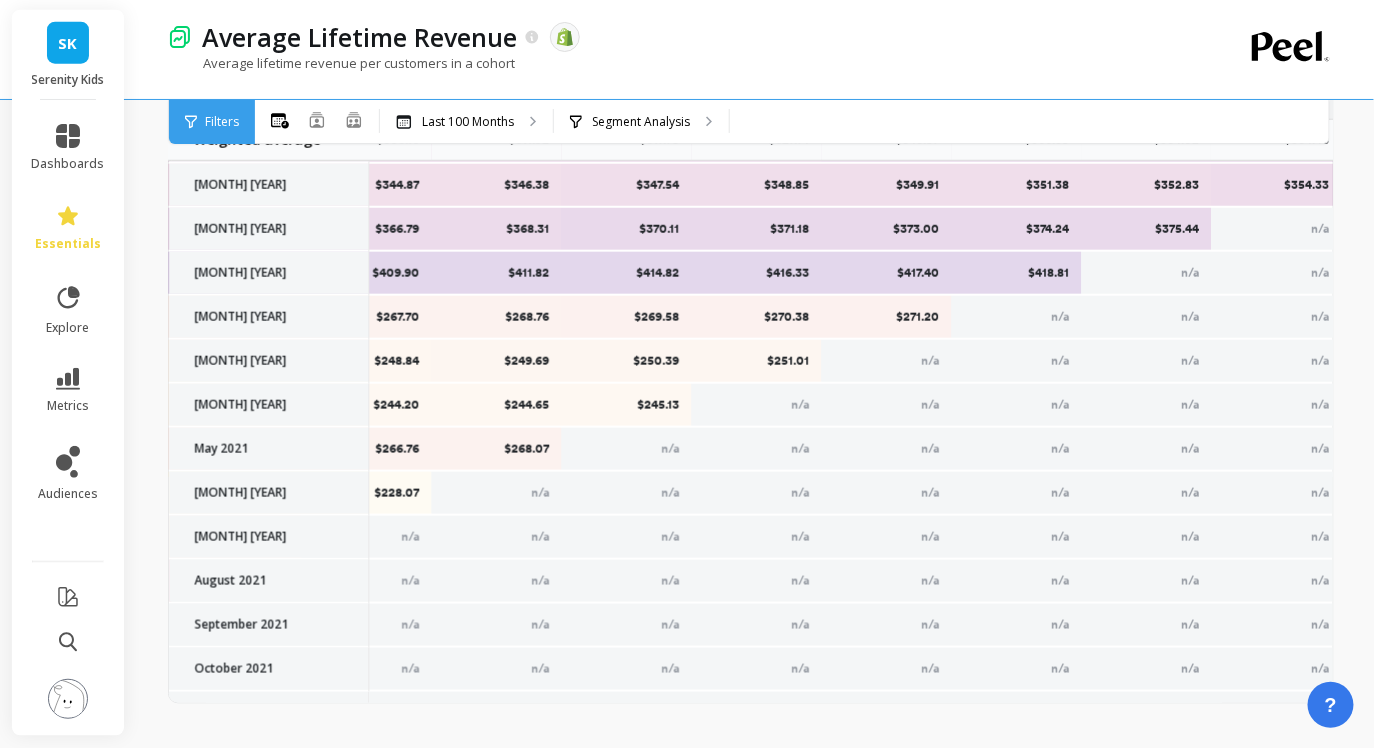 click on "$418.81" at bounding box center [1016, 273] 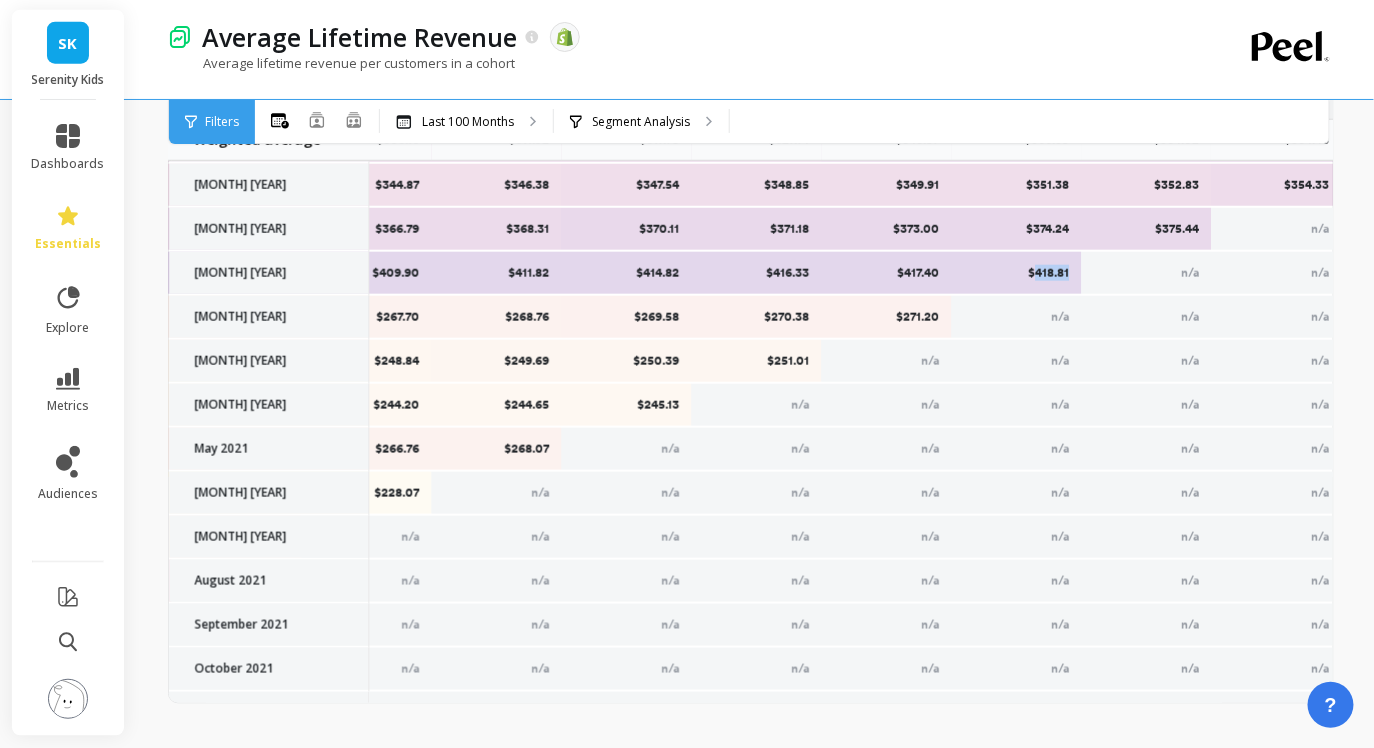 click on "$418.81" at bounding box center [1016, 273] 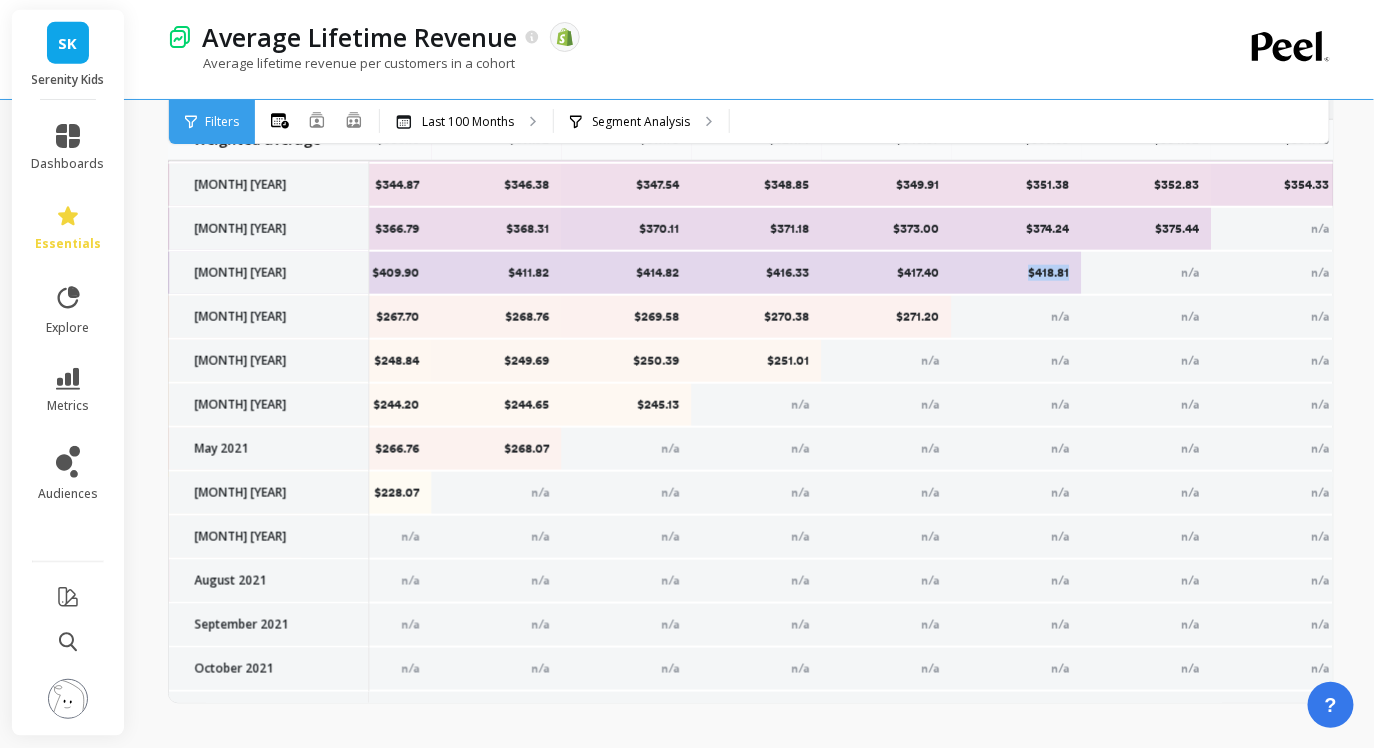 click on "$418.81" at bounding box center (1016, 273) 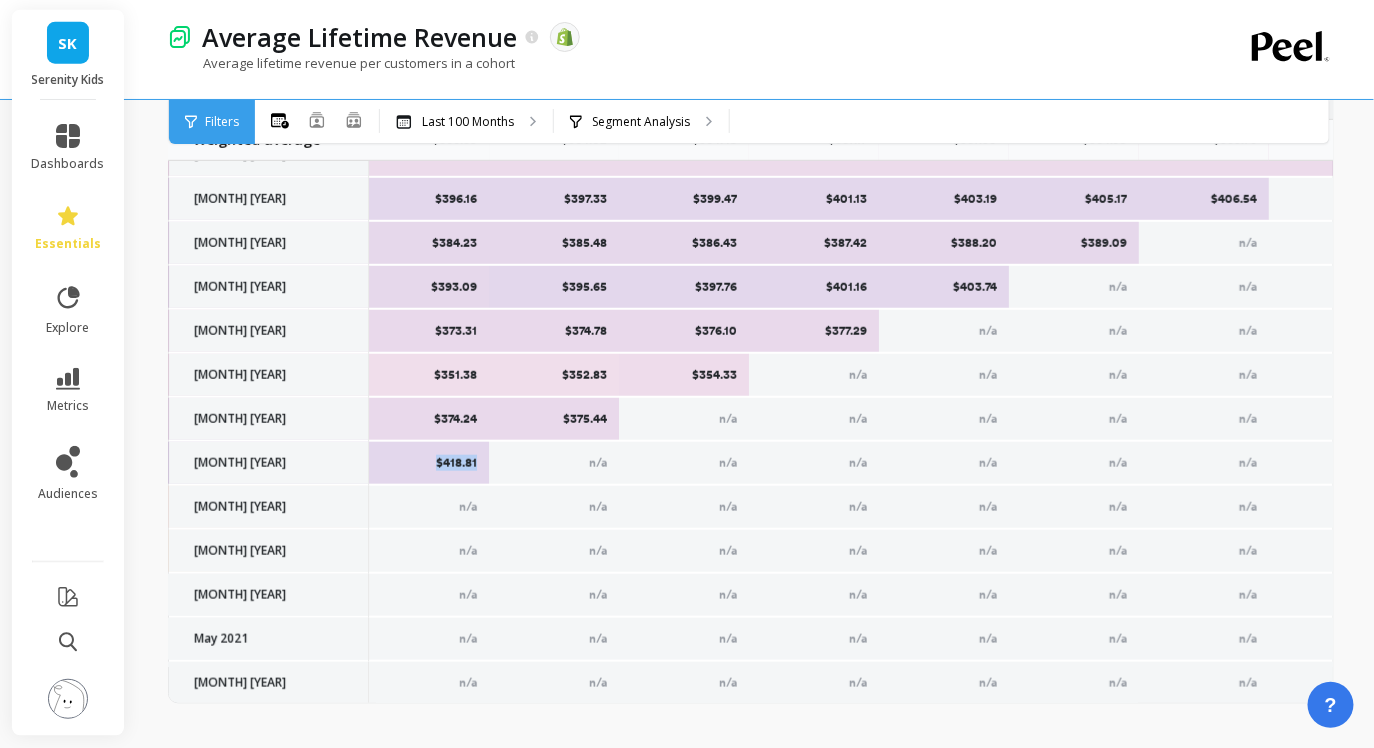 scroll, scrollTop: 423, scrollLeft: 7175, axis: both 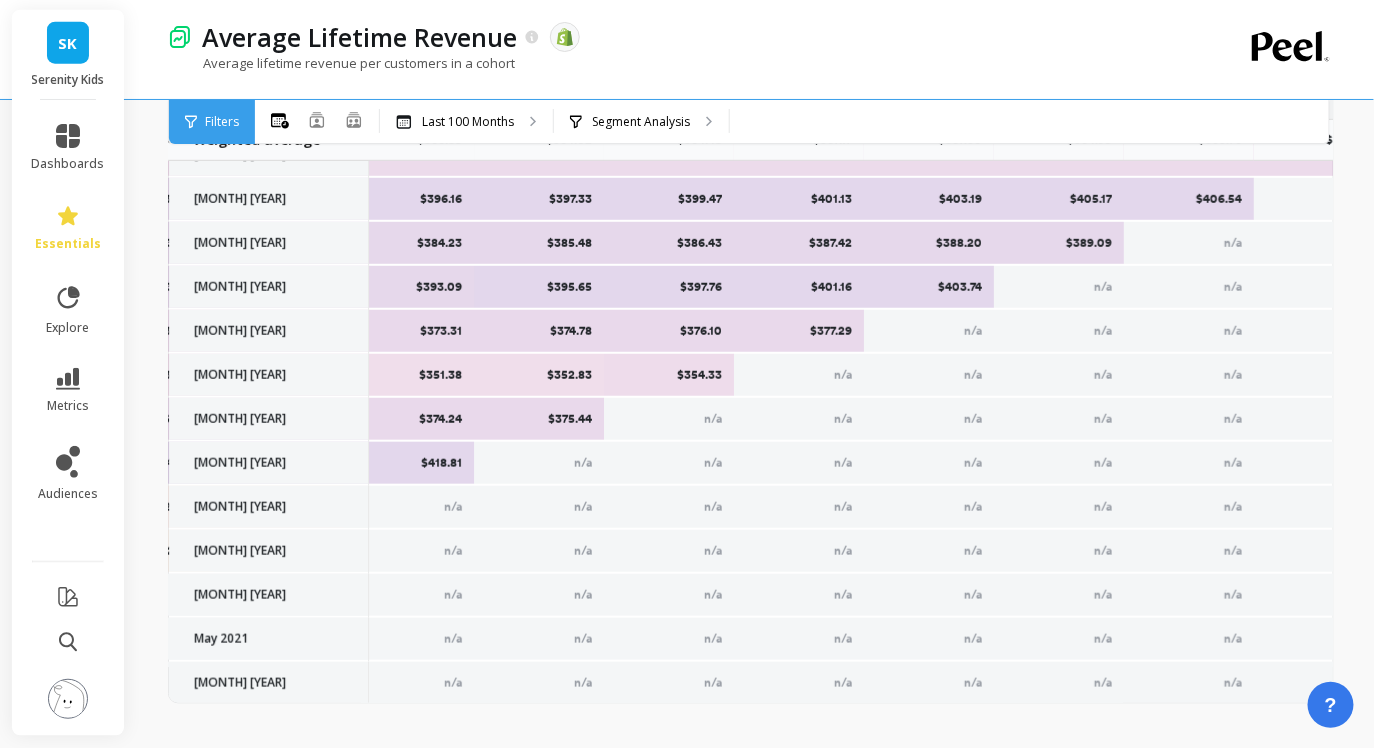 click on "$375.44" at bounding box center [539, 419] 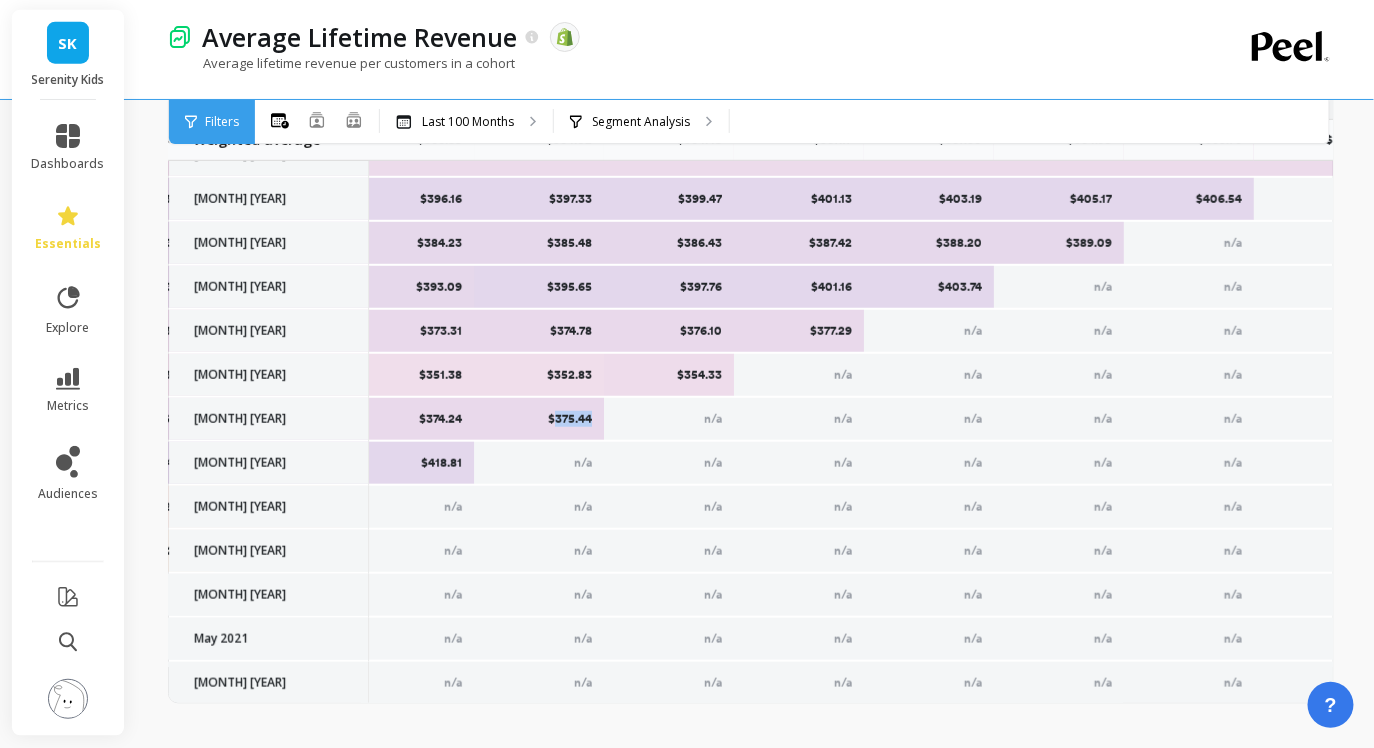 click on "$375.44" at bounding box center [539, 419] 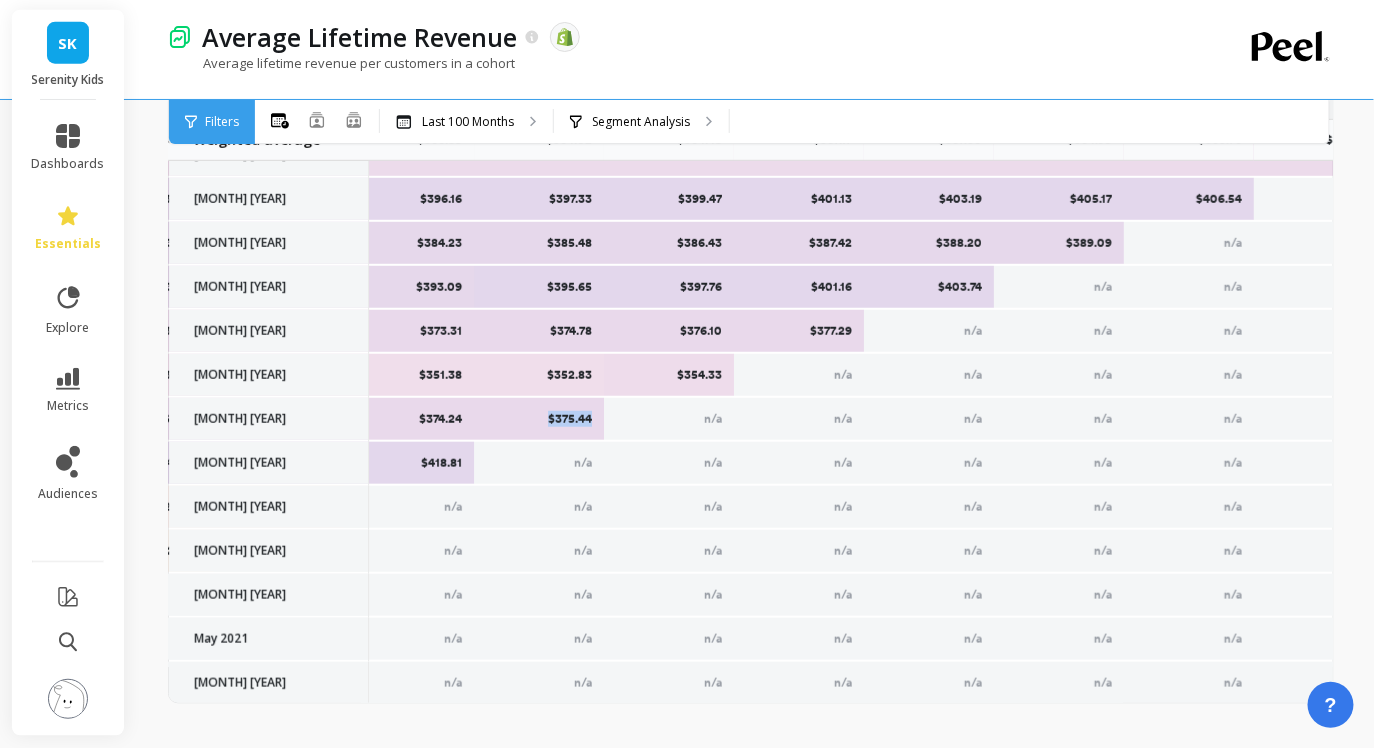 click on "$375.44" at bounding box center [539, 419] 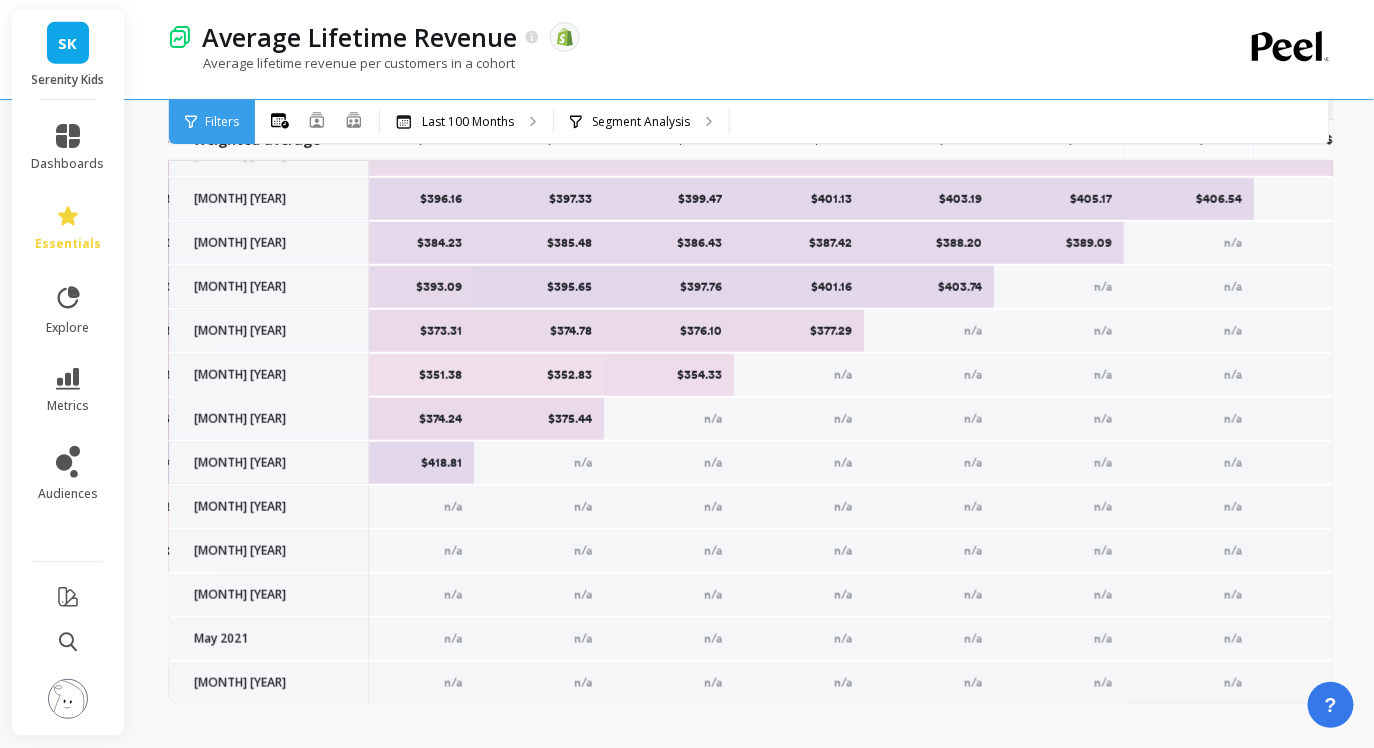 click on "$354.33" at bounding box center [669, 375] 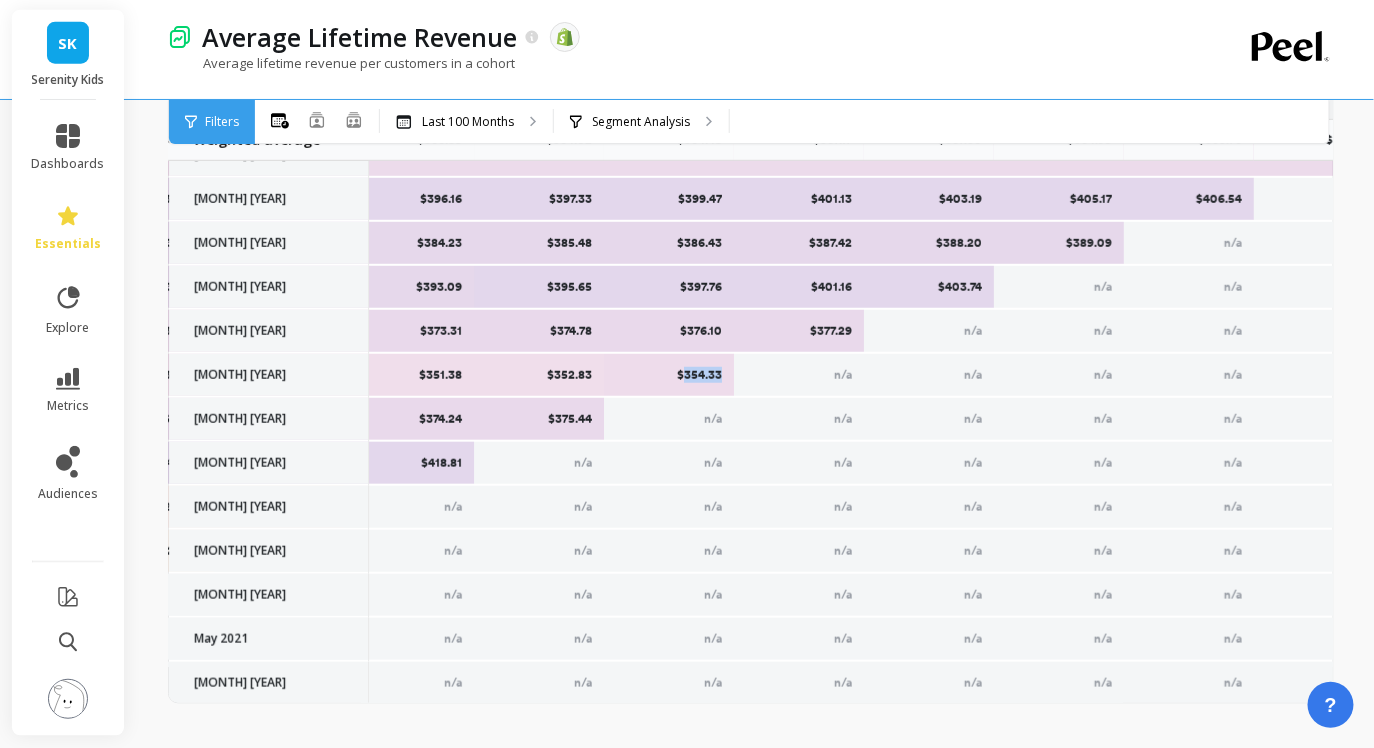 click on "$354.33" at bounding box center (669, 375) 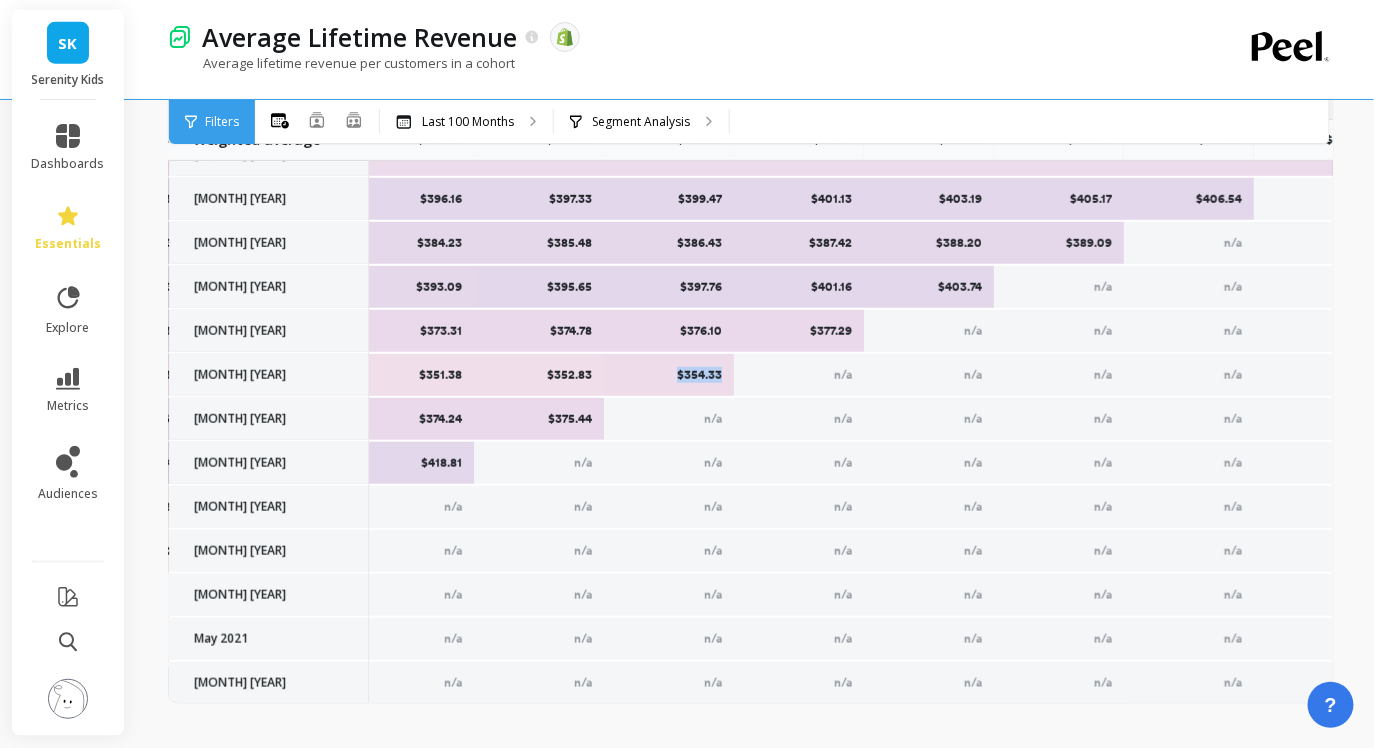 click on "$354.33" at bounding box center [669, 375] 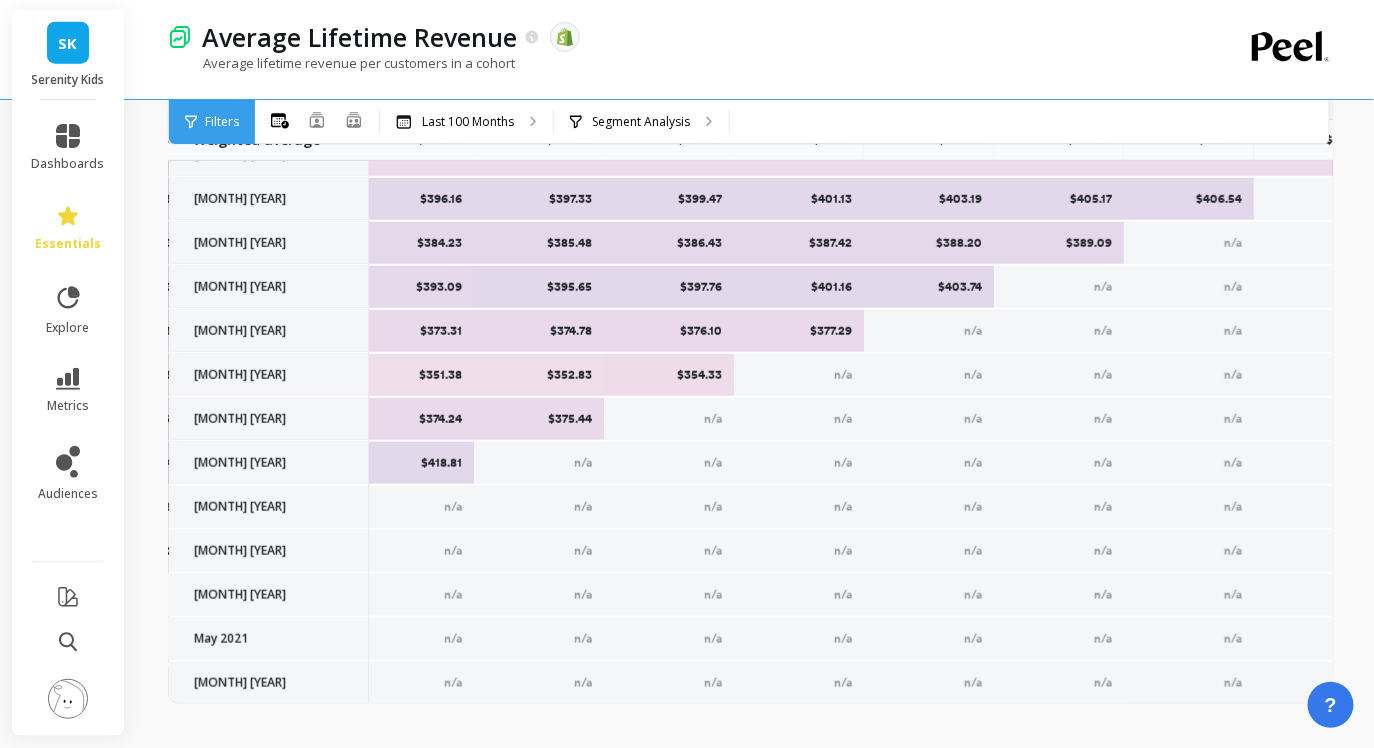 click on "$377.29" at bounding box center [799, 331] 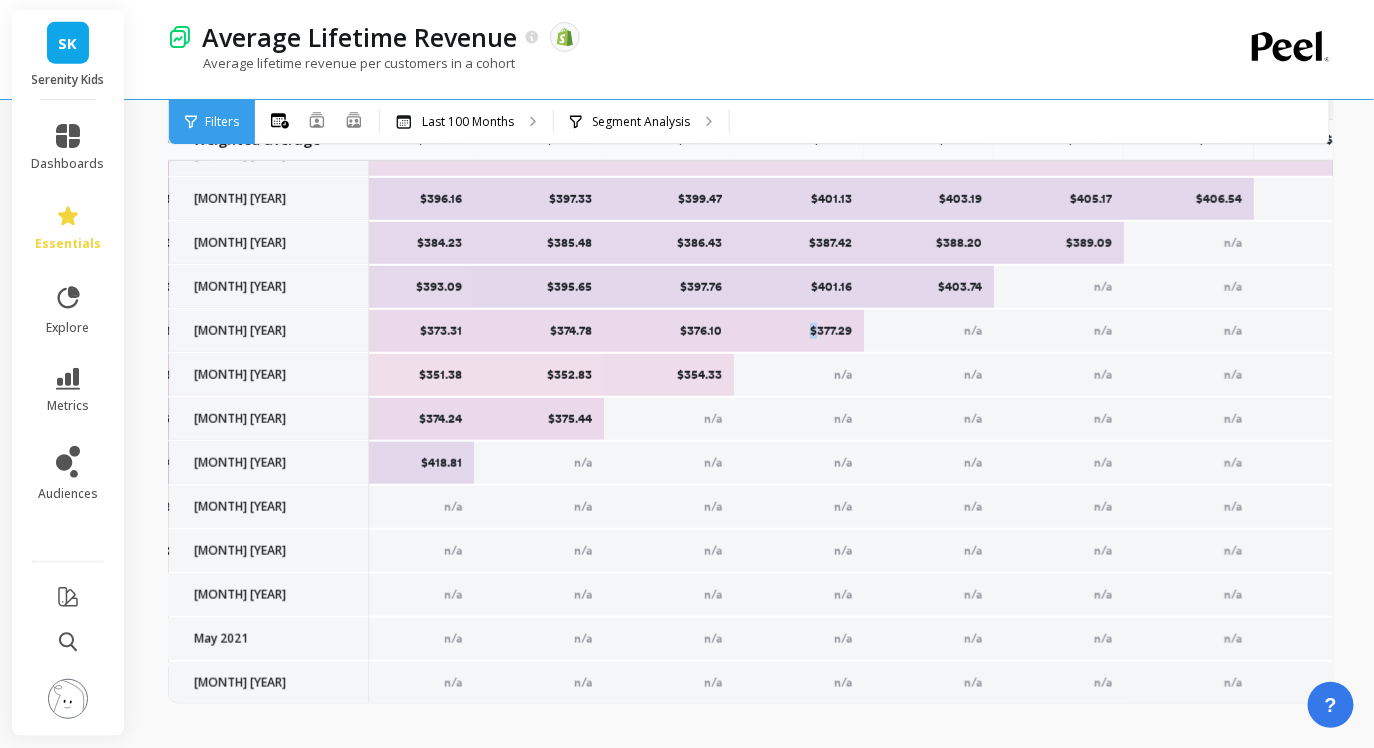 click on "$377.29" at bounding box center (799, 331) 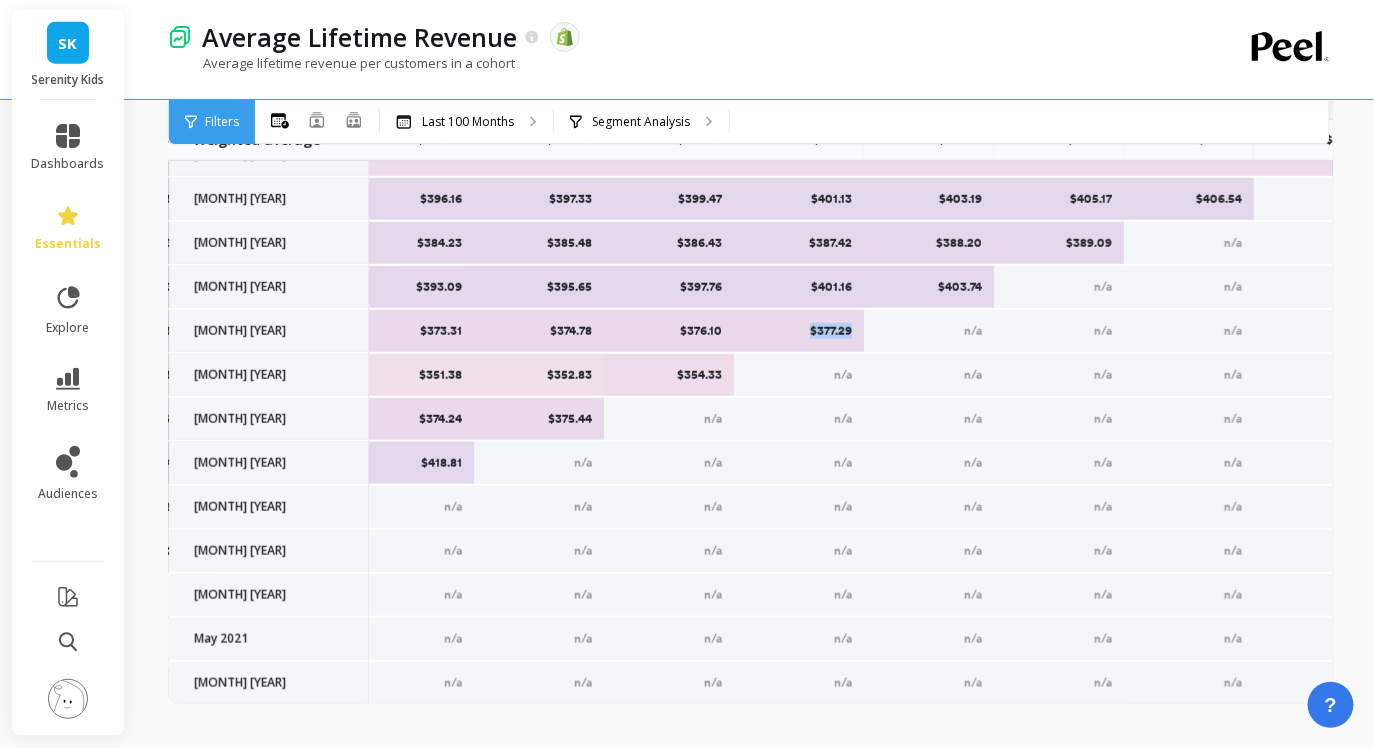 click on "$377.29" at bounding box center (799, 331) 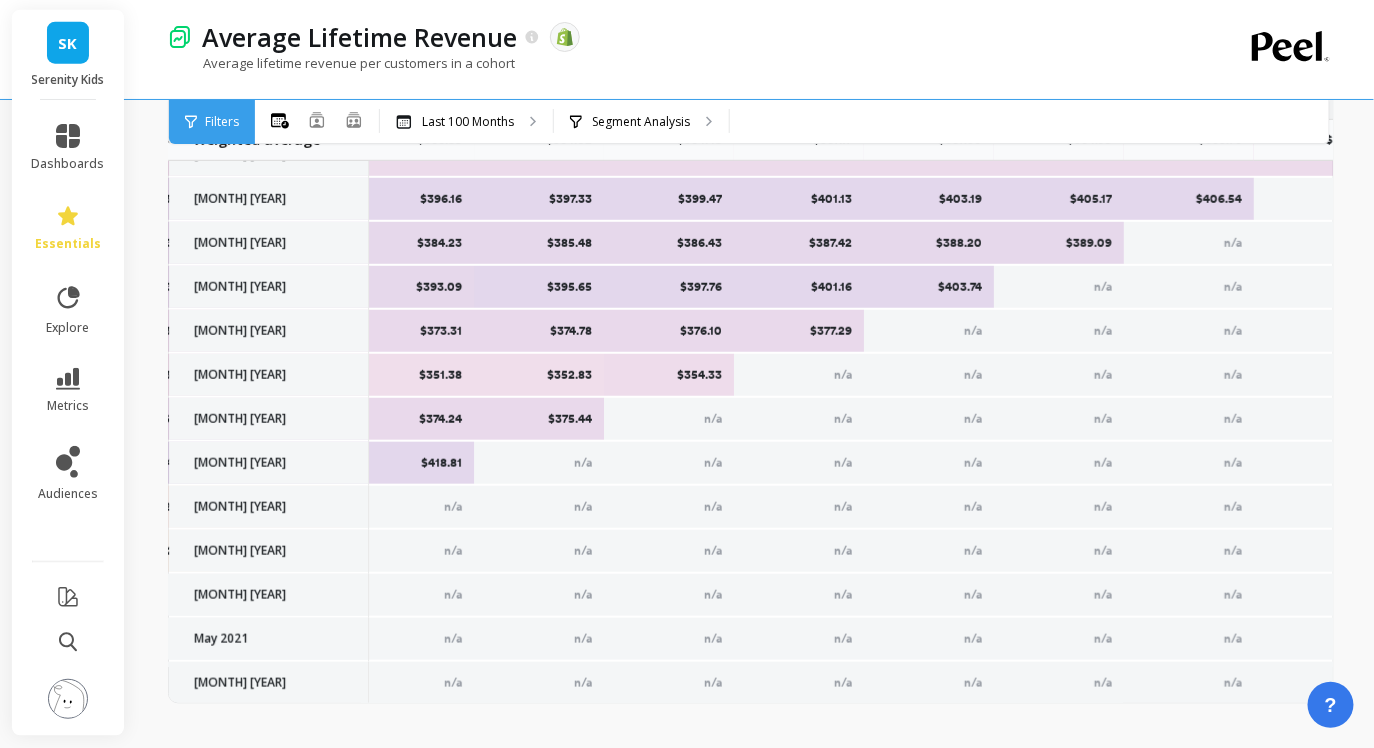click on "$403.74" at bounding box center (929, 287) 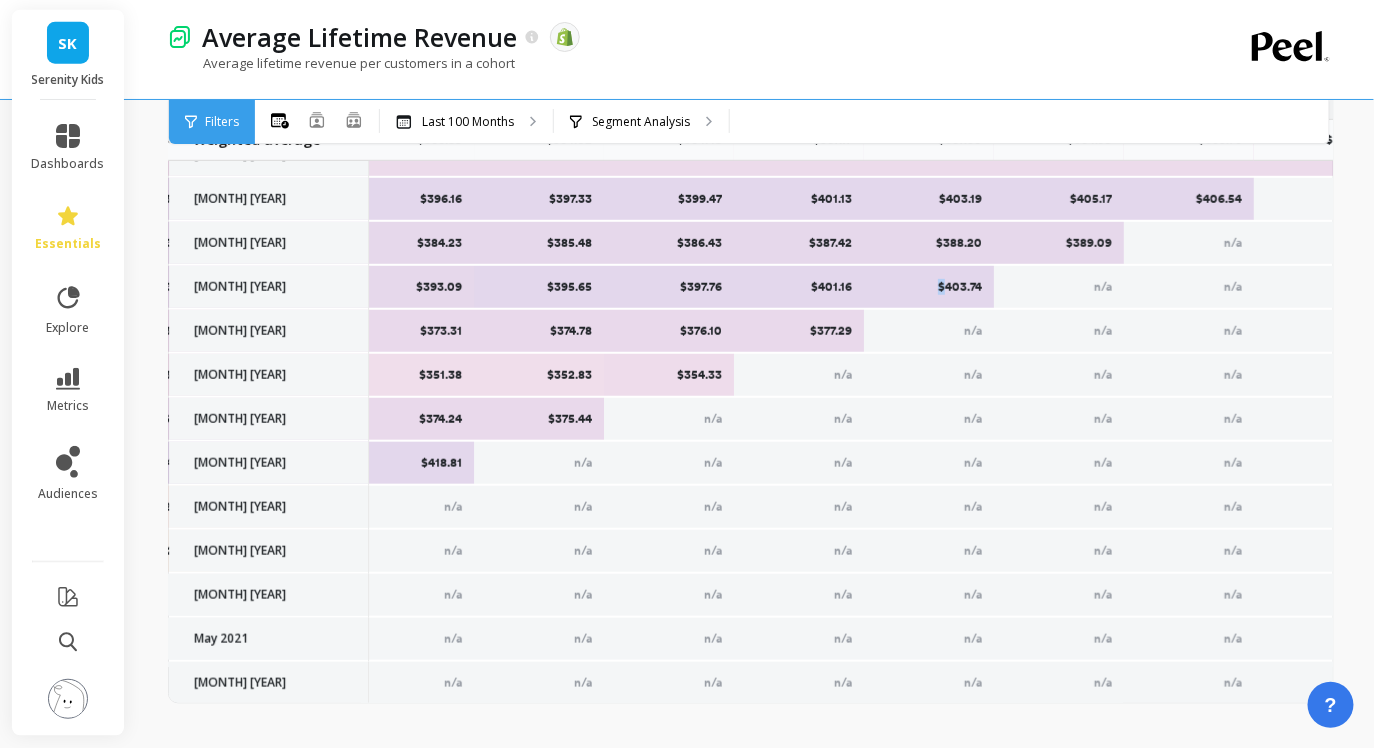 click on "$403.74" at bounding box center (929, 287) 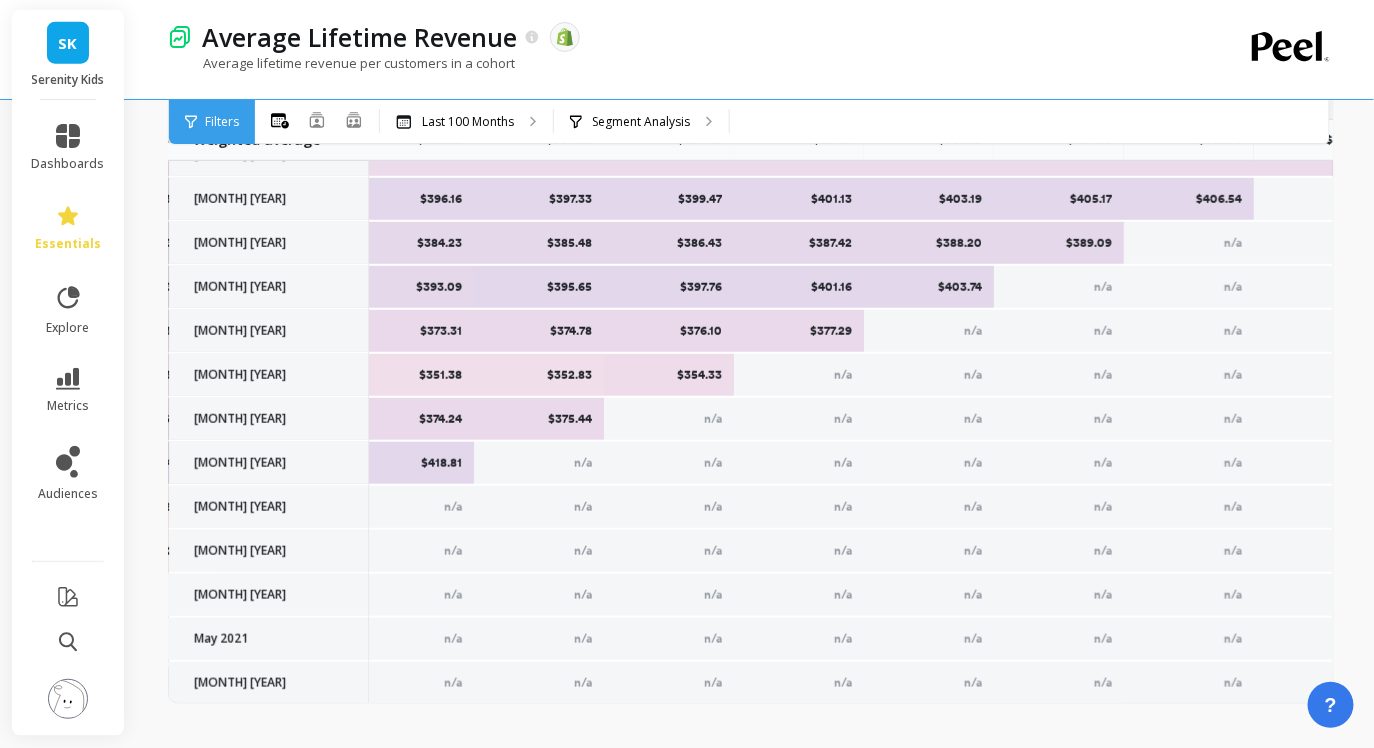 click on "$403.74" at bounding box center (929, 287) 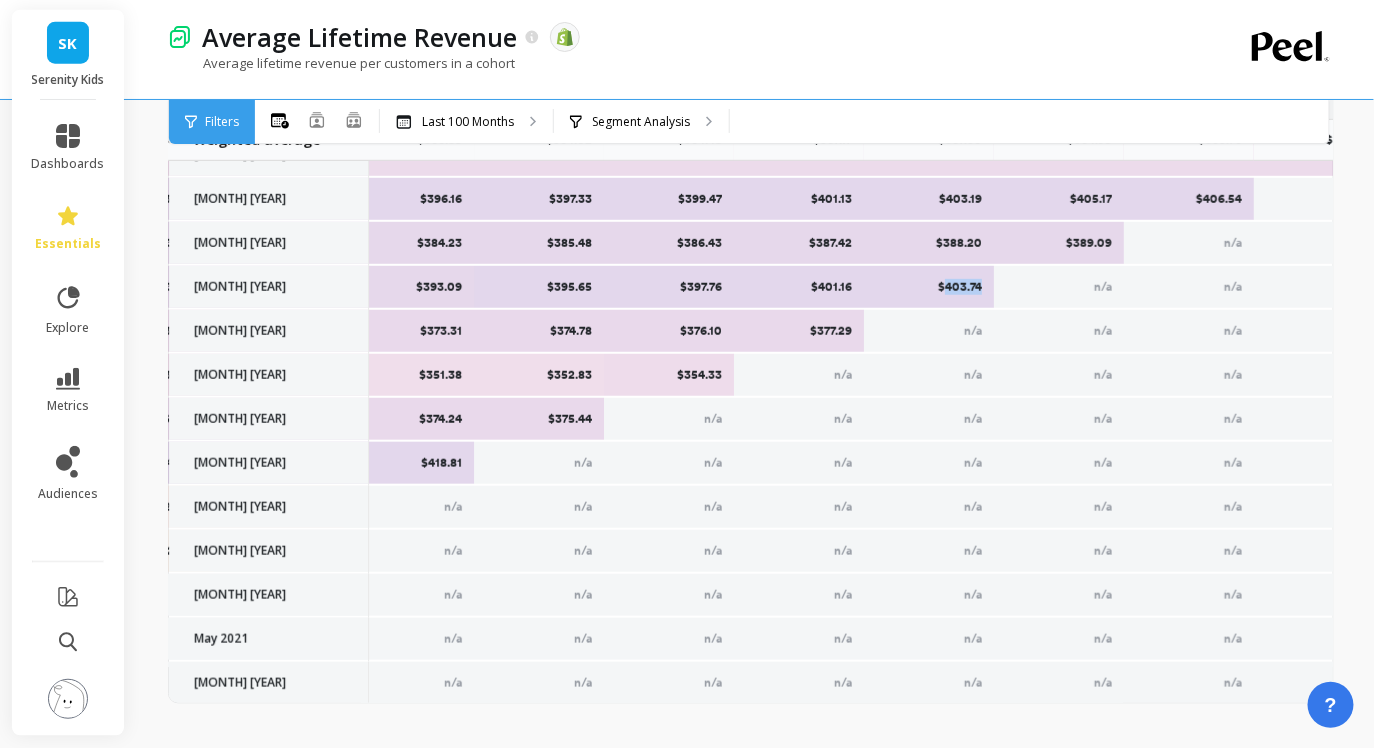 click on "$403.74" at bounding box center (929, 287) 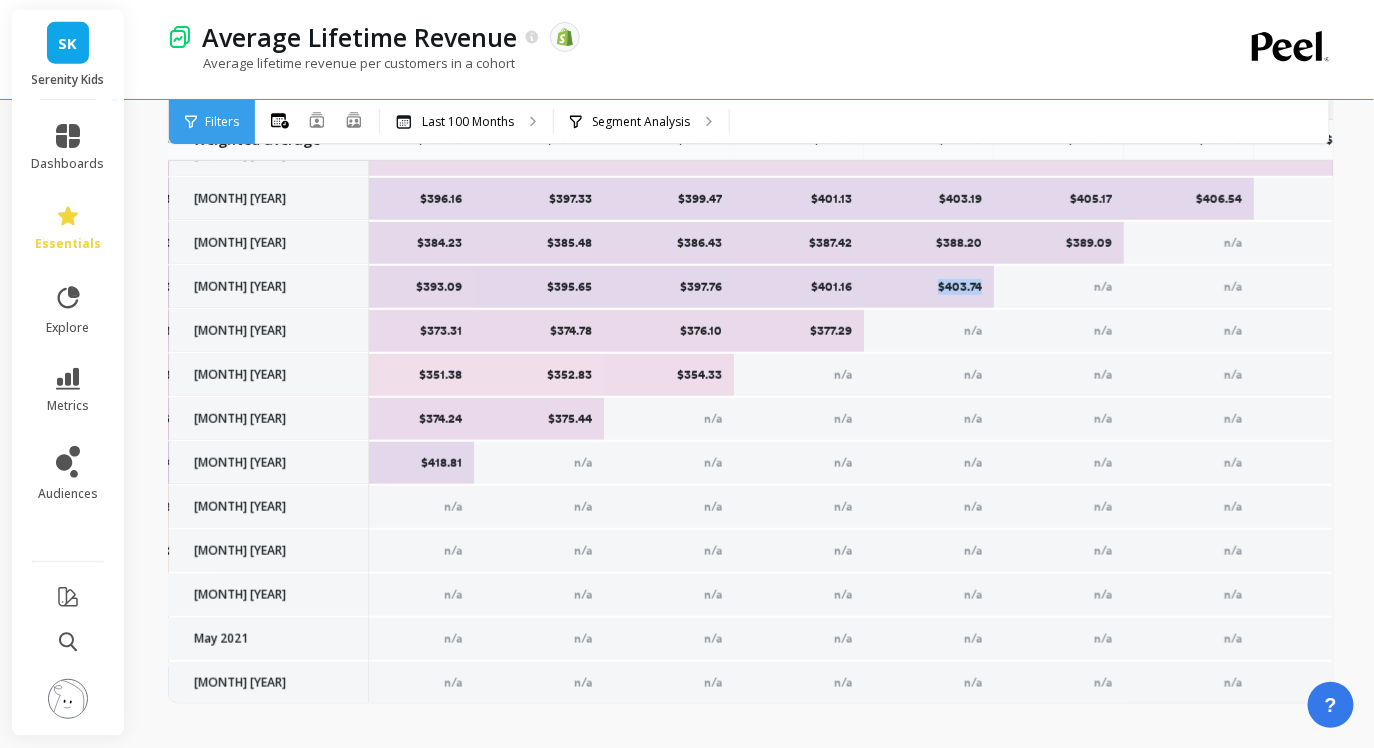 click on "$403.74" at bounding box center [929, 287] 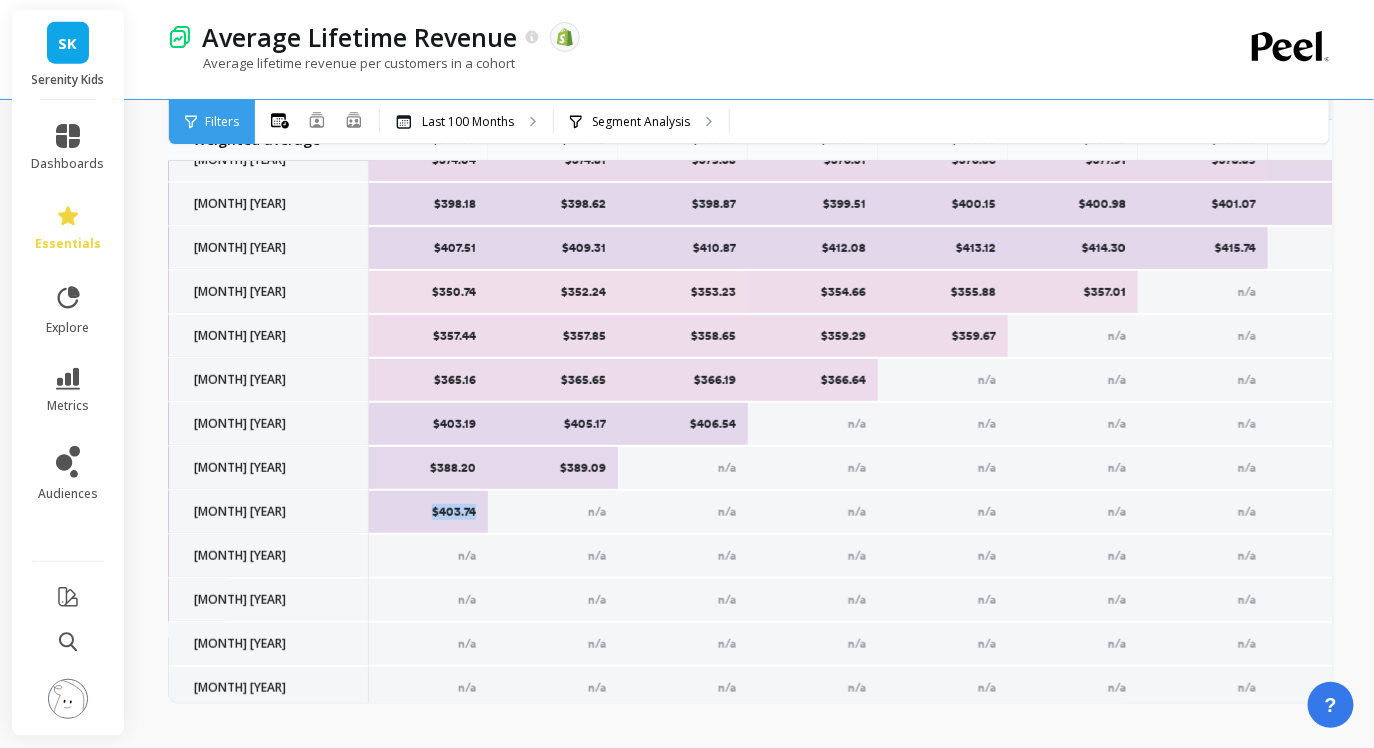 scroll, scrollTop: 193, scrollLeft: 7681, axis: both 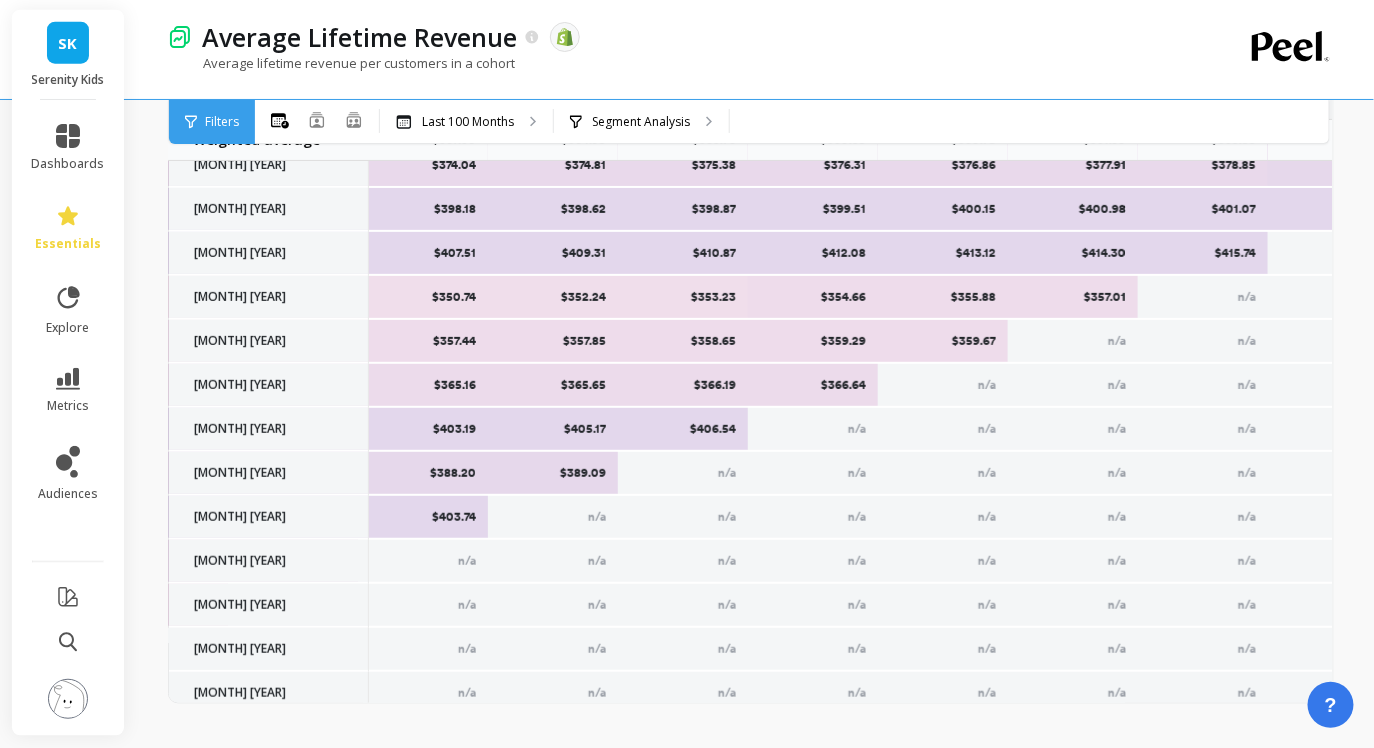 click on "$389.09" at bounding box center [553, 473] 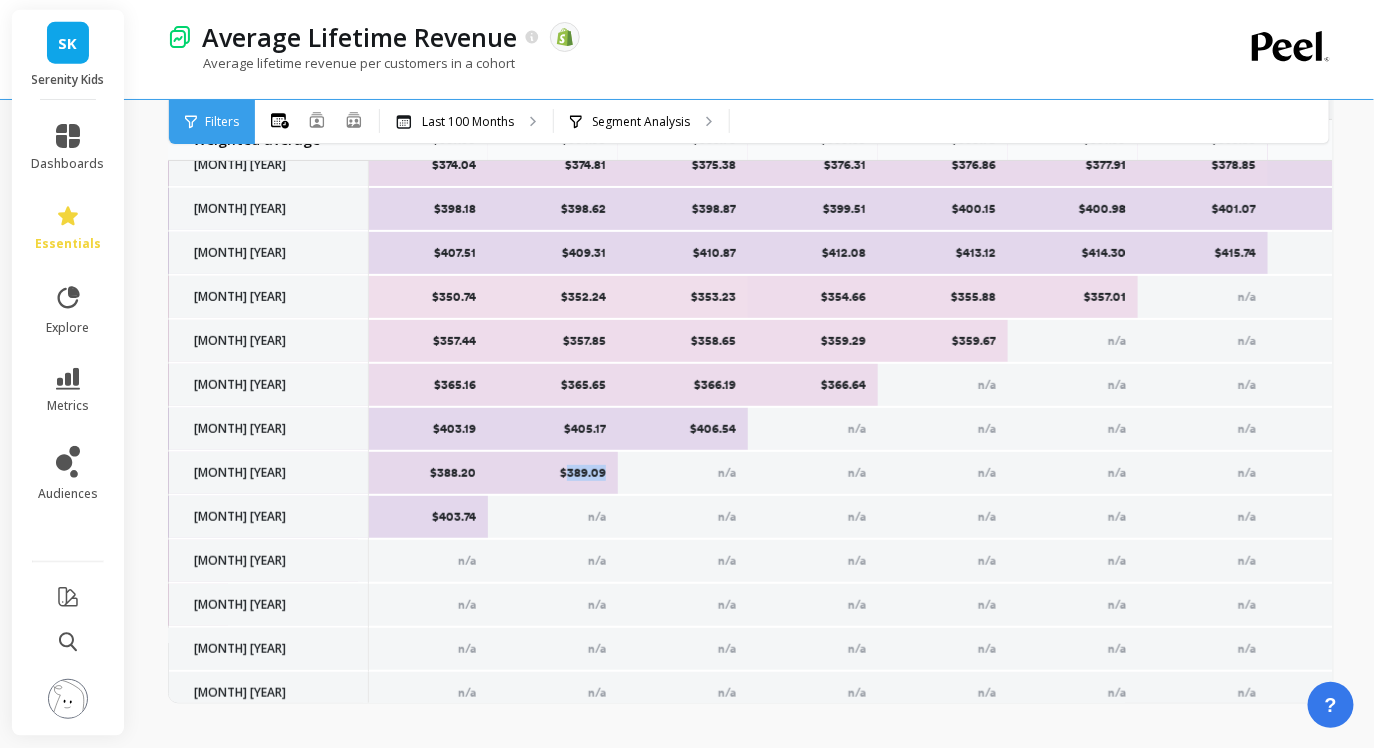 click on "$389.09" at bounding box center (553, 473) 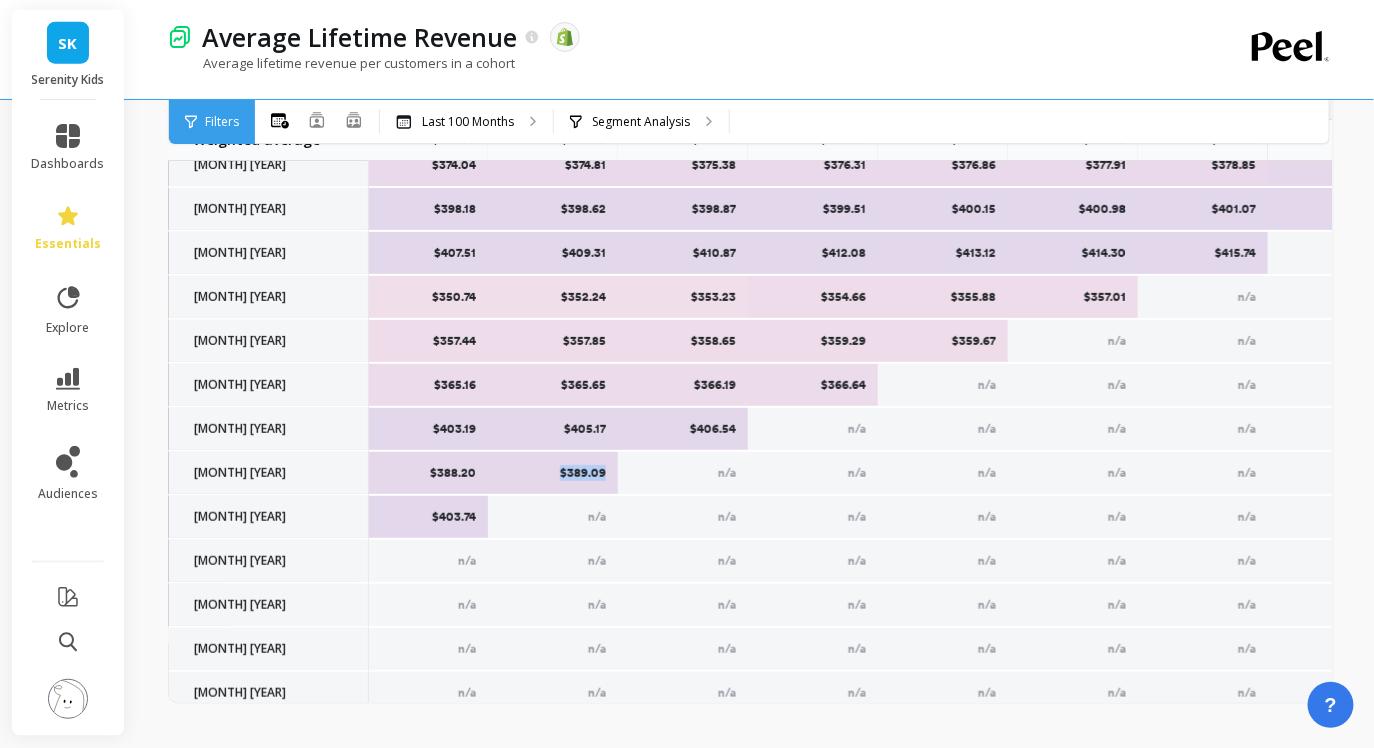 click on "$389.09" at bounding box center (553, 473) 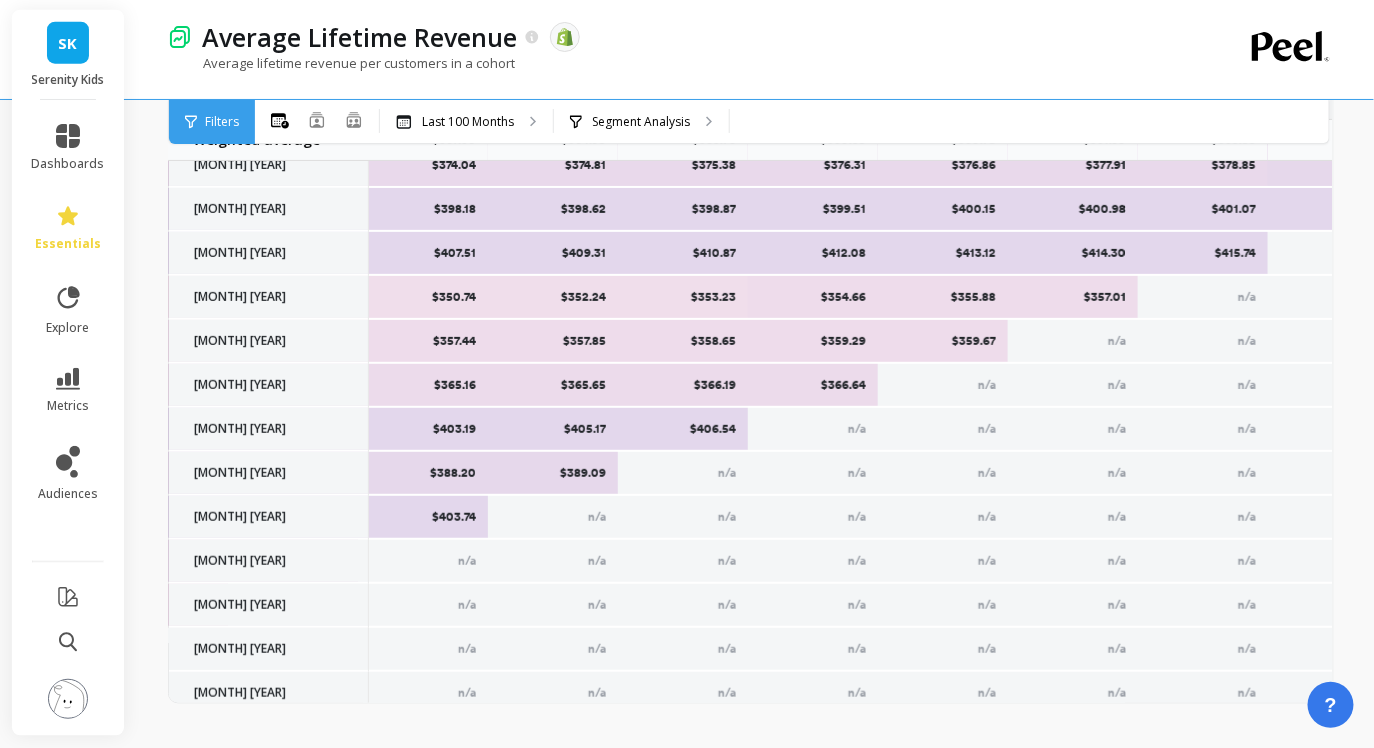 click on "$406.54" at bounding box center [683, 429] 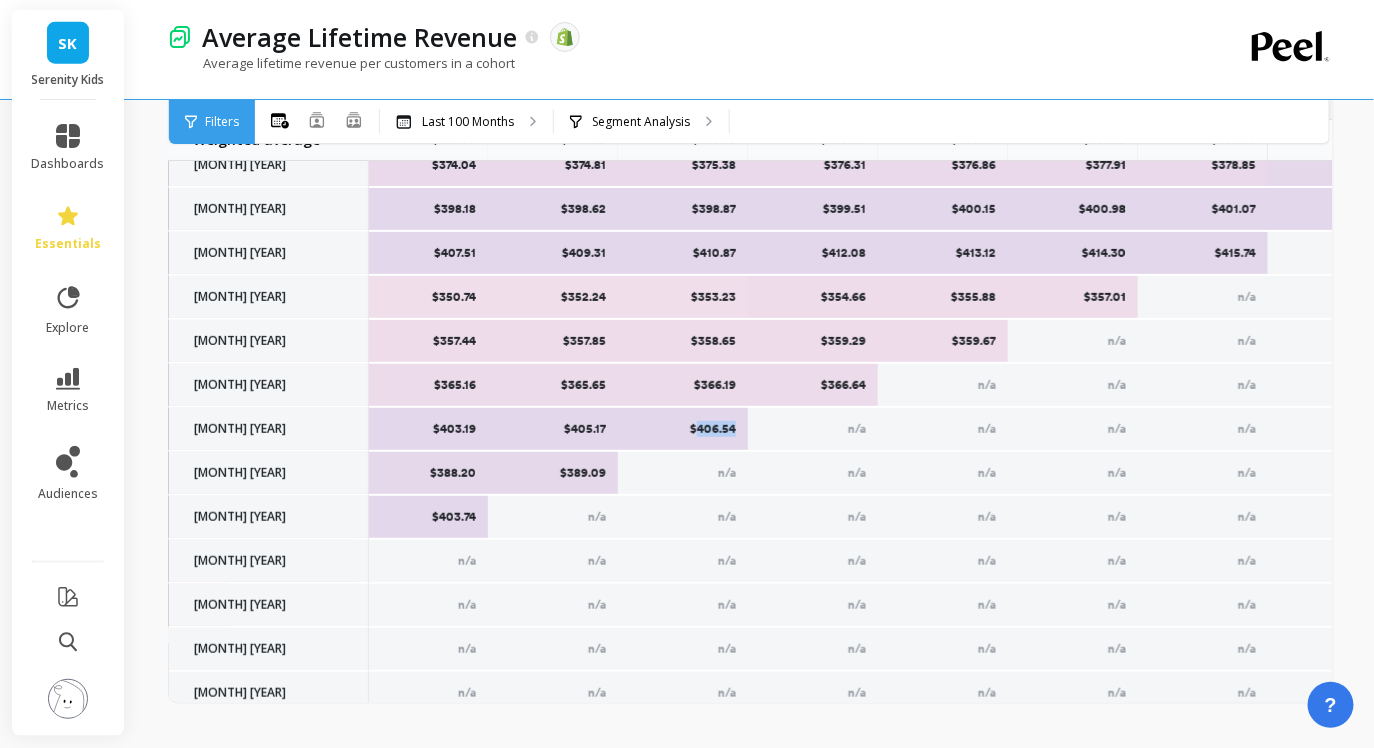click on "$406.54" at bounding box center [683, 429] 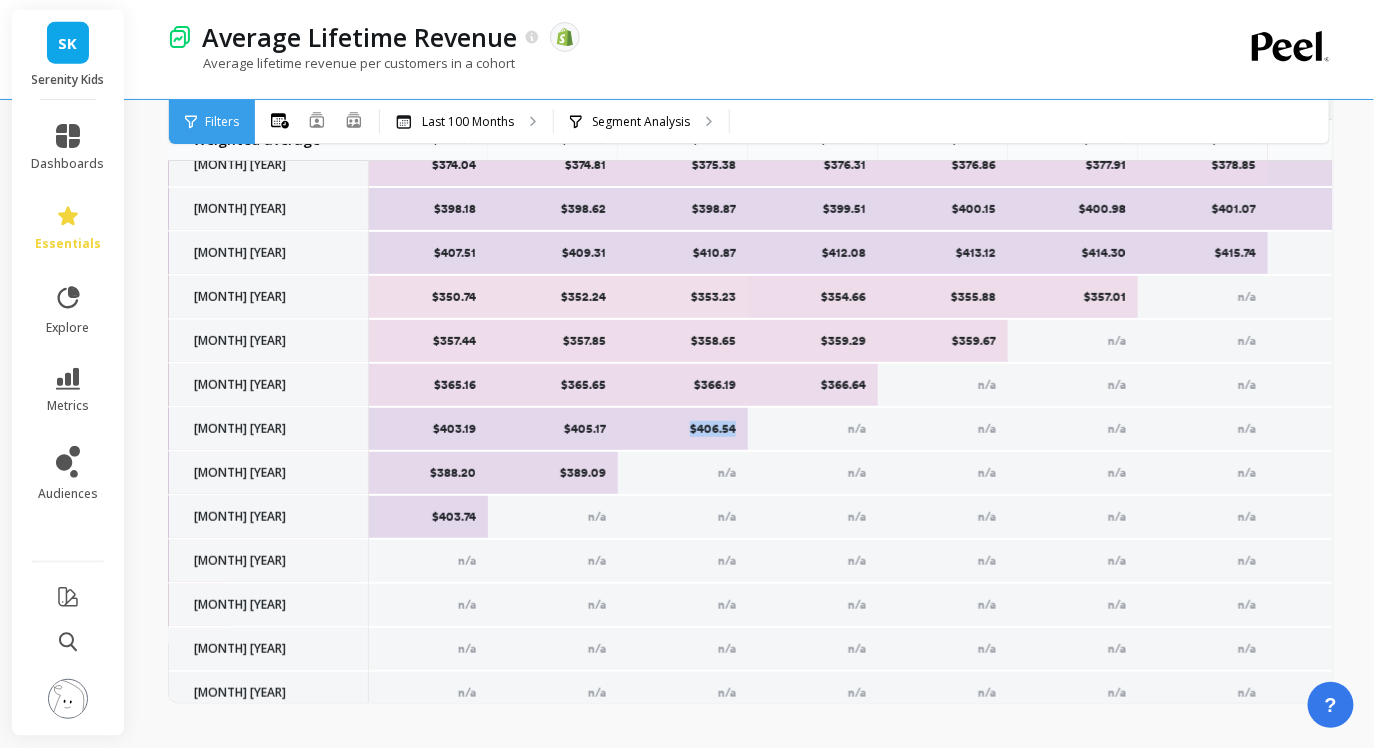 click on "$406.54" at bounding box center [683, 429] 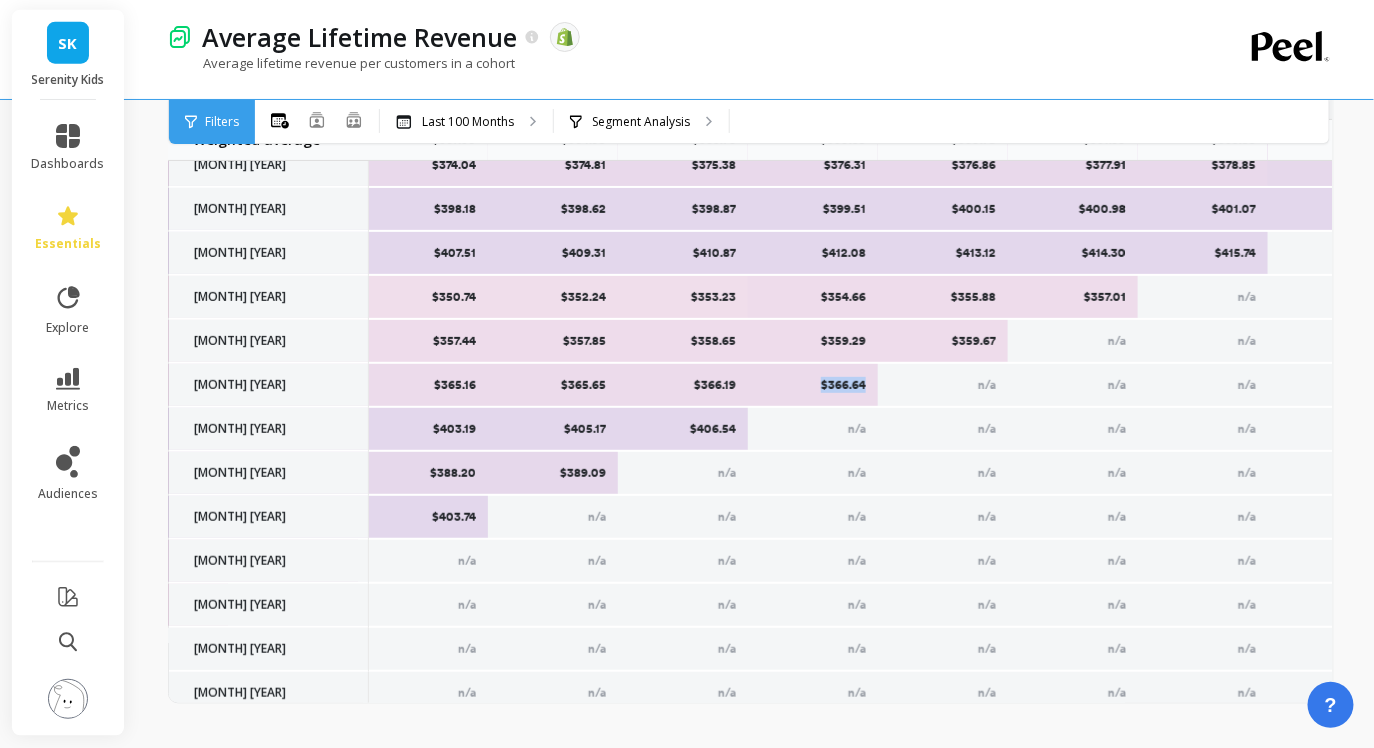 click on "$366.64" at bounding box center (813, 385) 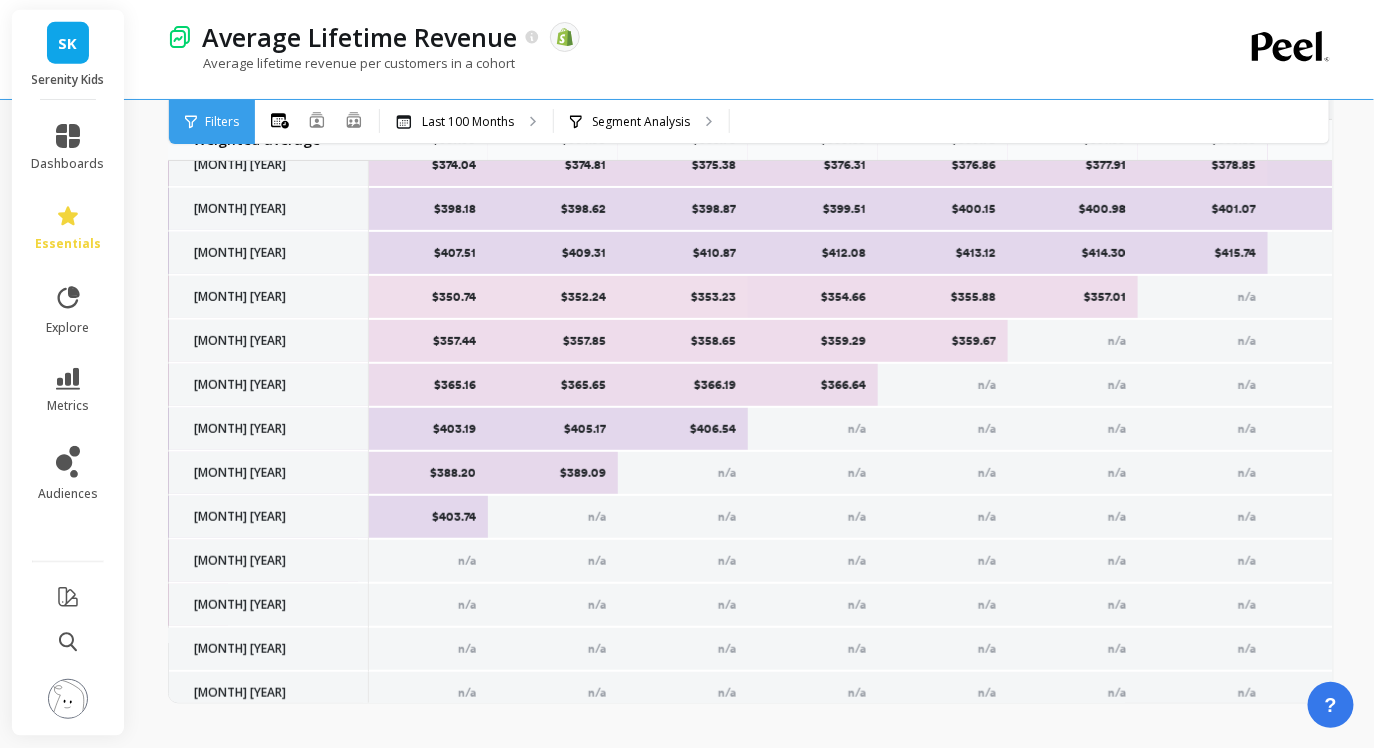 click on "$359.67" at bounding box center [943, 341] 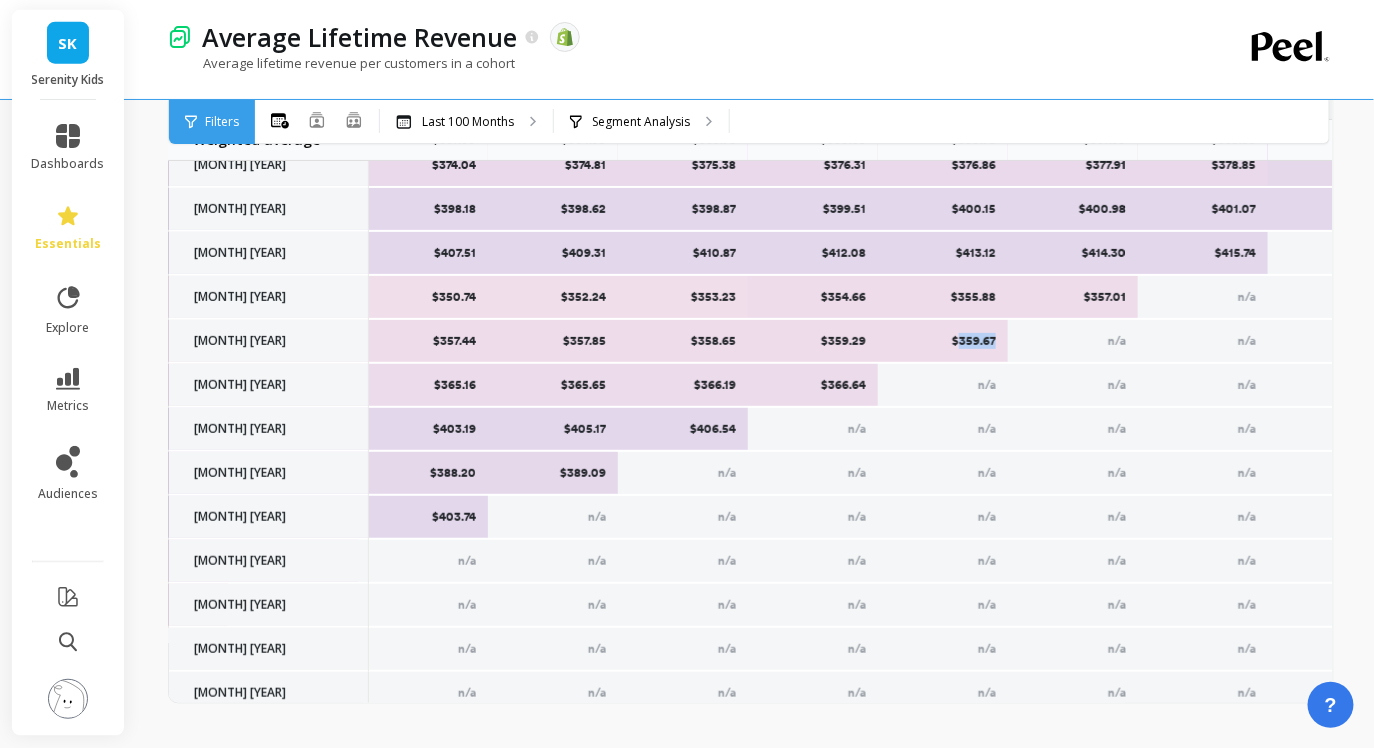 click on "$359.67" at bounding box center [943, 341] 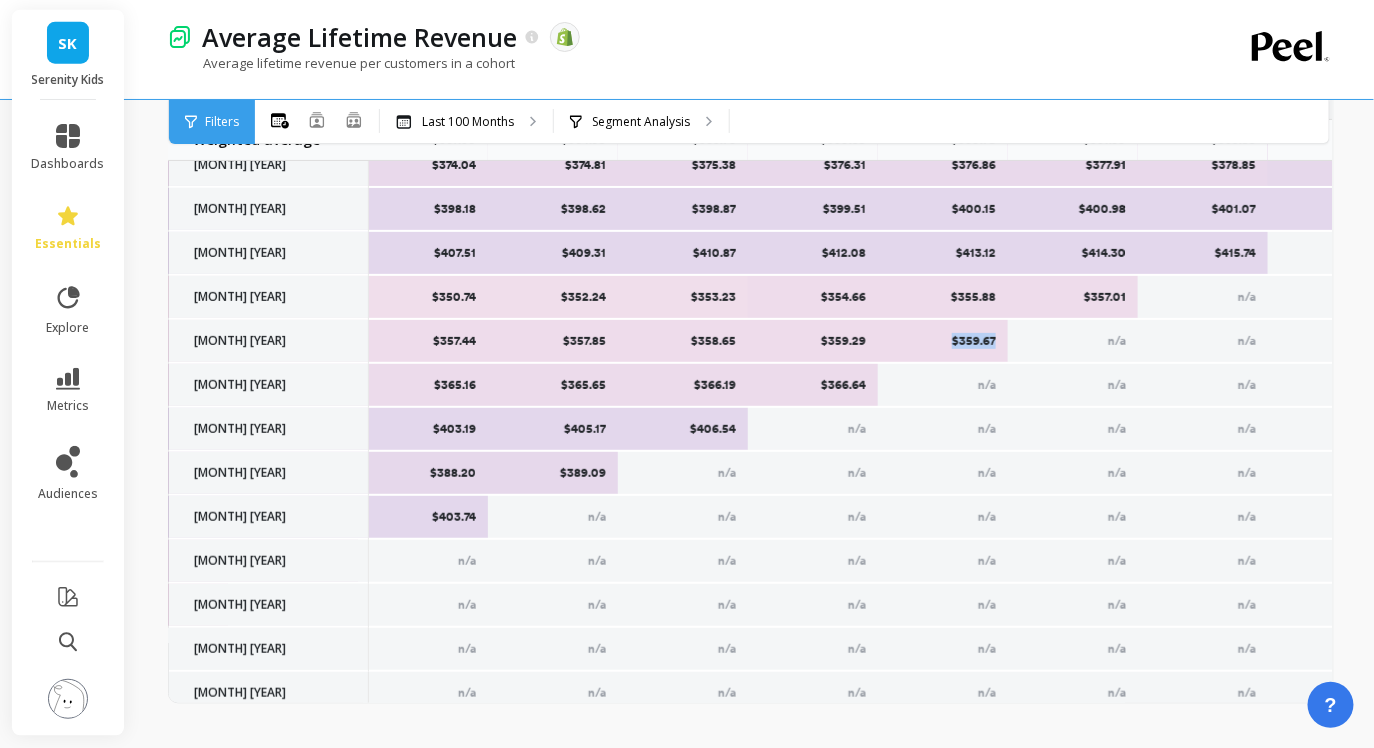 click on "$359.67" at bounding box center [943, 341] 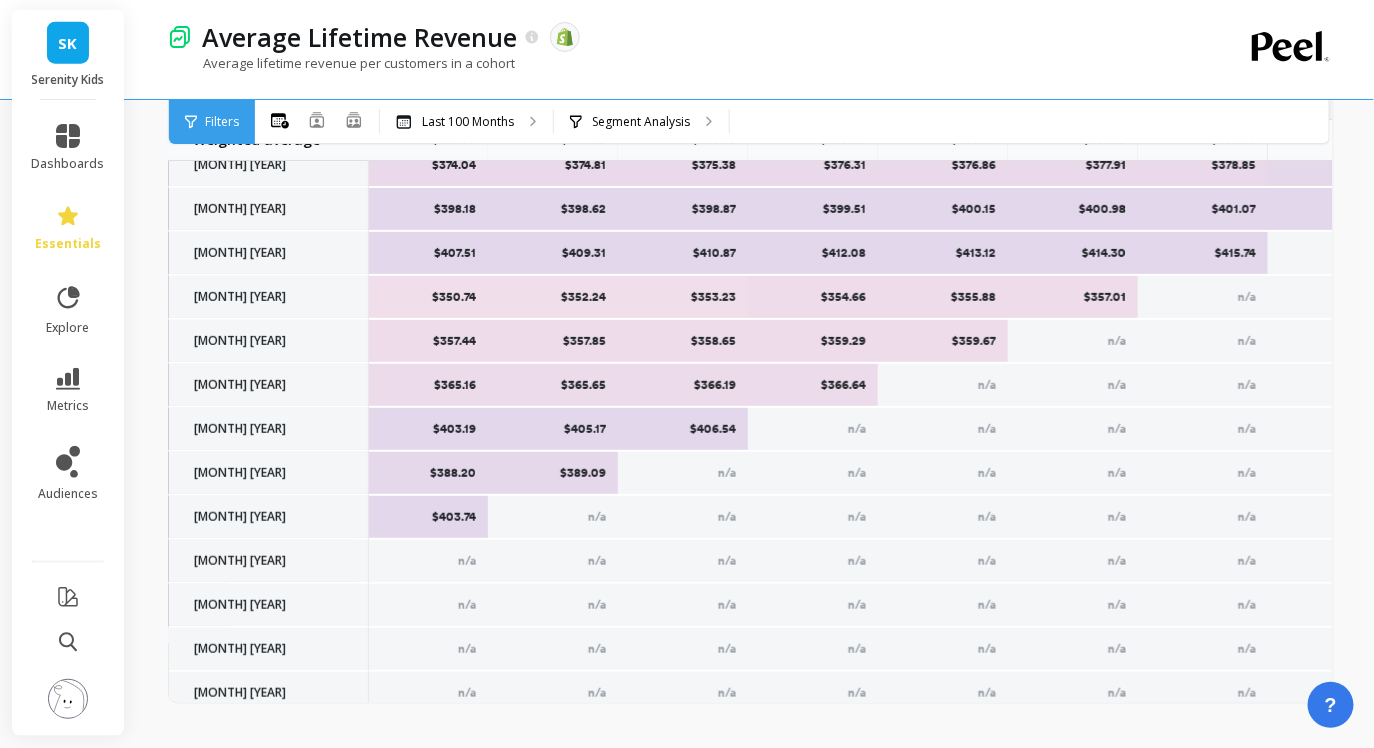 click on "$357.01" at bounding box center [1073, 297] 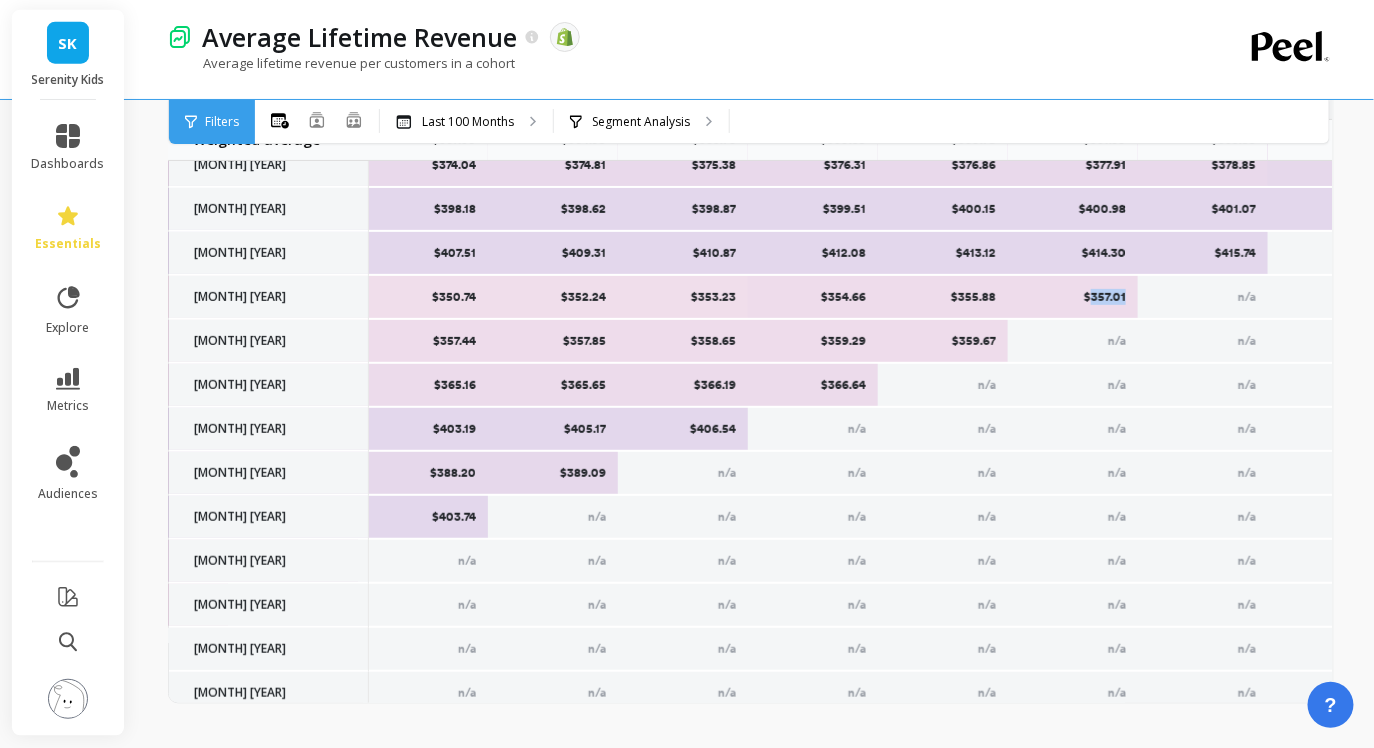 click on "$357.01" at bounding box center (1073, 297) 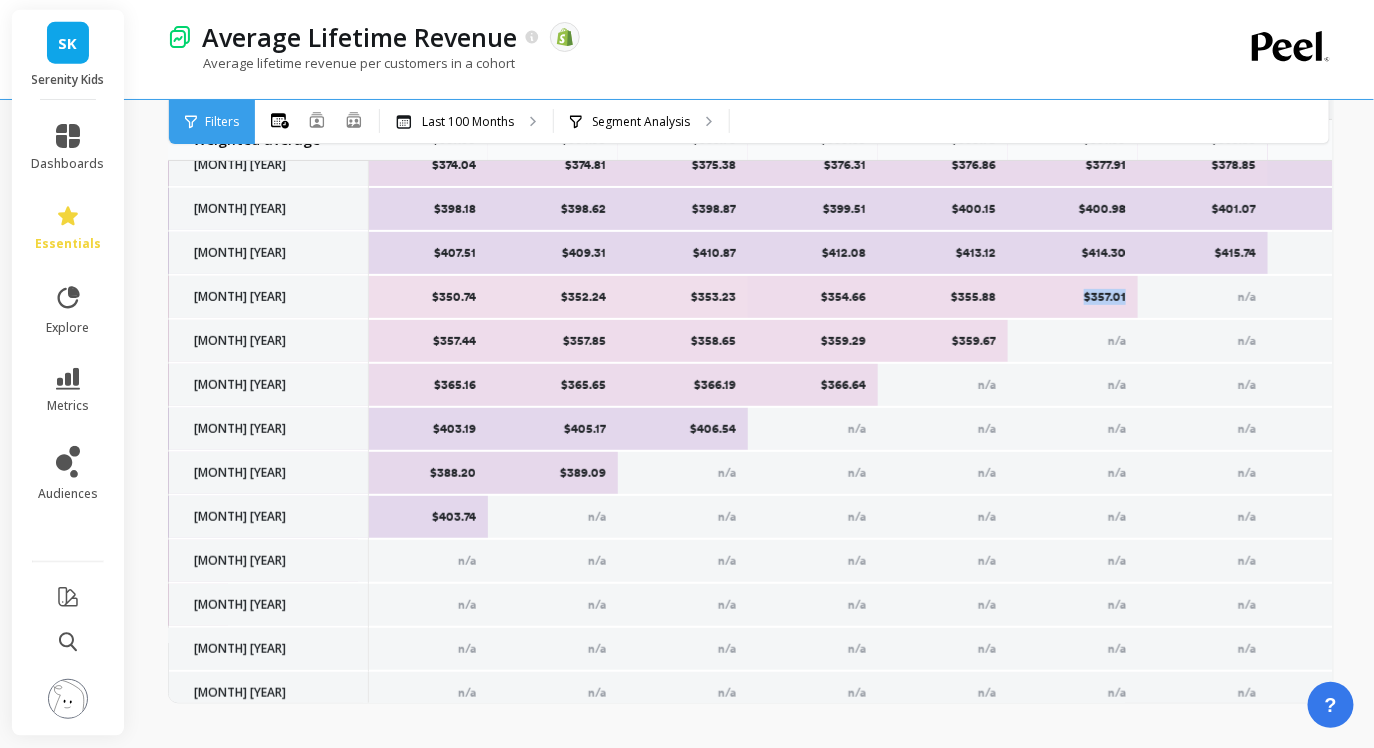 click on "$357.01" at bounding box center (1073, 297) 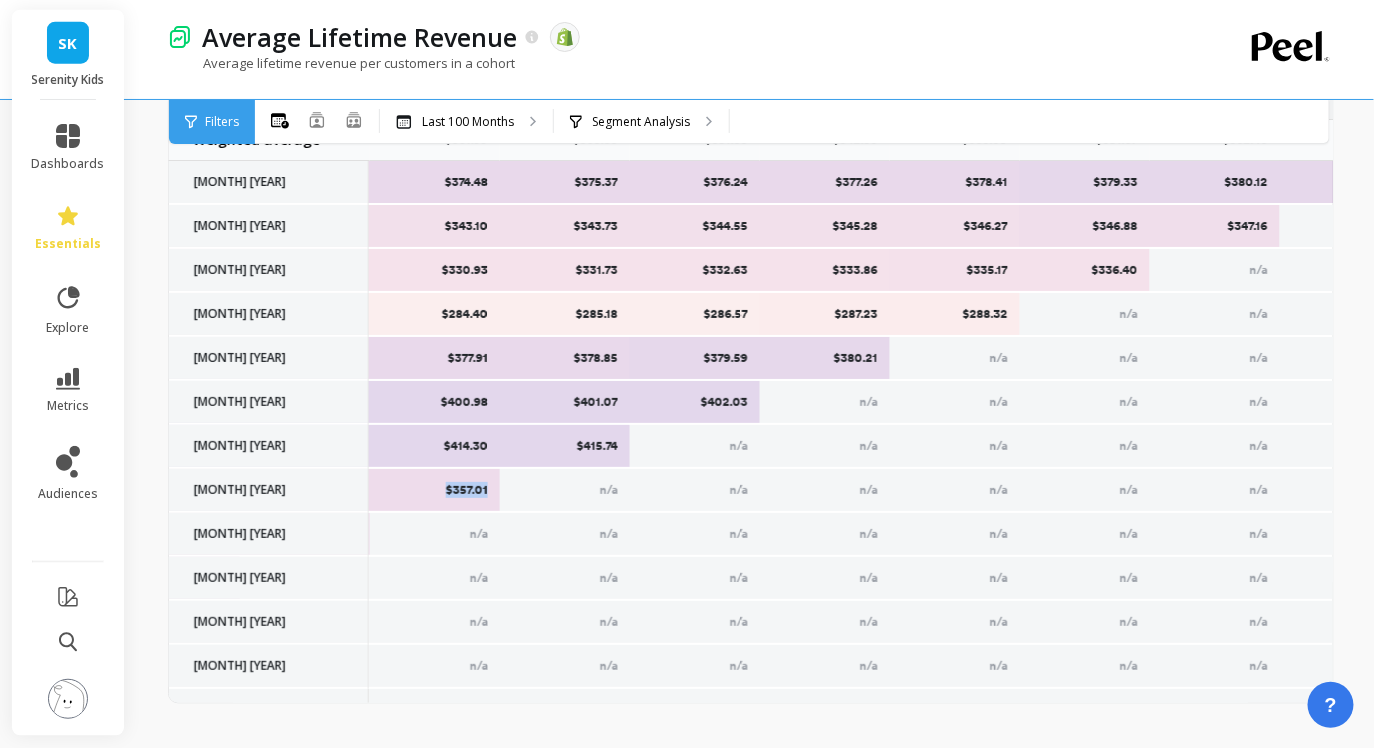 scroll, scrollTop: 0, scrollLeft: 8334, axis: horizontal 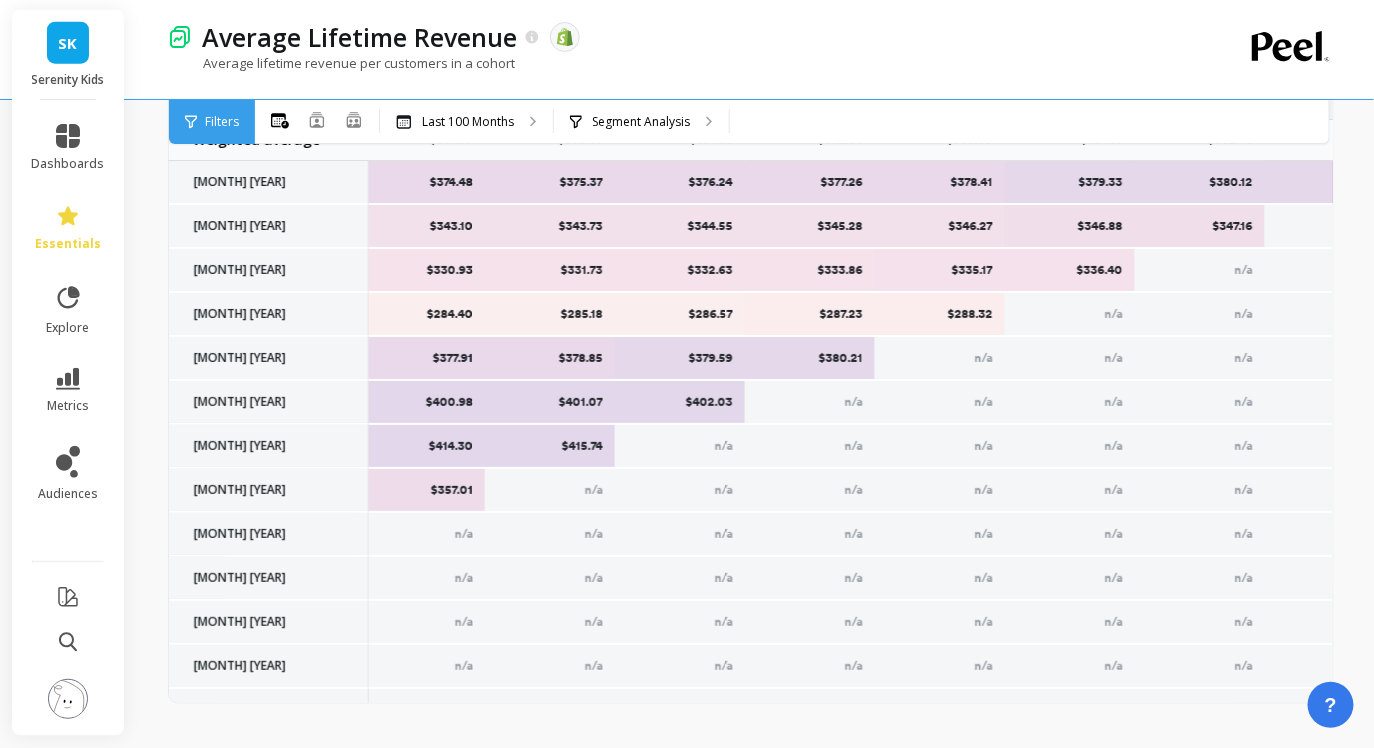 click on "$415.74" at bounding box center [550, 446] 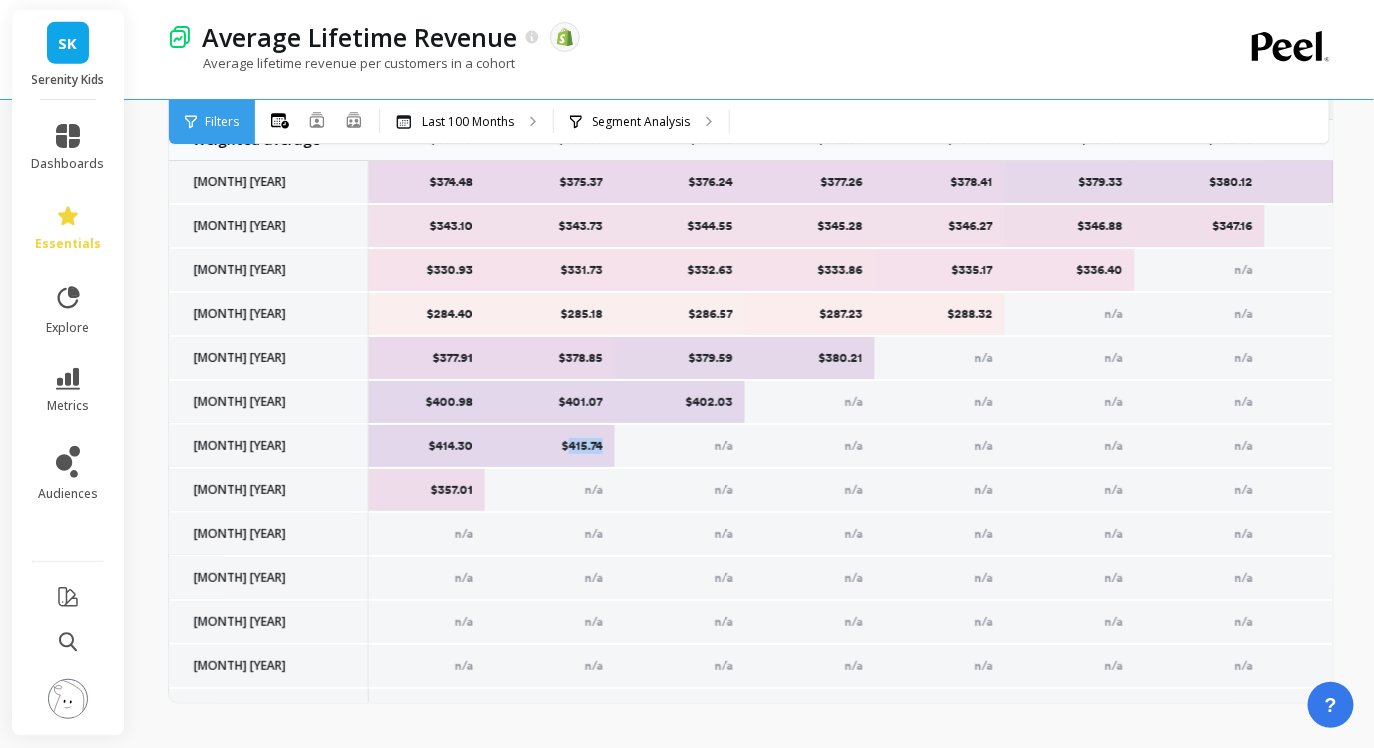 click on "$415.74" at bounding box center [550, 446] 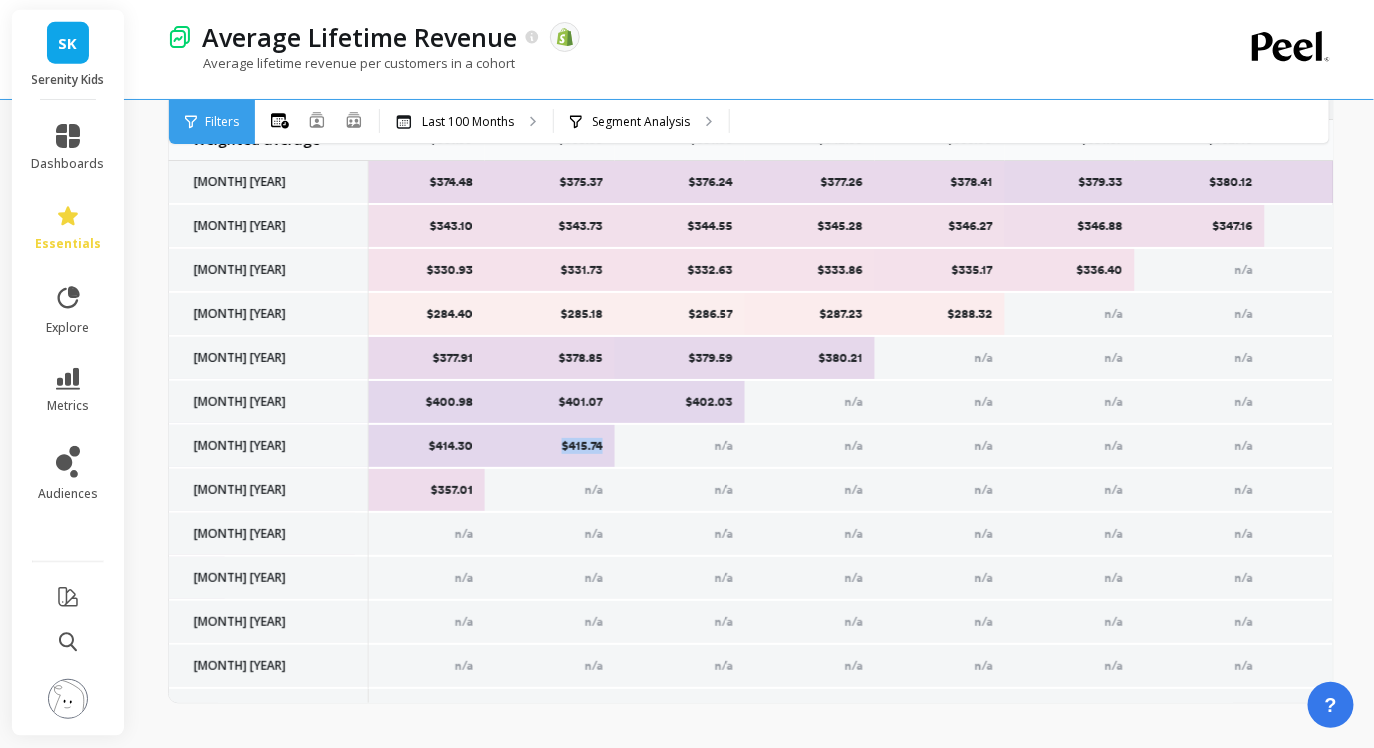 click on "$415.74" at bounding box center [550, 446] 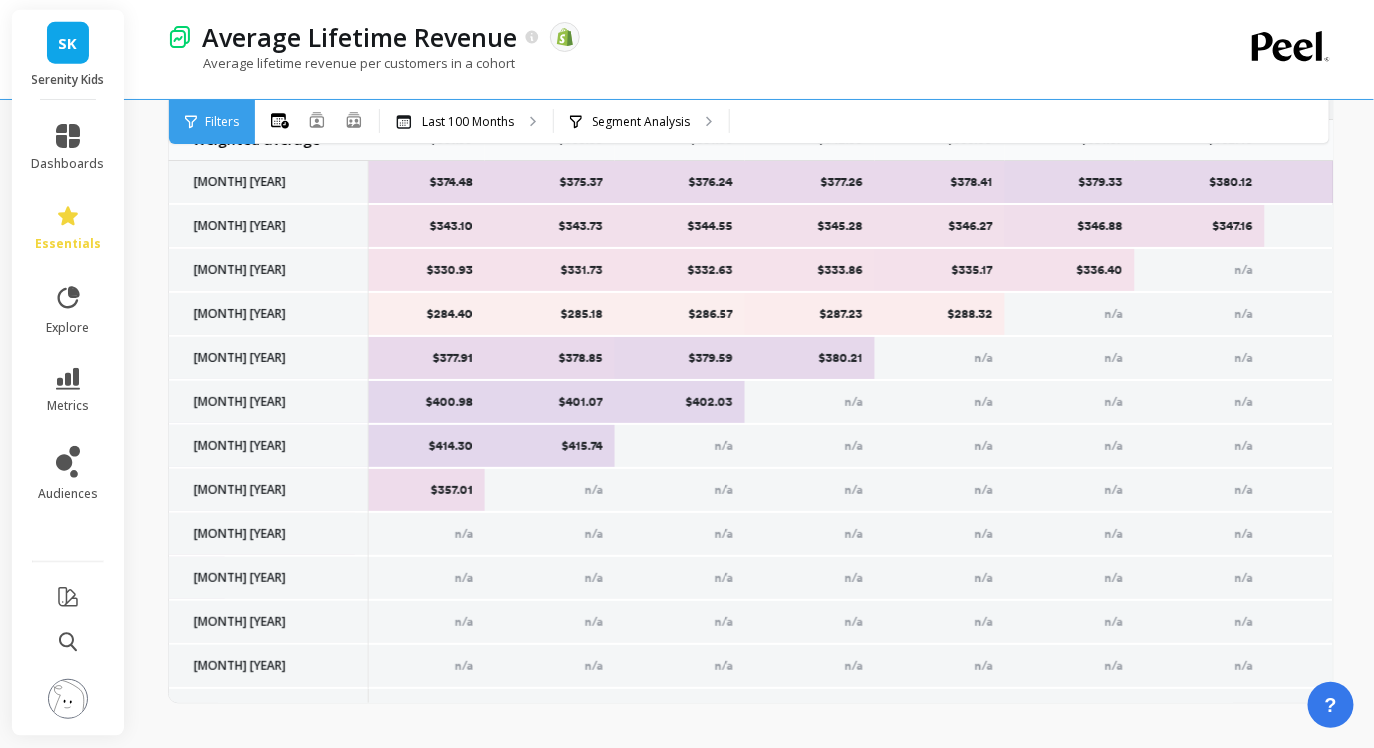 click on "$402.03" at bounding box center [680, 402] 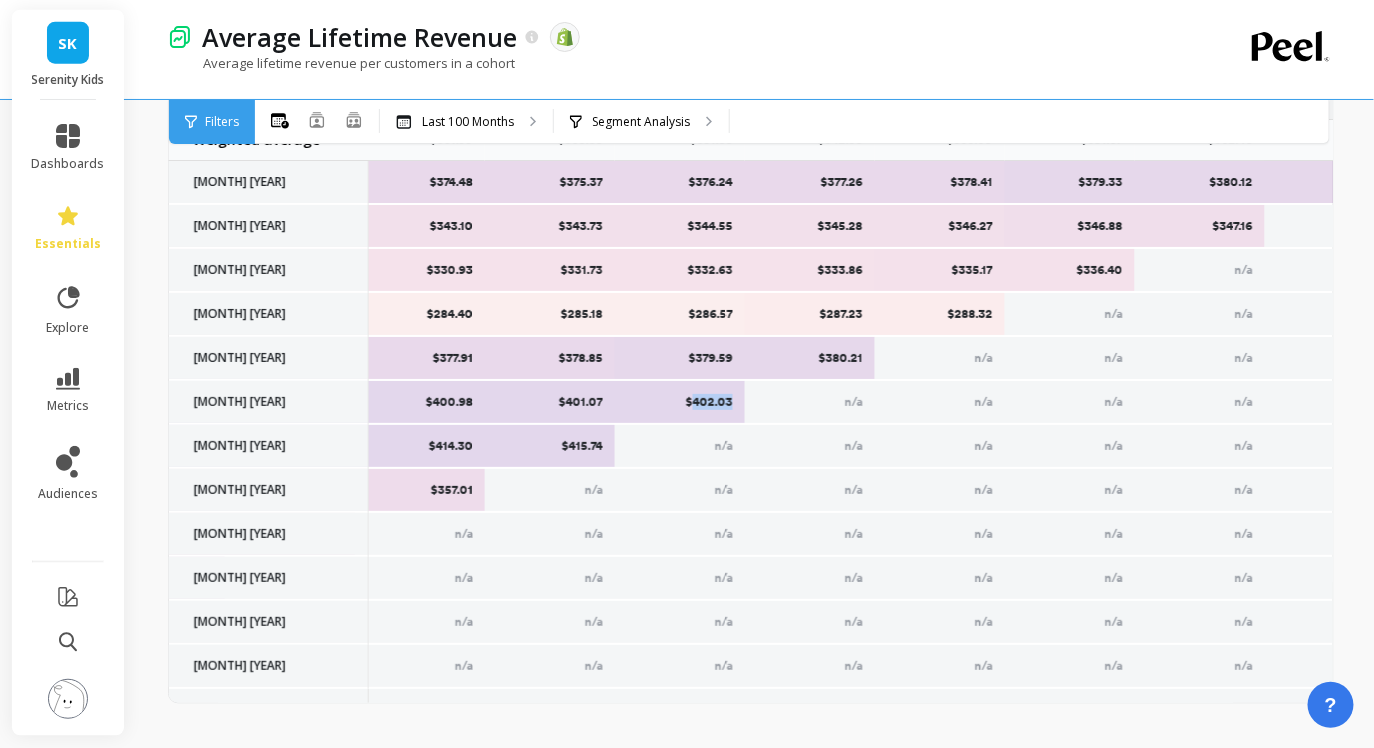 click on "$402.03" at bounding box center [680, 402] 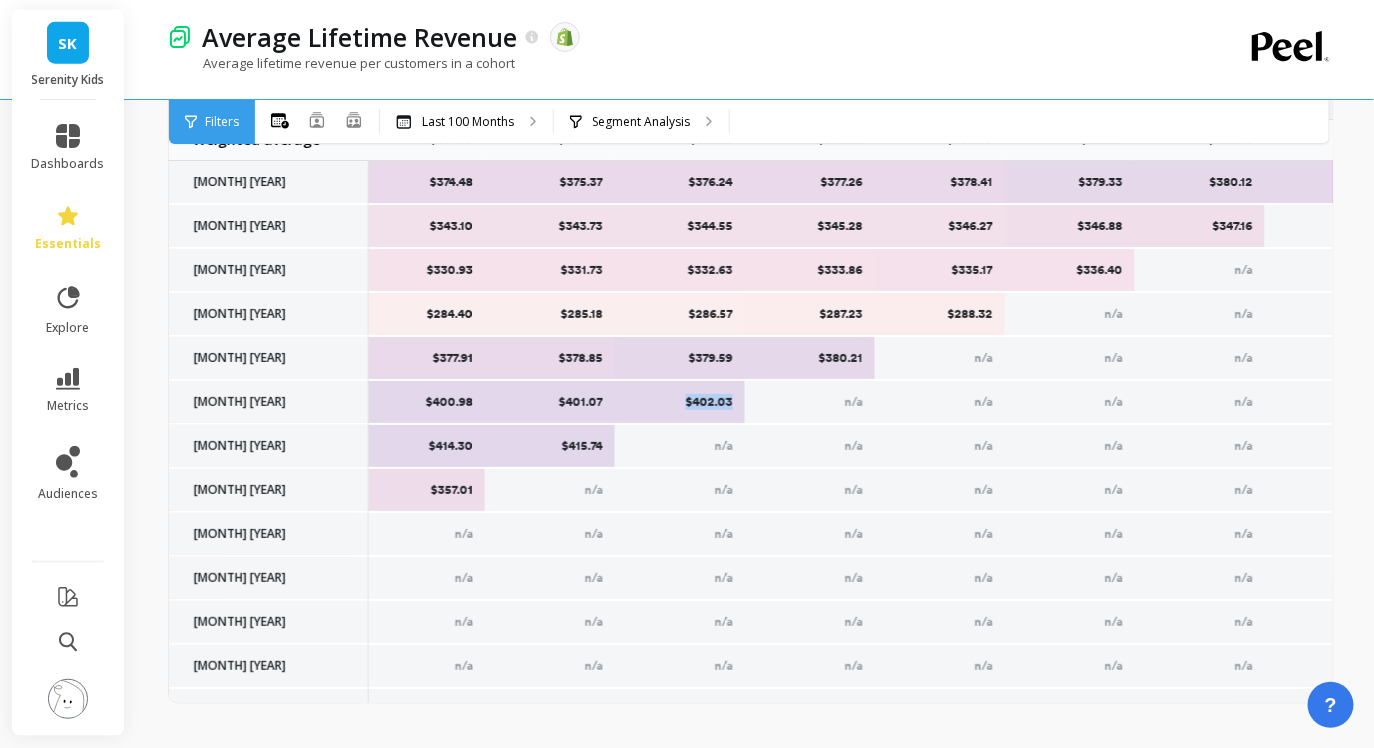 click on "$402.03" at bounding box center (680, 402) 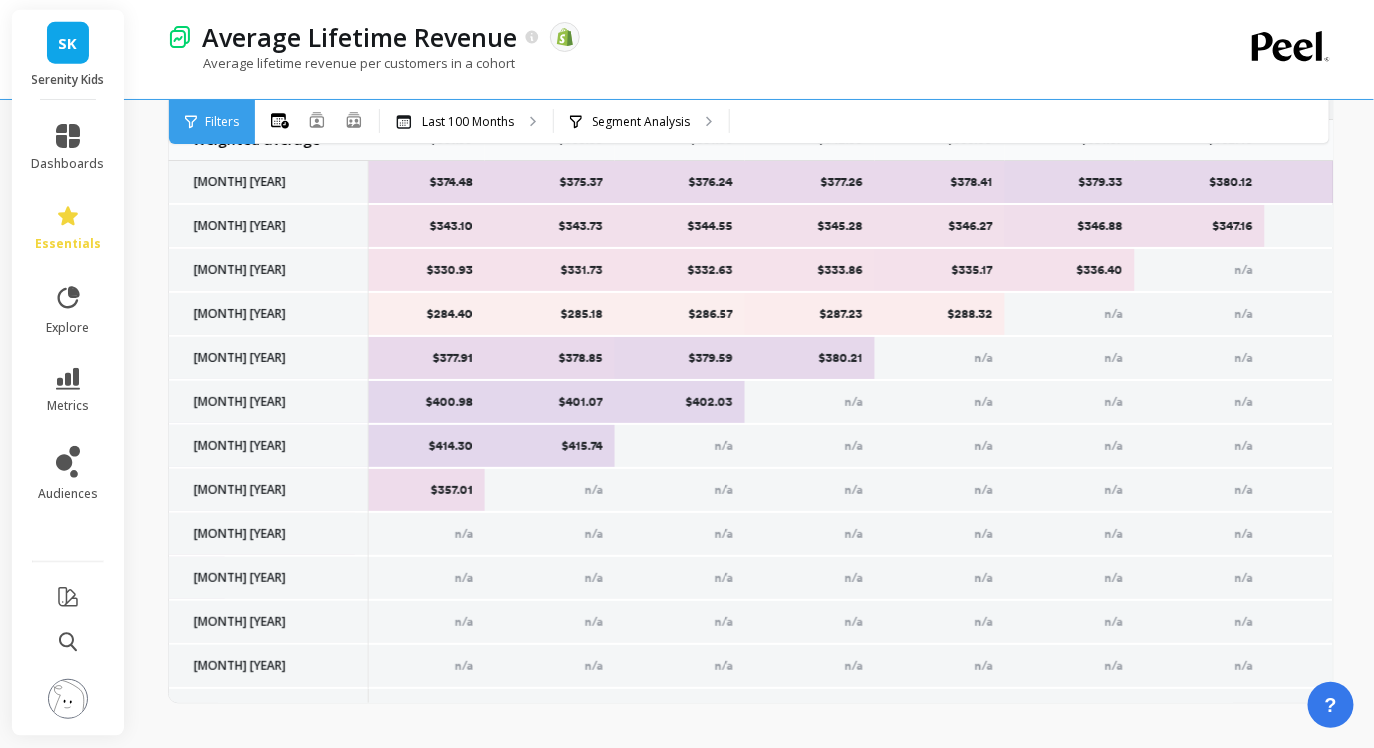 click on "$380.21" at bounding box center [810, 358] 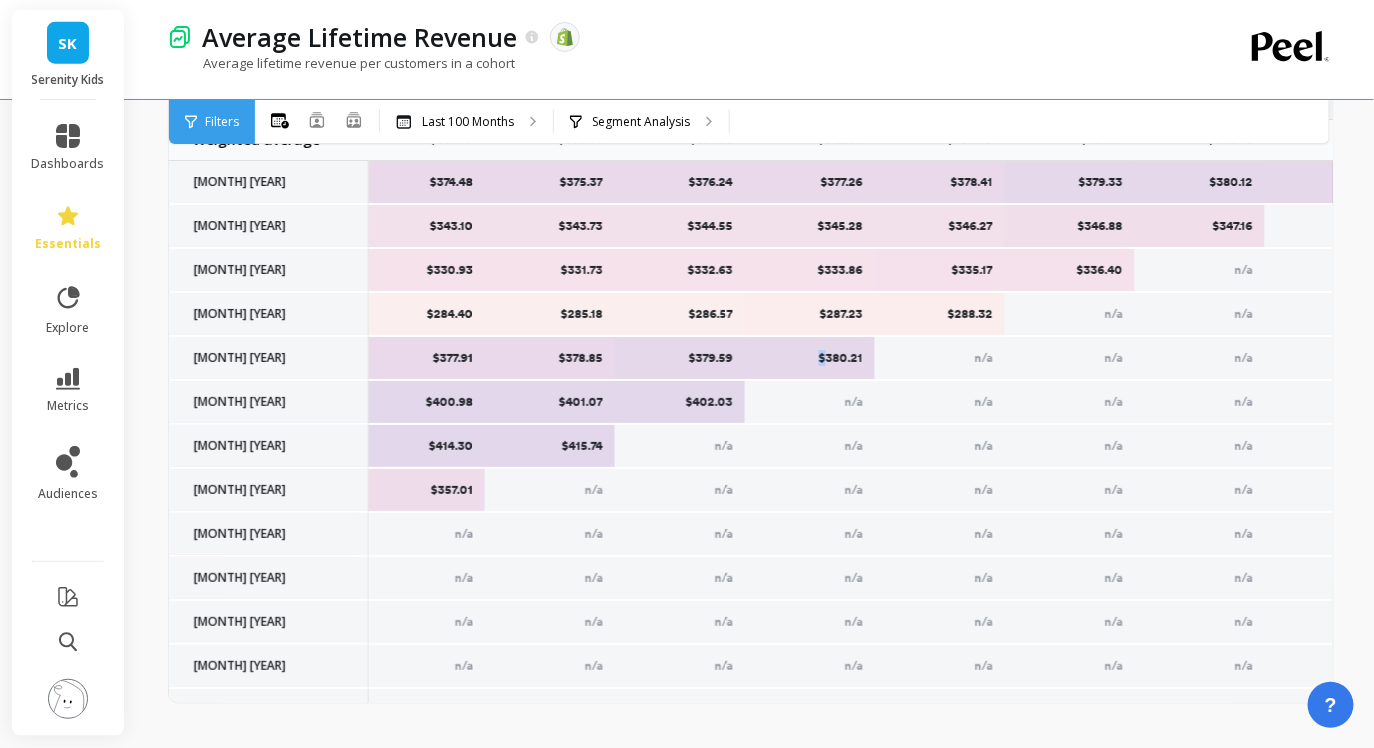 click on "$380.21" at bounding box center (810, 358) 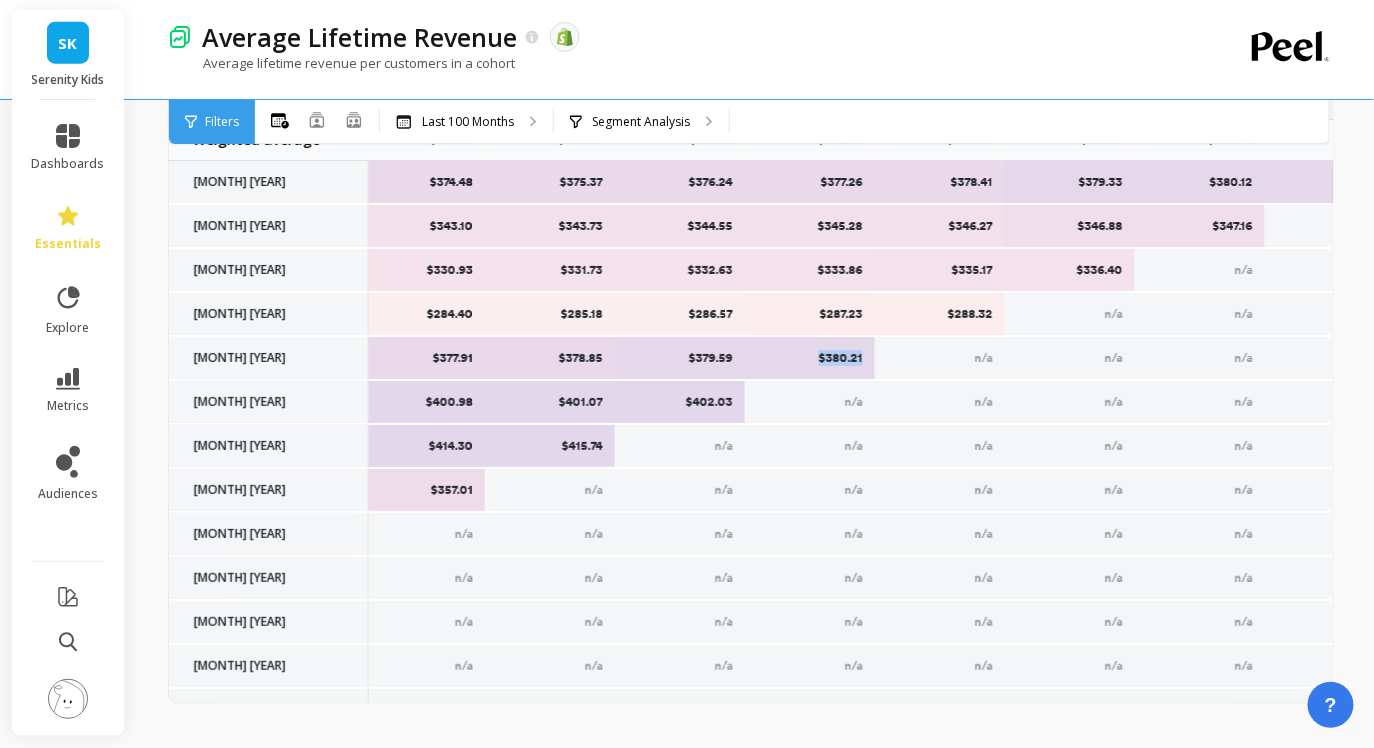 click on "$380.21" at bounding box center [810, 358] 